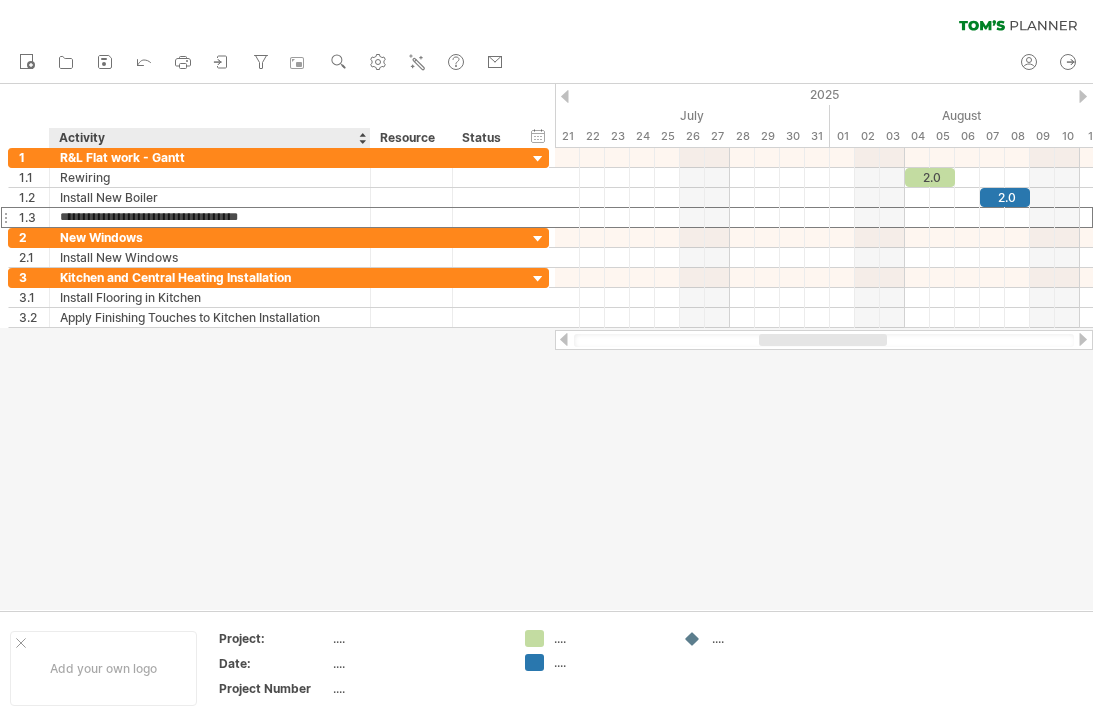 scroll, scrollTop: 0, scrollLeft: 0, axis: both 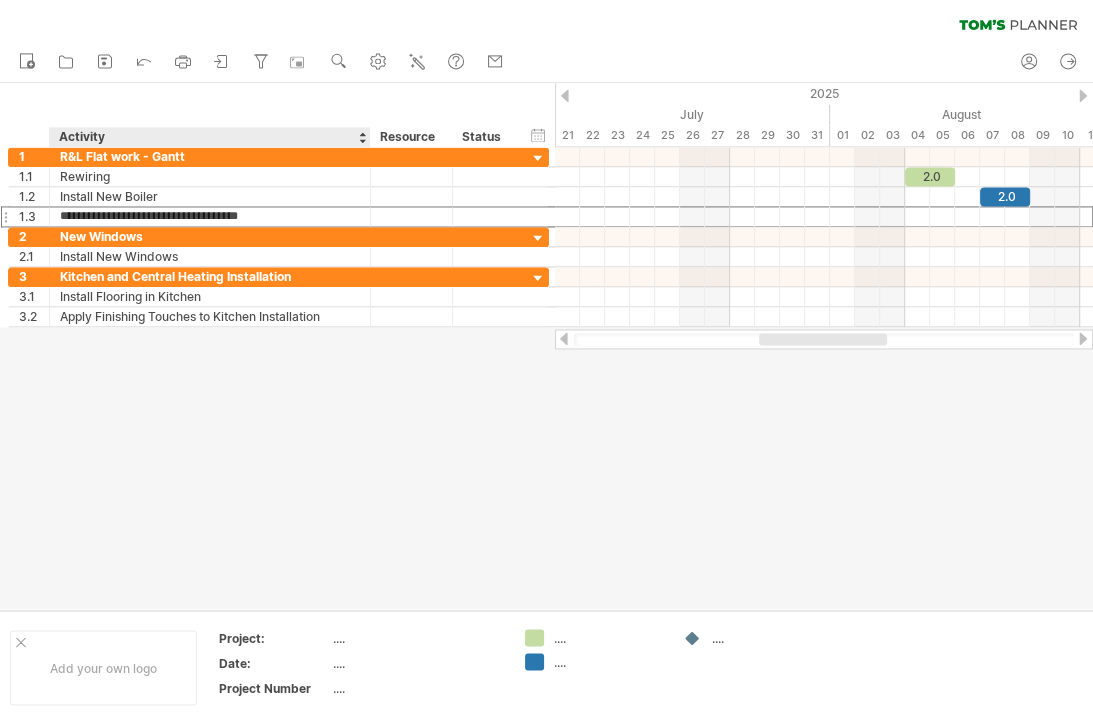 click on "**********" at bounding box center [210, 217] 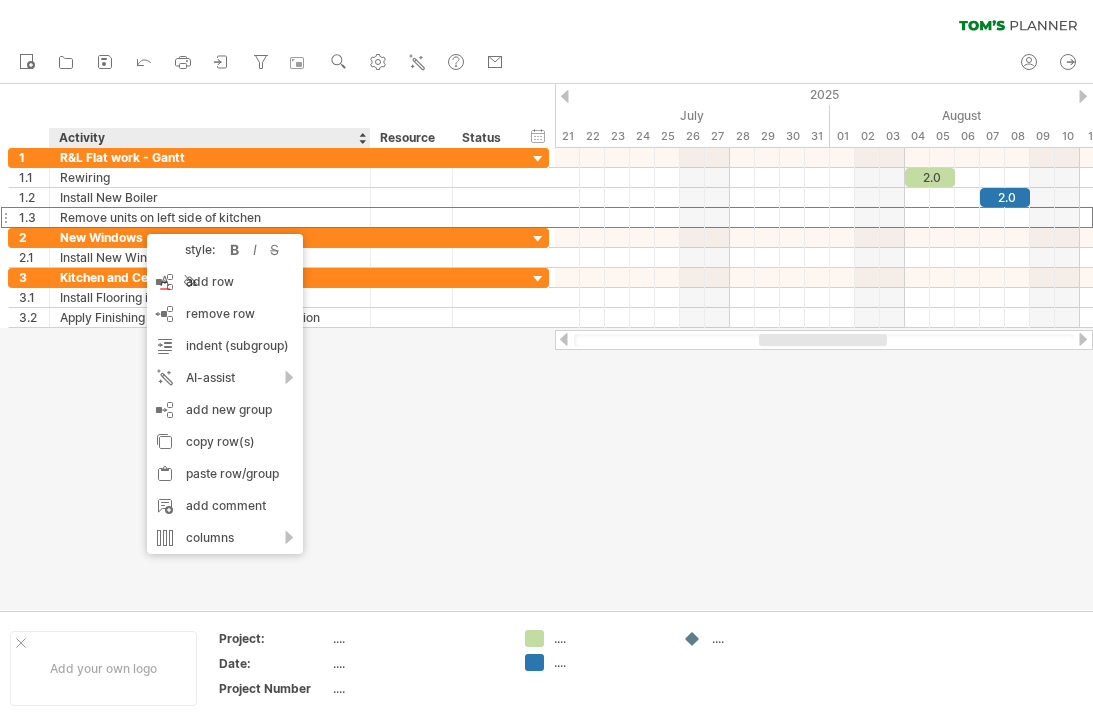 scroll, scrollTop: 0, scrollLeft: 0, axis: both 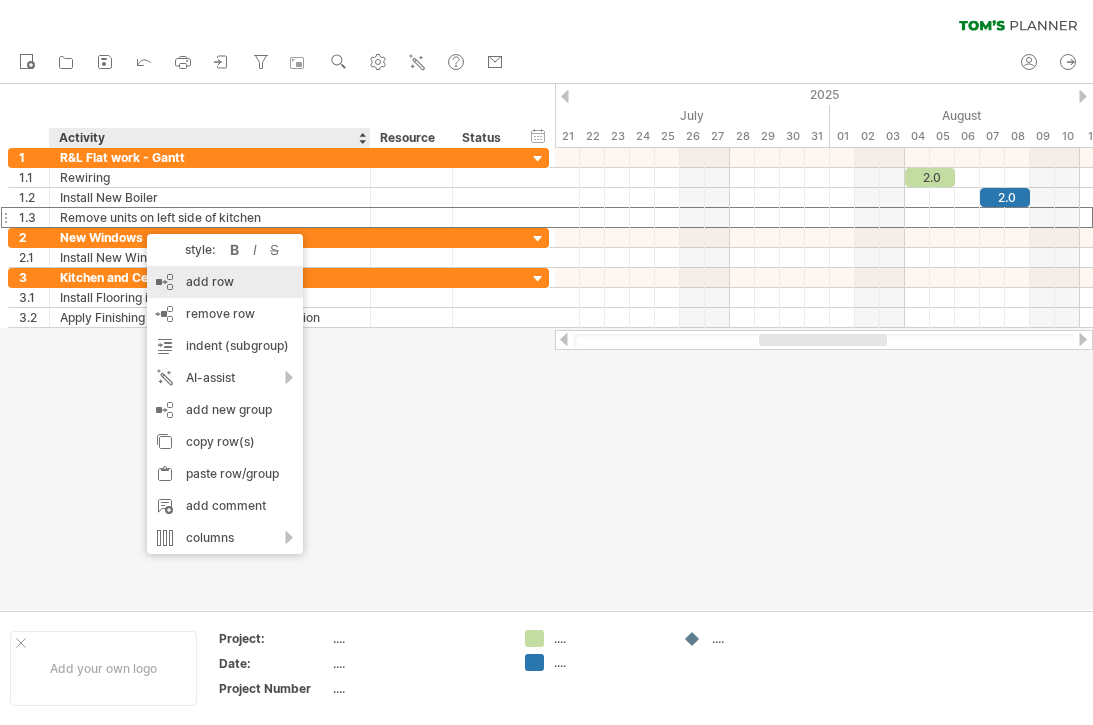 click on "add row Ctrl+Enter Cmd+Enter" at bounding box center (225, 282) 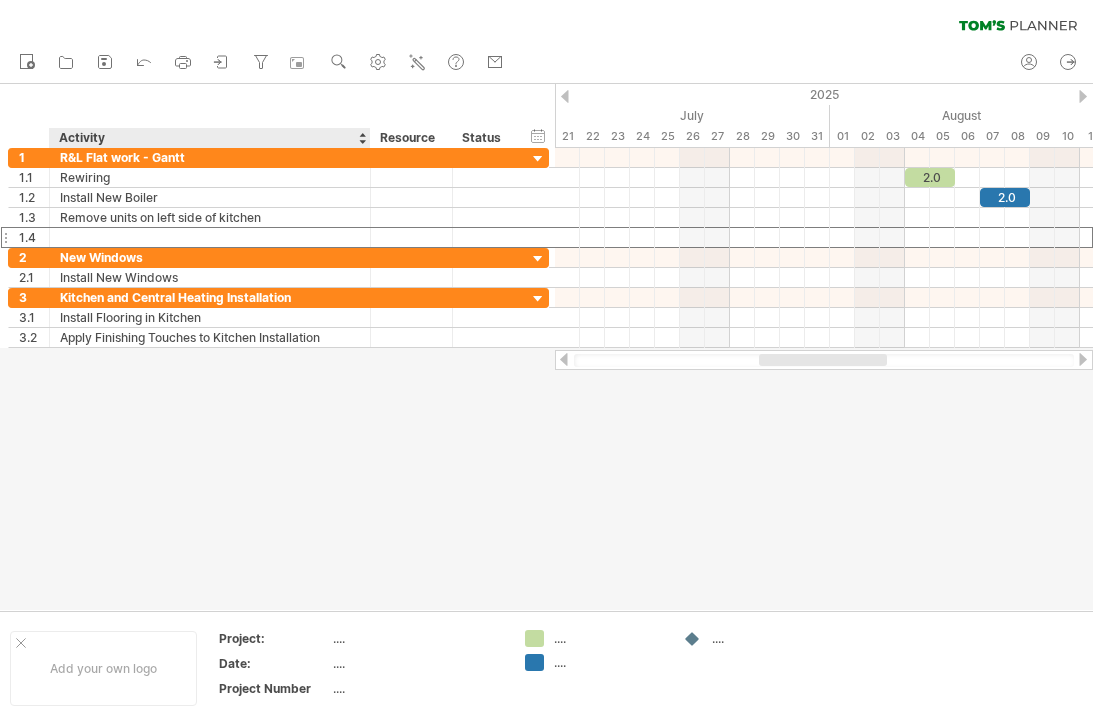 scroll, scrollTop: 0, scrollLeft: 0, axis: both 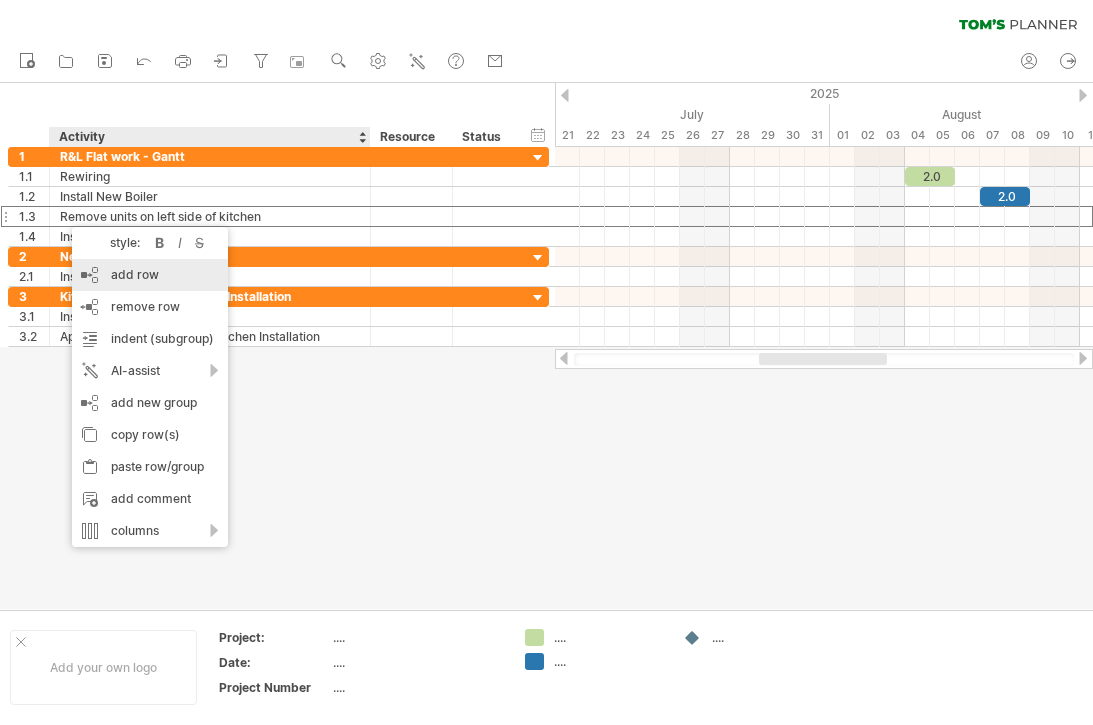 click on "add row Ctrl+Enter Cmd+Enter" at bounding box center [150, 276] 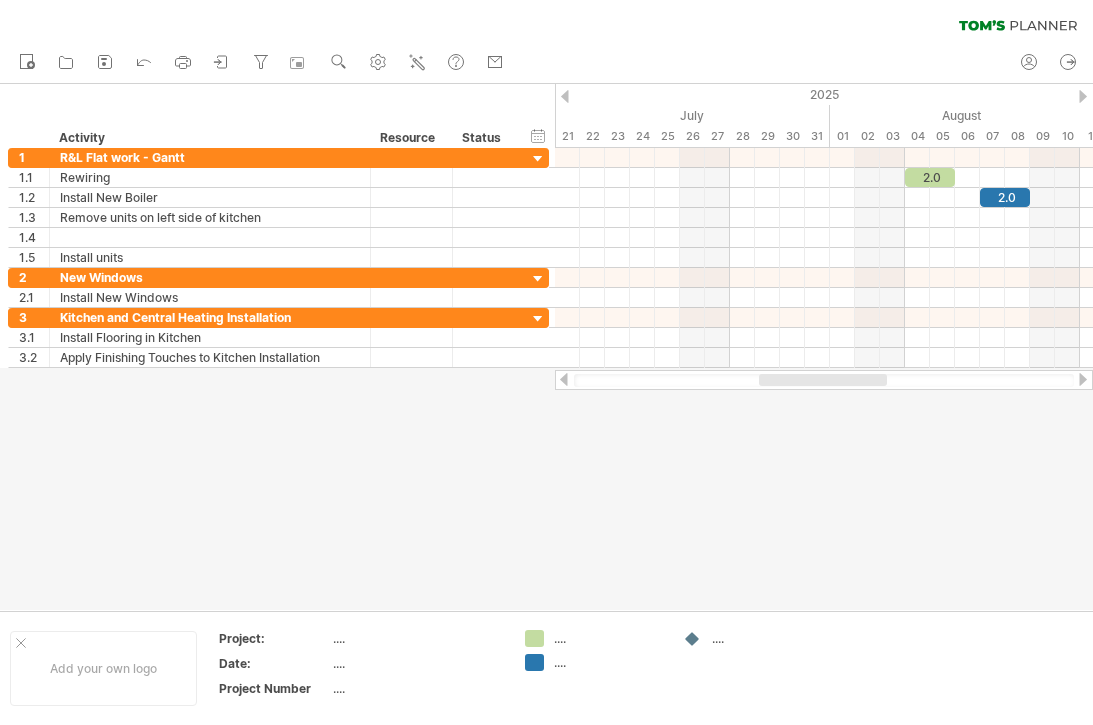click at bounding box center (138, 63) 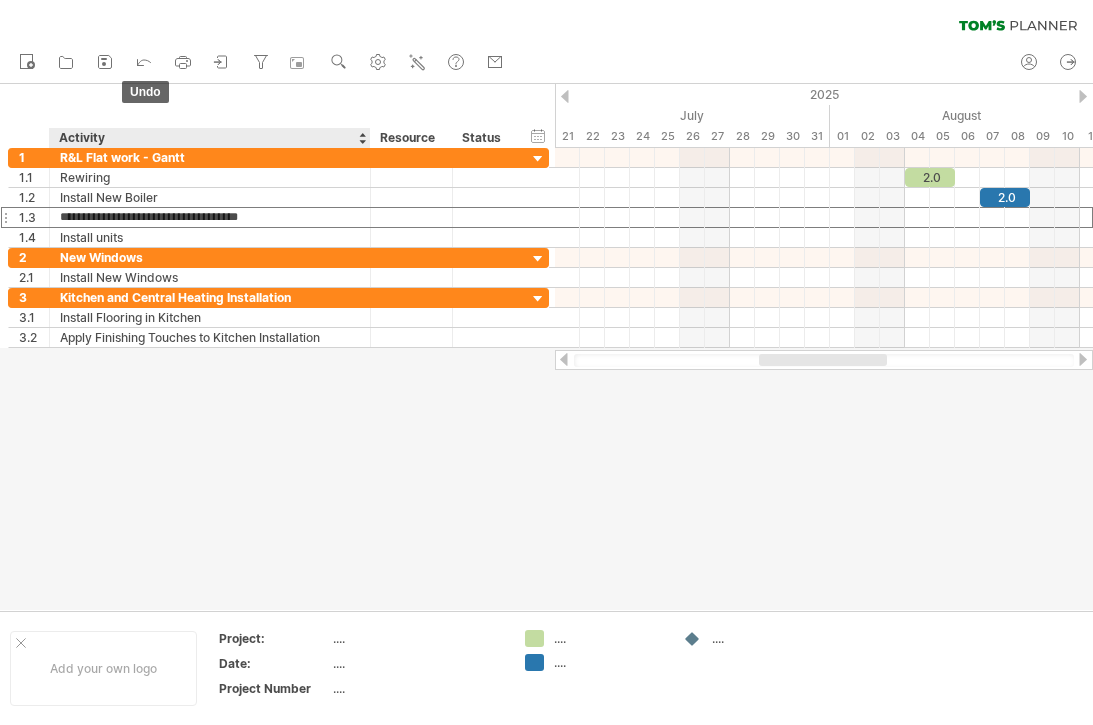 scroll, scrollTop: 0, scrollLeft: 0, axis: both 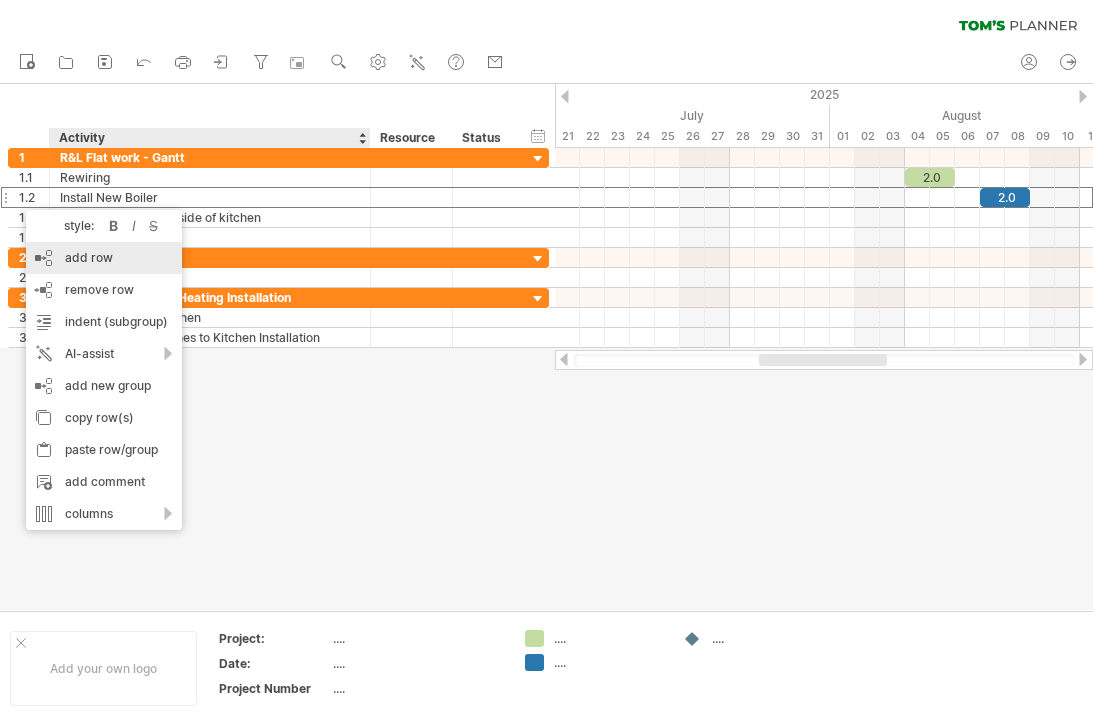 click on "add row Ctrl+Enter Cmd+Enter" at bounding box center (104, 258) 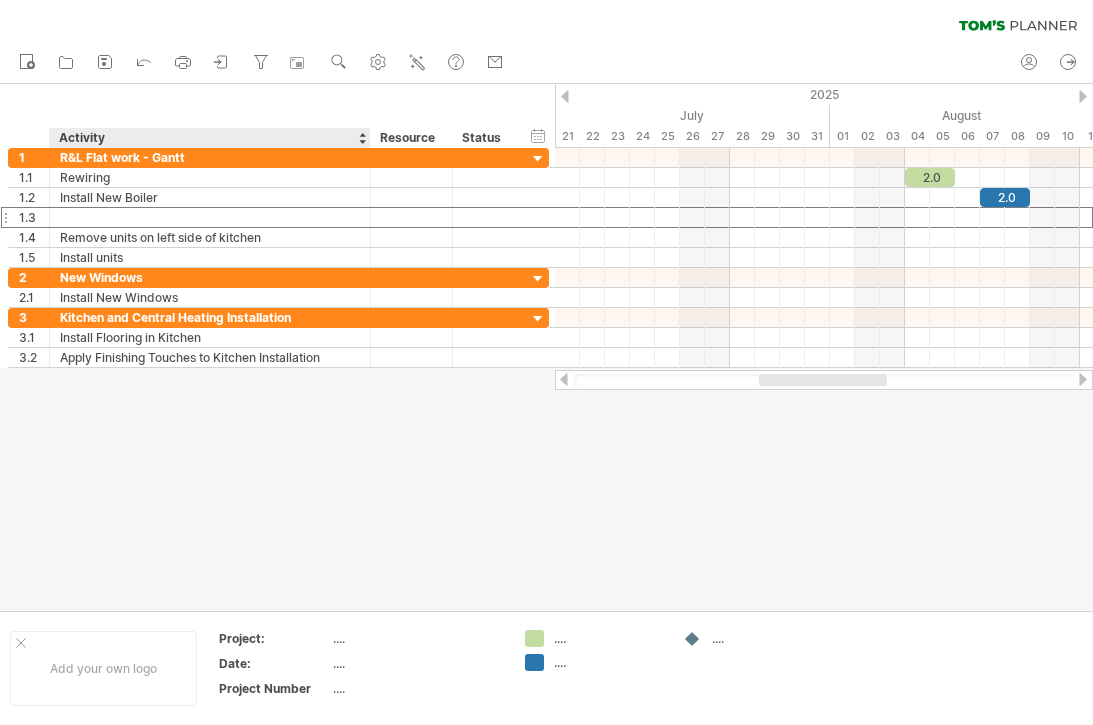 scroll, scrollTop: 0, scrollLeft: 0, axis: both 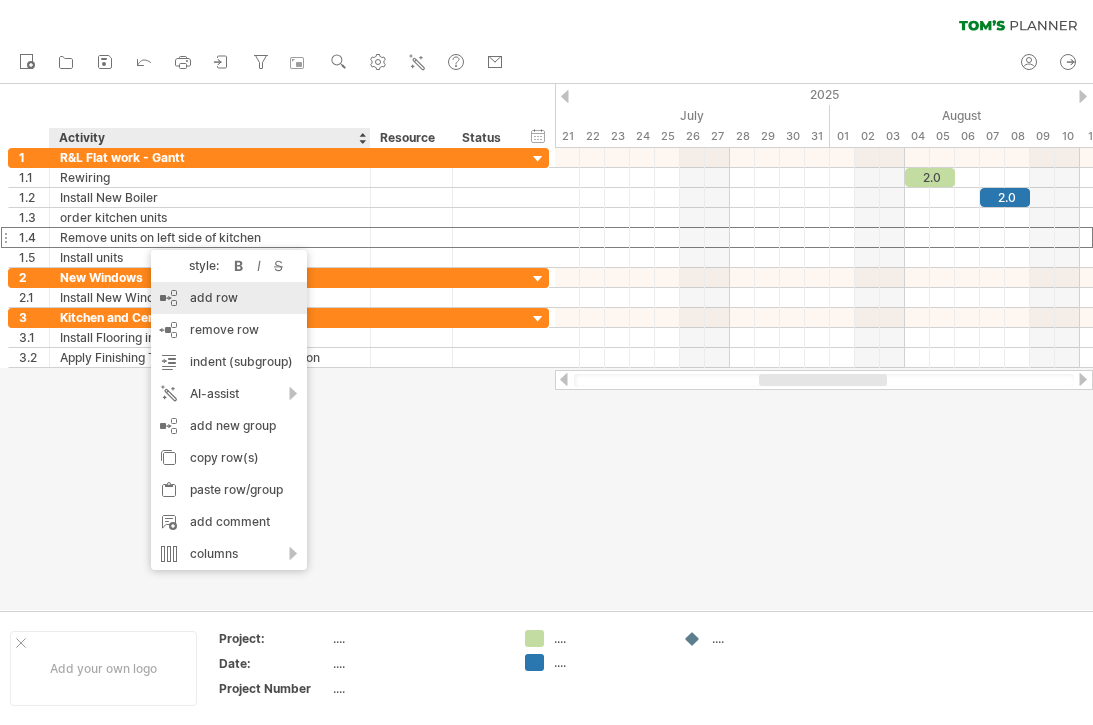 click on "add row Ctrl+Enter Cmd+Enter" at bounding box center [229, 298] 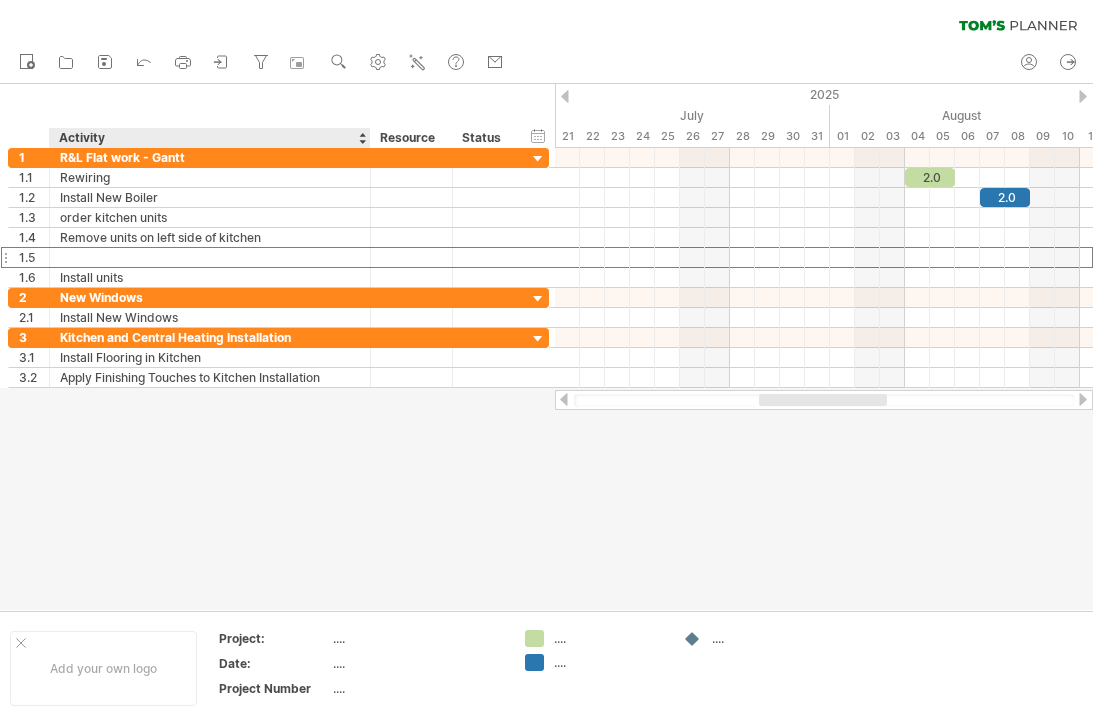 scroll, scrollTop: 0, scrollLeft: 0, axis: both 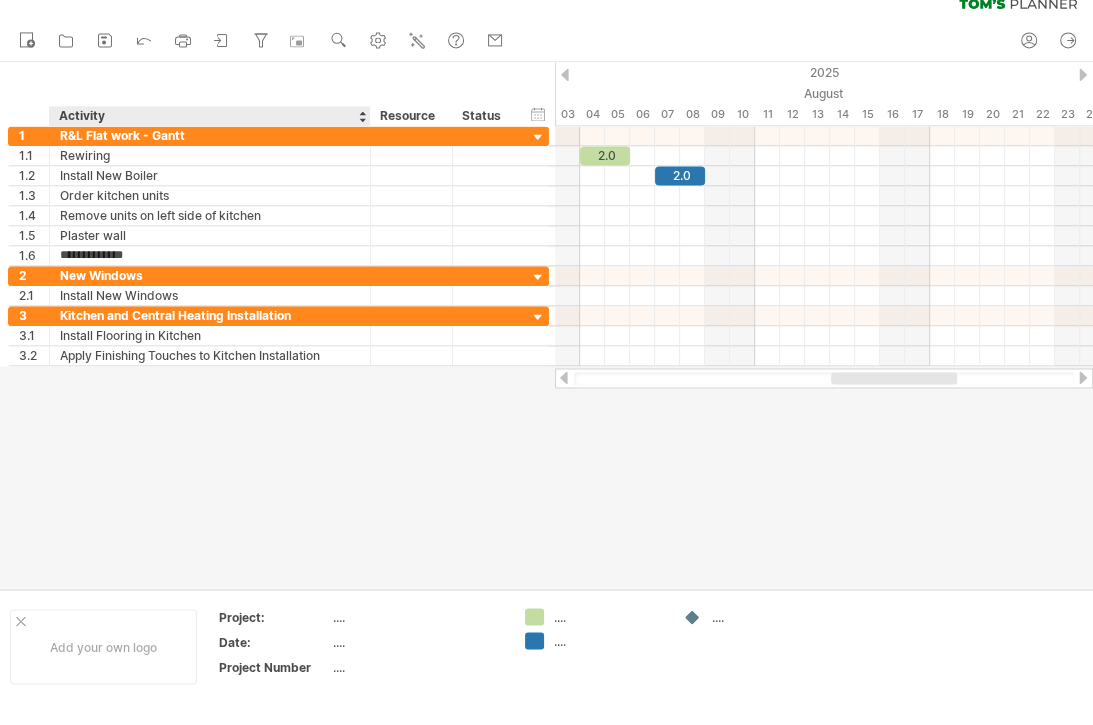 click on "**********" at bounding box center [210, 277] 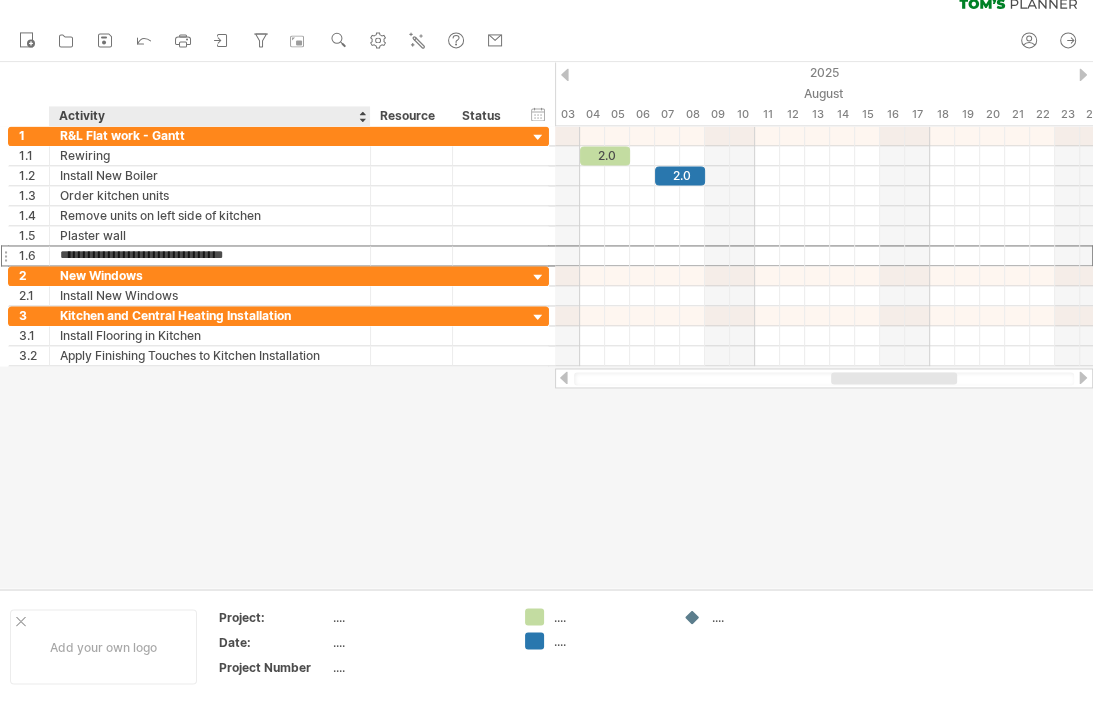 click on "**********" at bounding box center (210, 277) 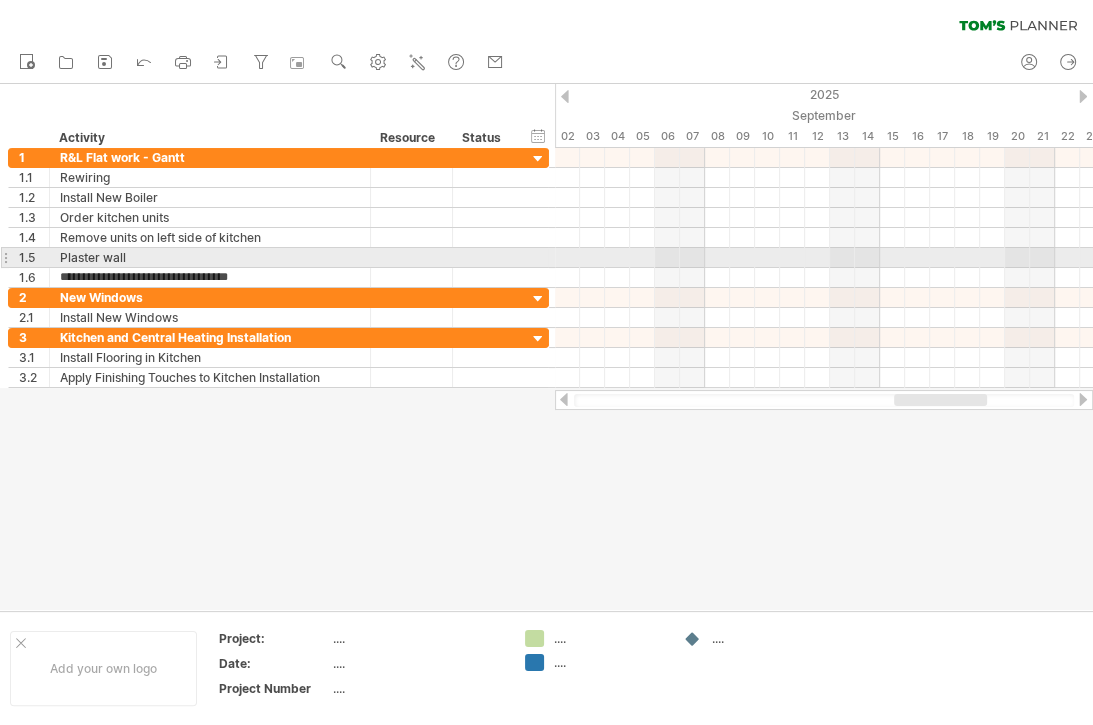 click at bounding box center (824, 258) 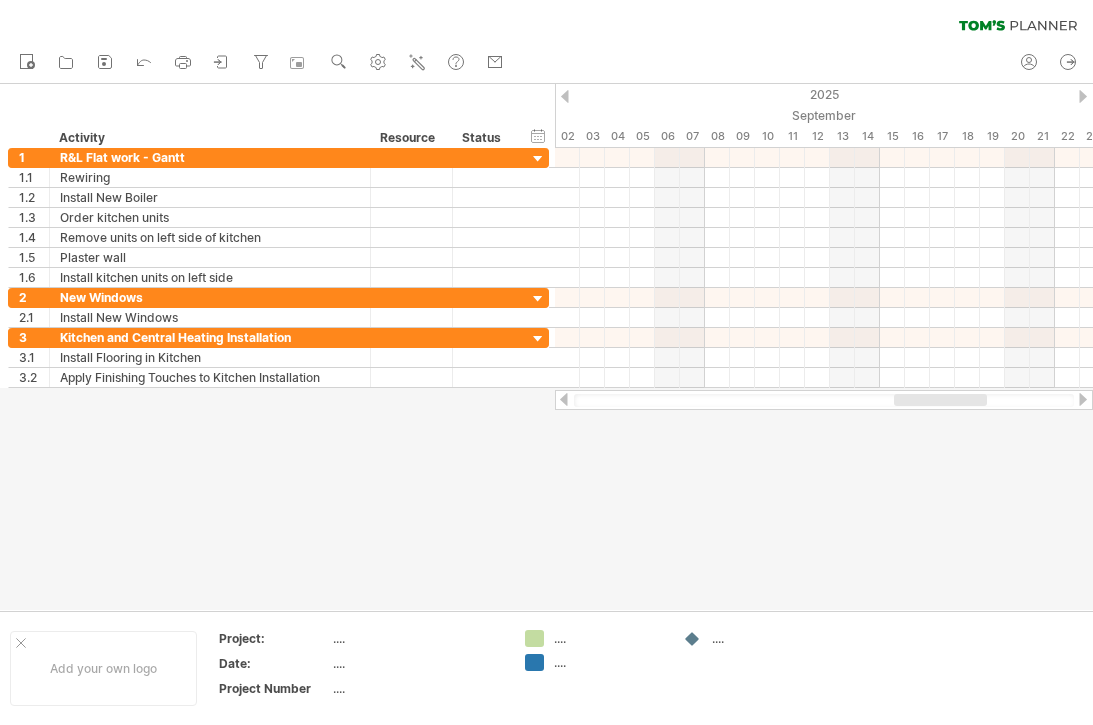 click at bounding box center (824, 238) 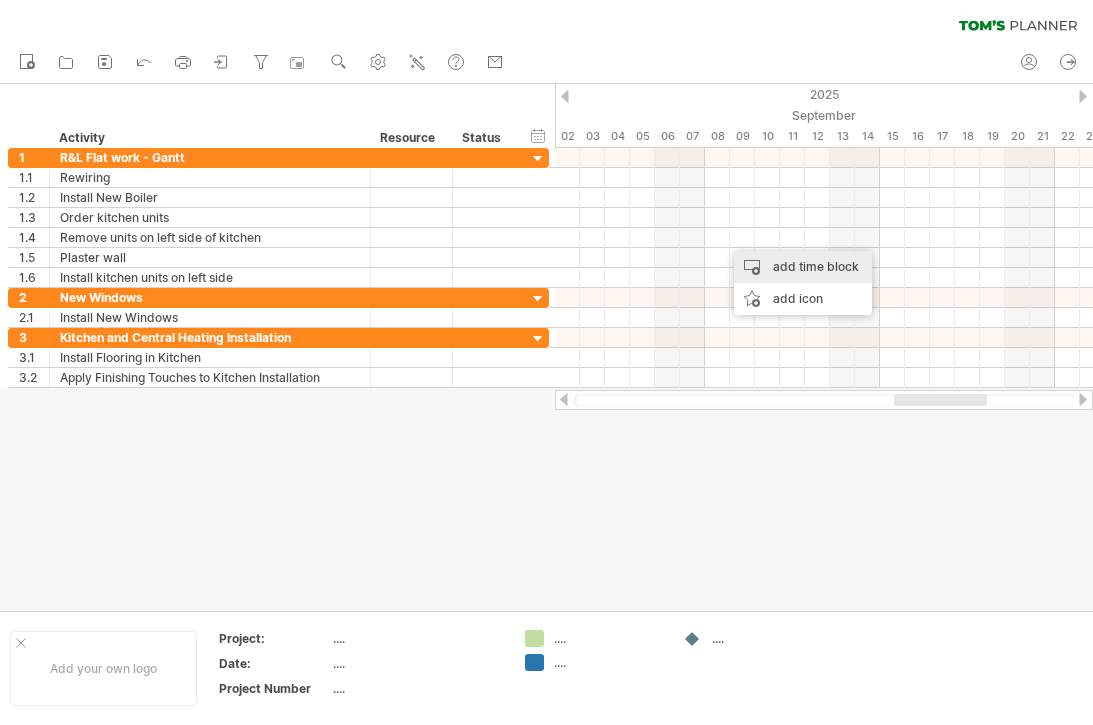 click on "add time block" at bounding box center [803, 267] 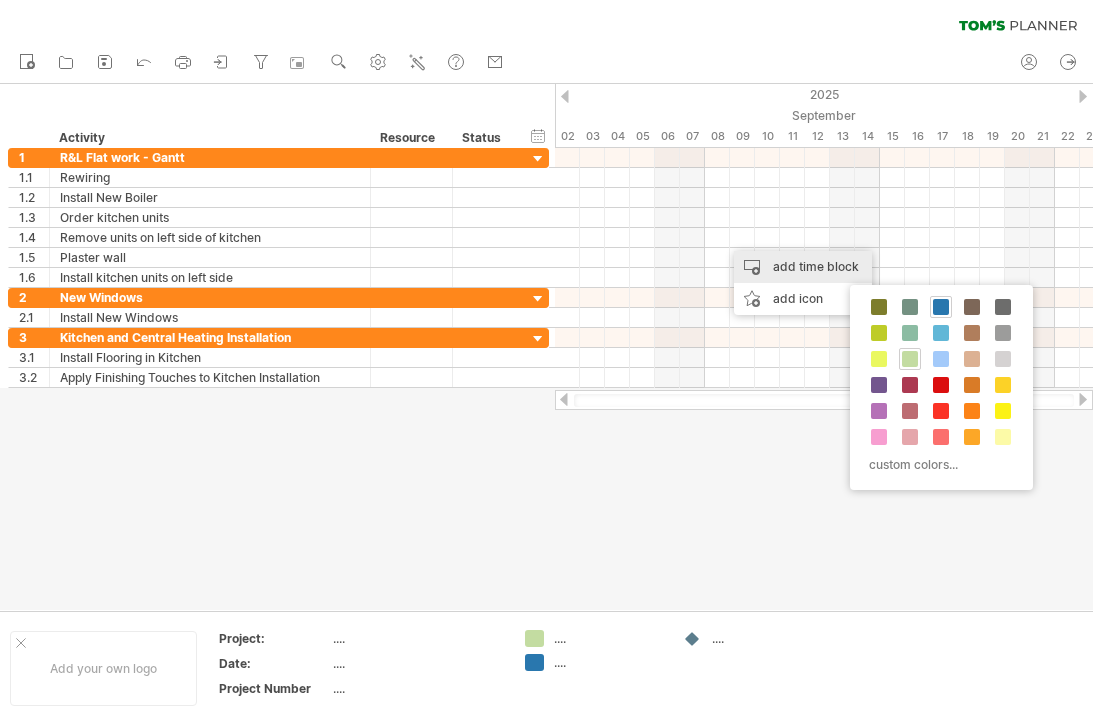 click at bounding box center (910, 333) 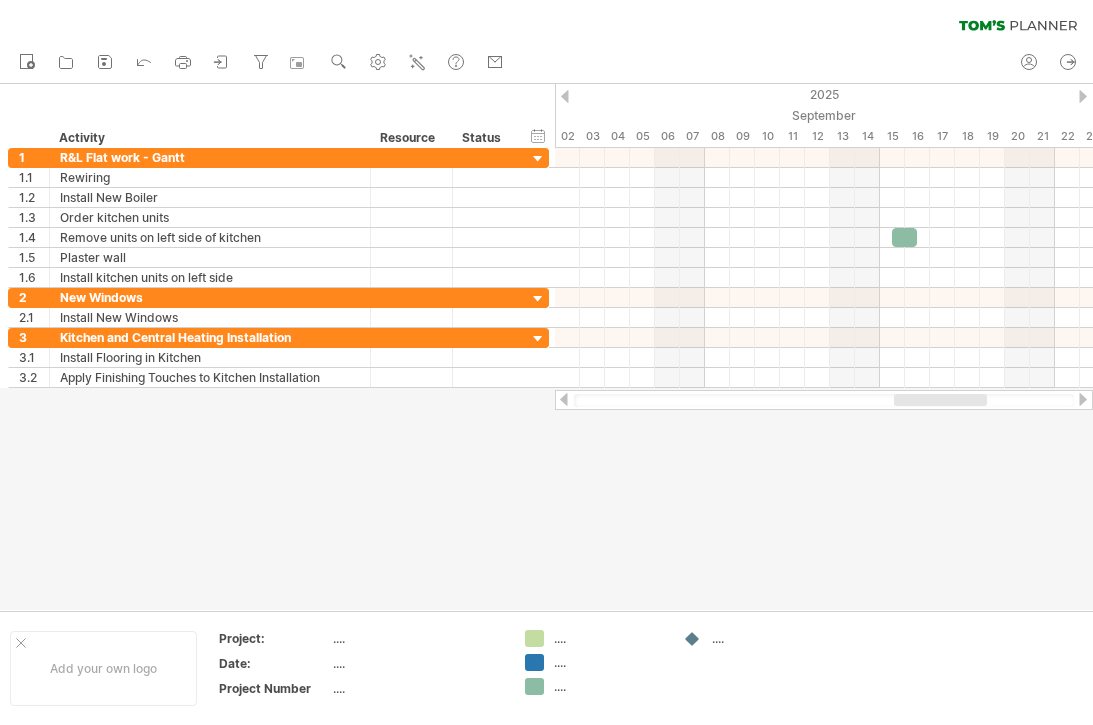 click at bounding box center [904, 237] 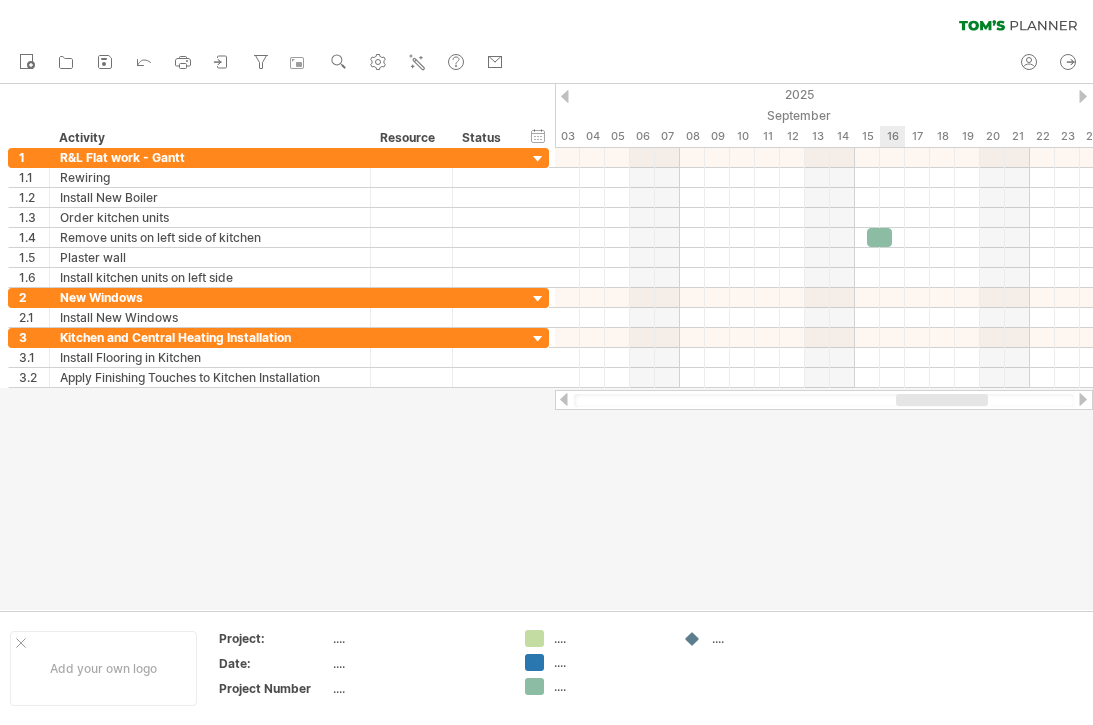 click at bounding box center (824, 258) 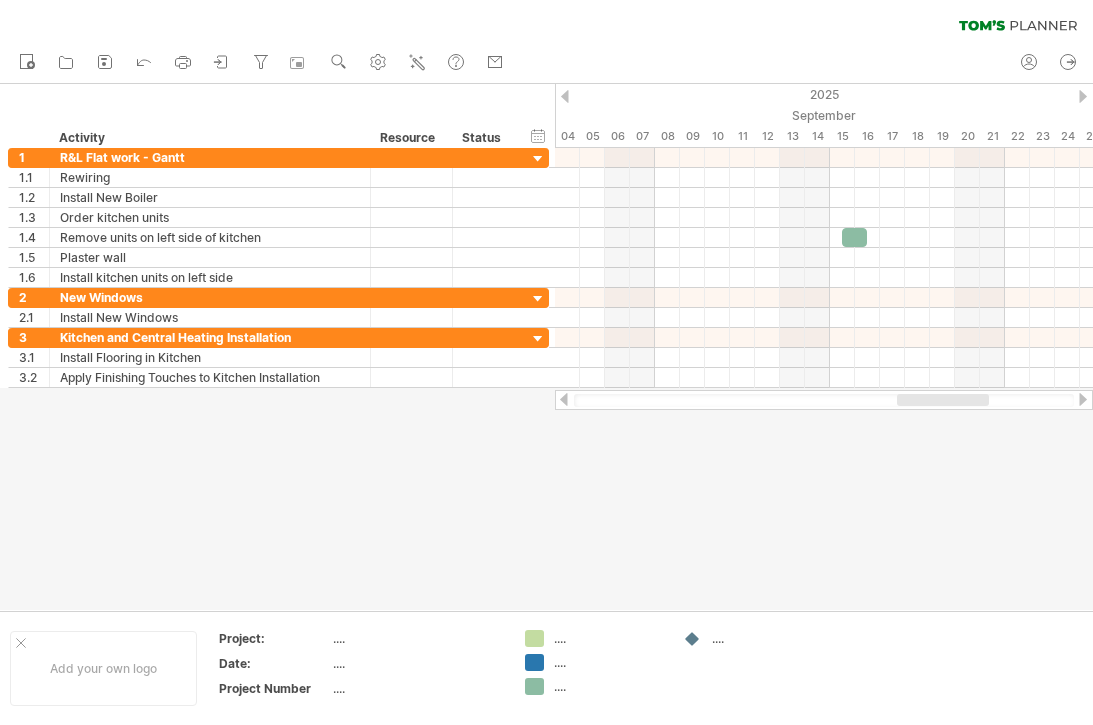 click at bounding box center [824, 258] 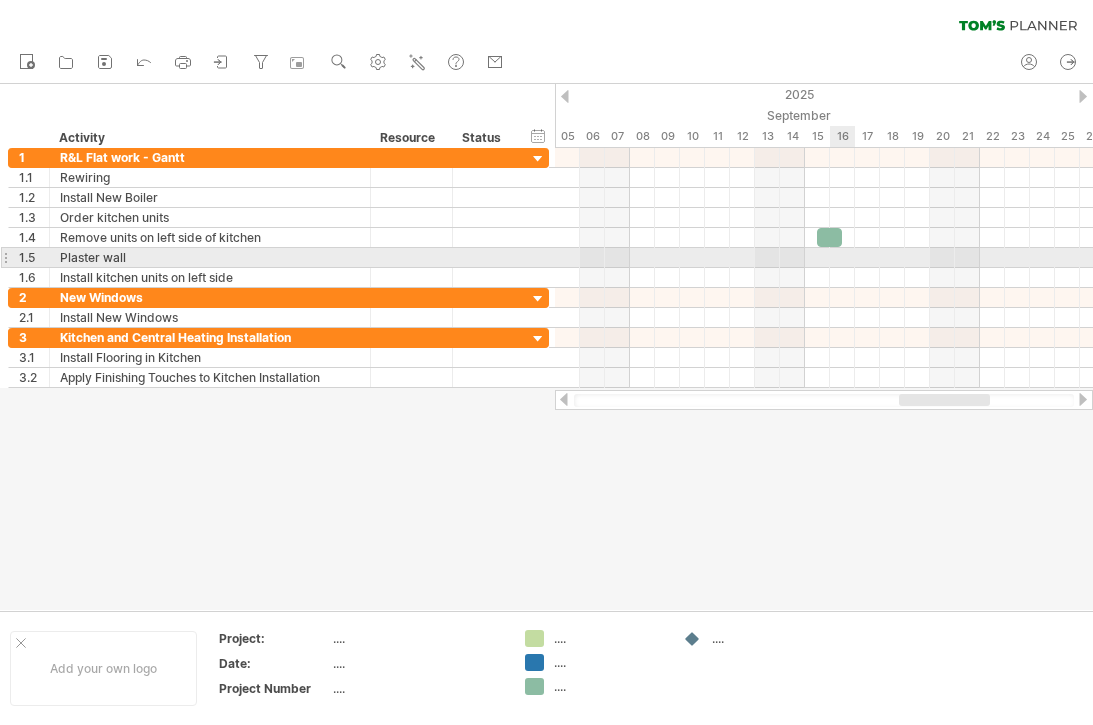 click at bounding box center [824, 258] 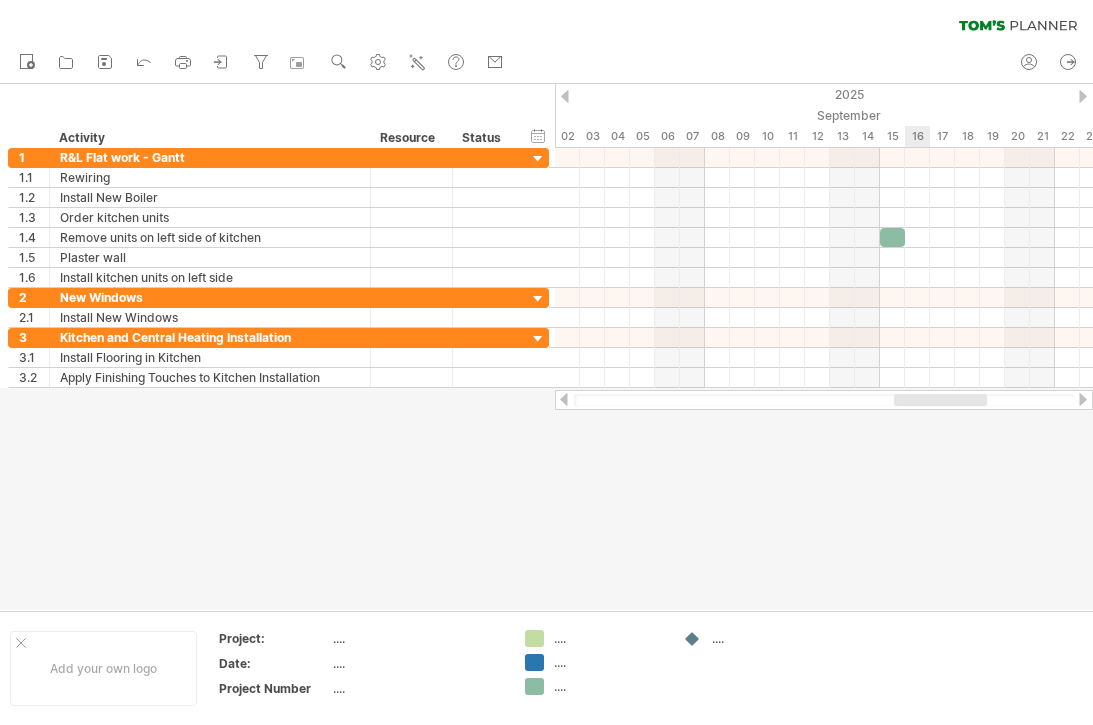 click at bounding box center [905, 237] 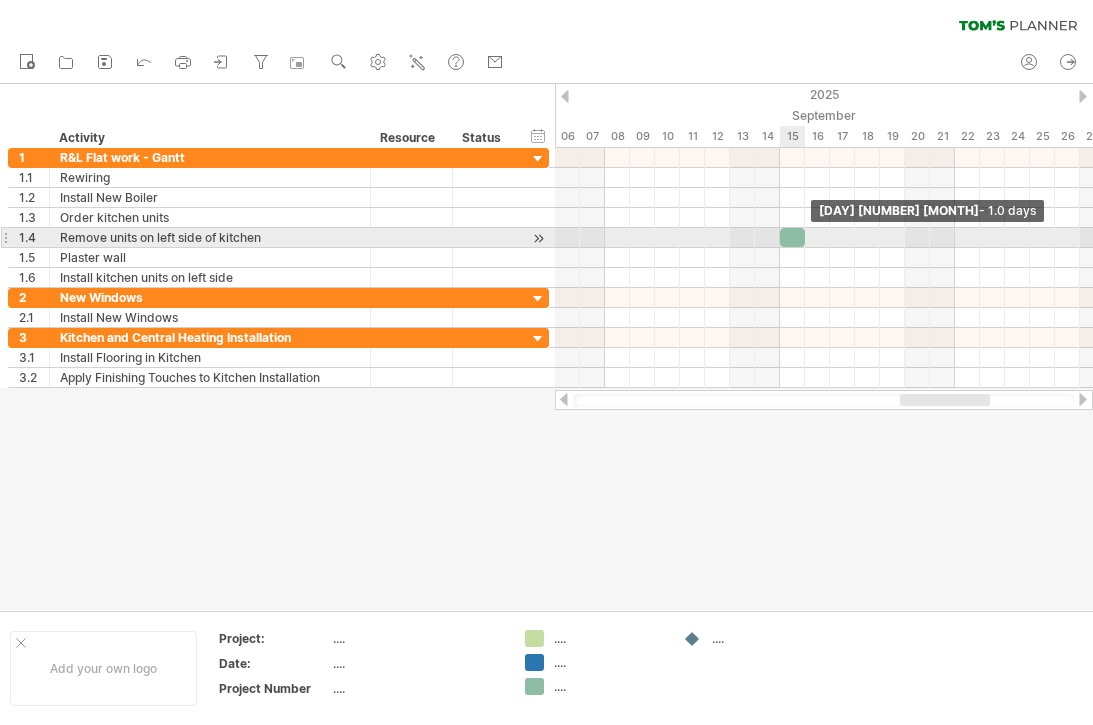 click at bounding box center (805, 237) 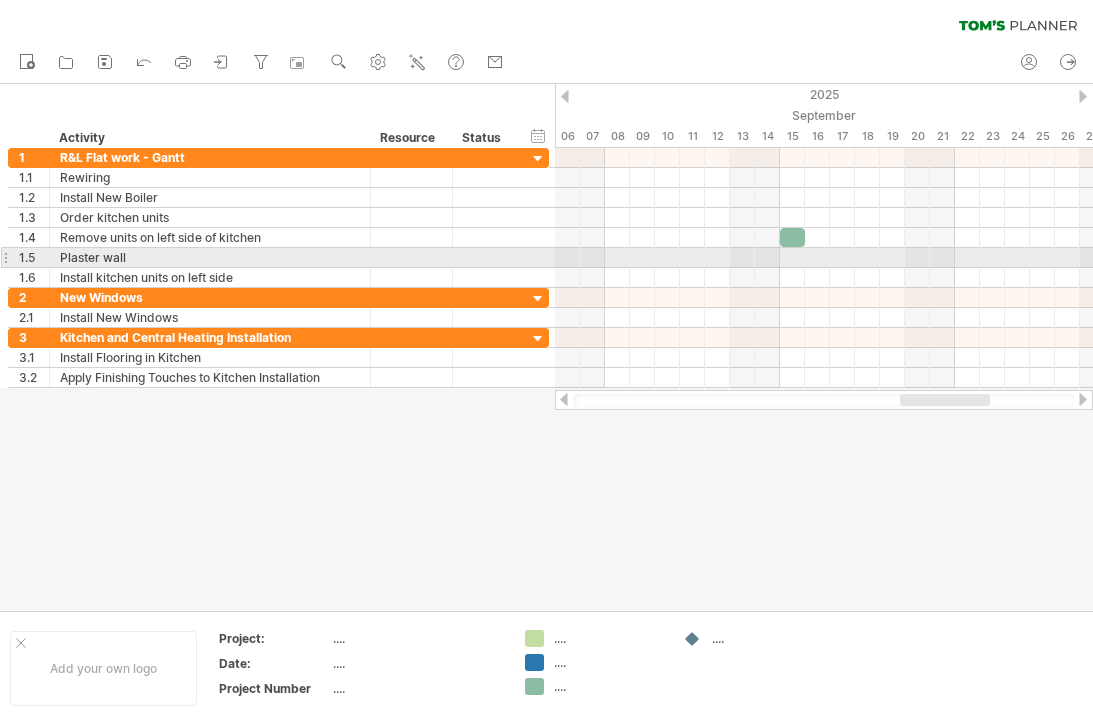 click at bounding box center [805, 237] 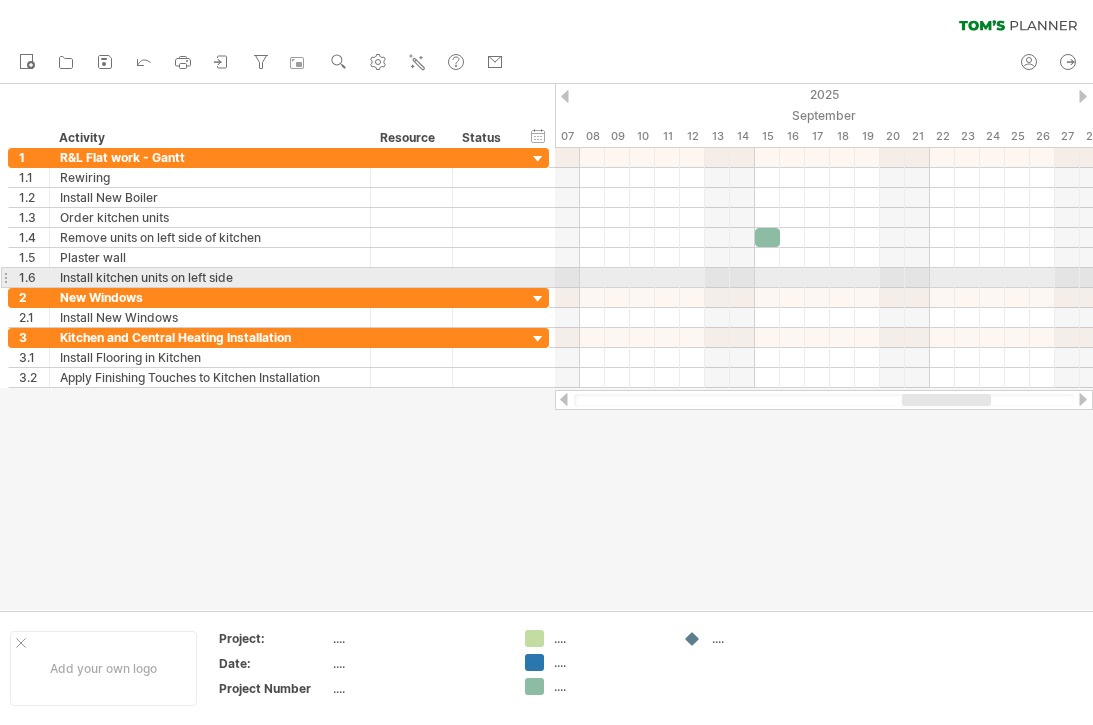 click at bounding box center [824, 278] 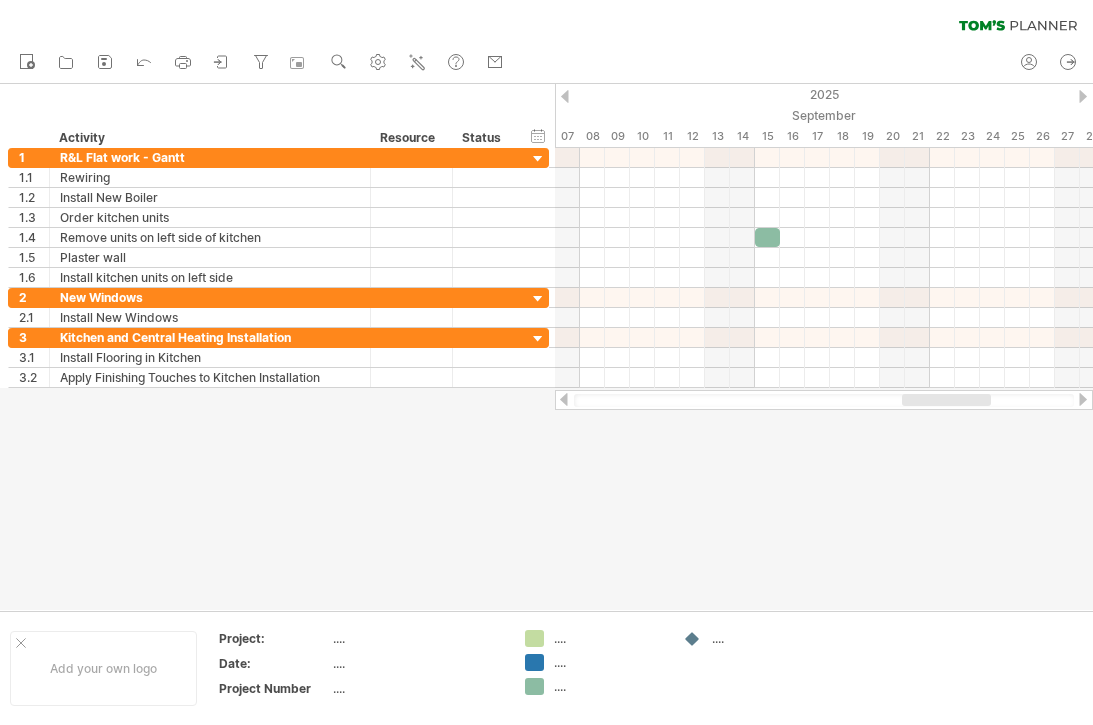 click at bounding box center (780, 237) 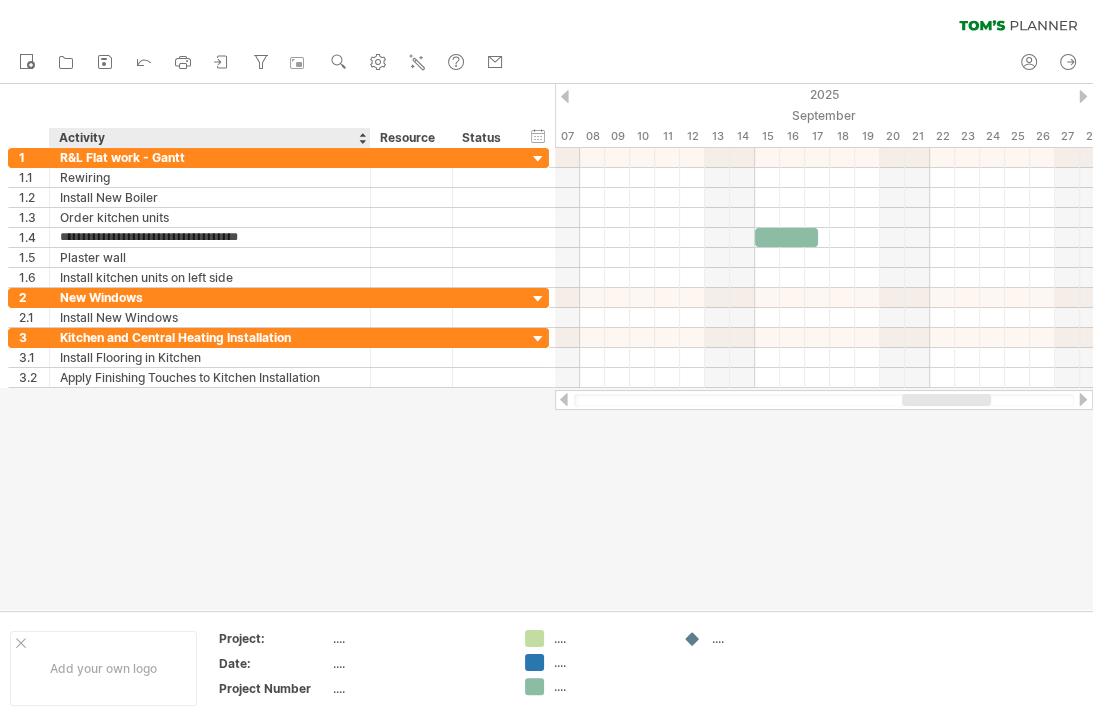 click on "**********" at bounding box center [210, 237] 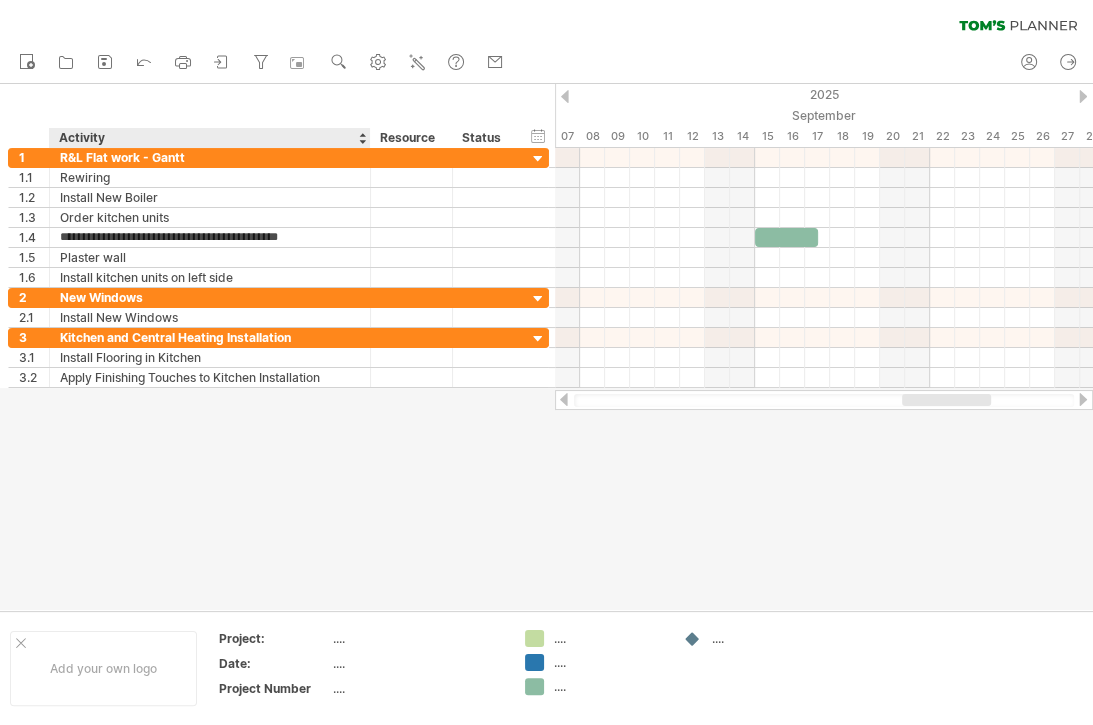 click on "**********" at bounding box center (210, 237) 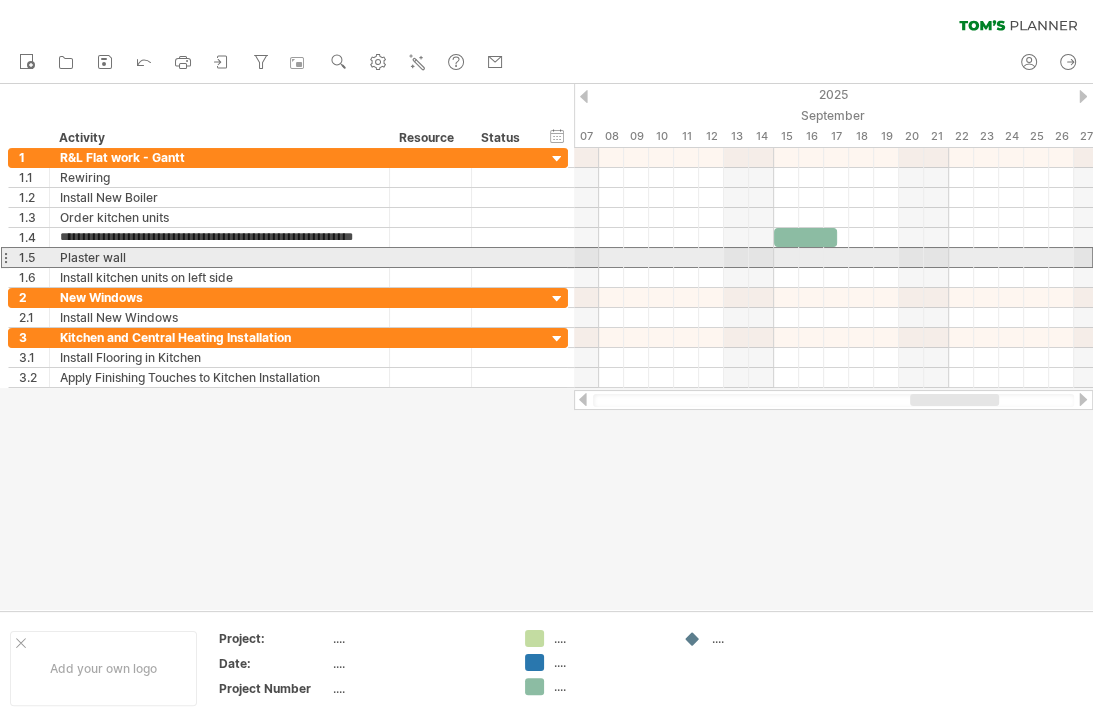 click at bounding box center [431, 257] 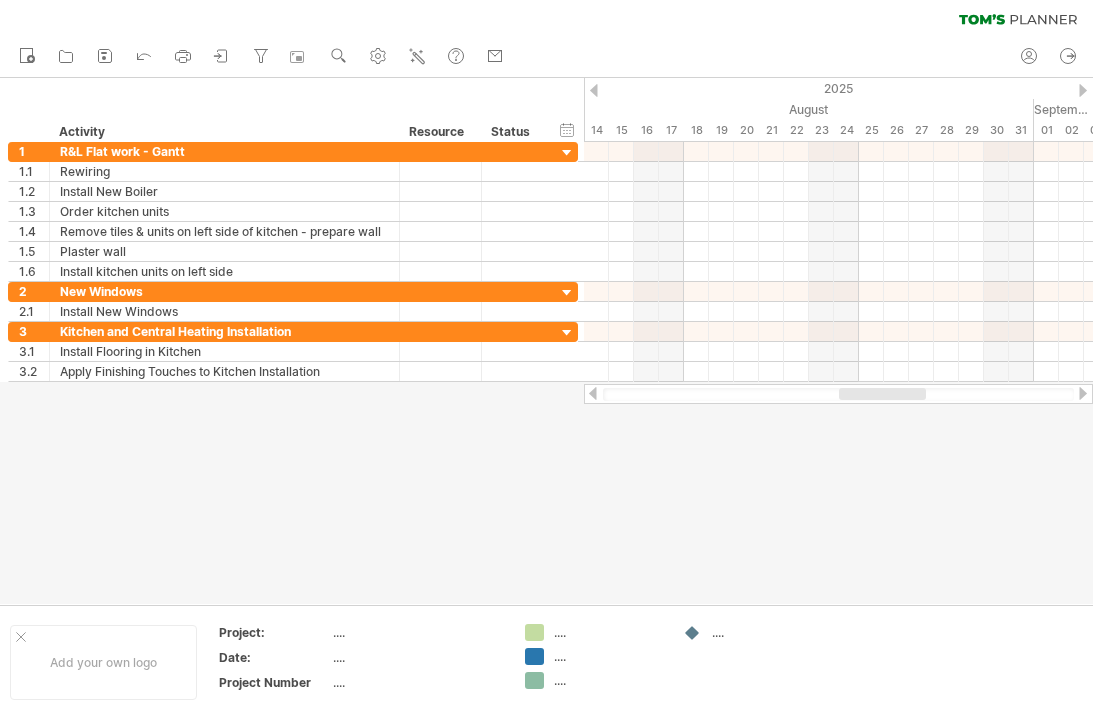 scroll, scrollTop: 0, scrollLeft: 0, axis: both 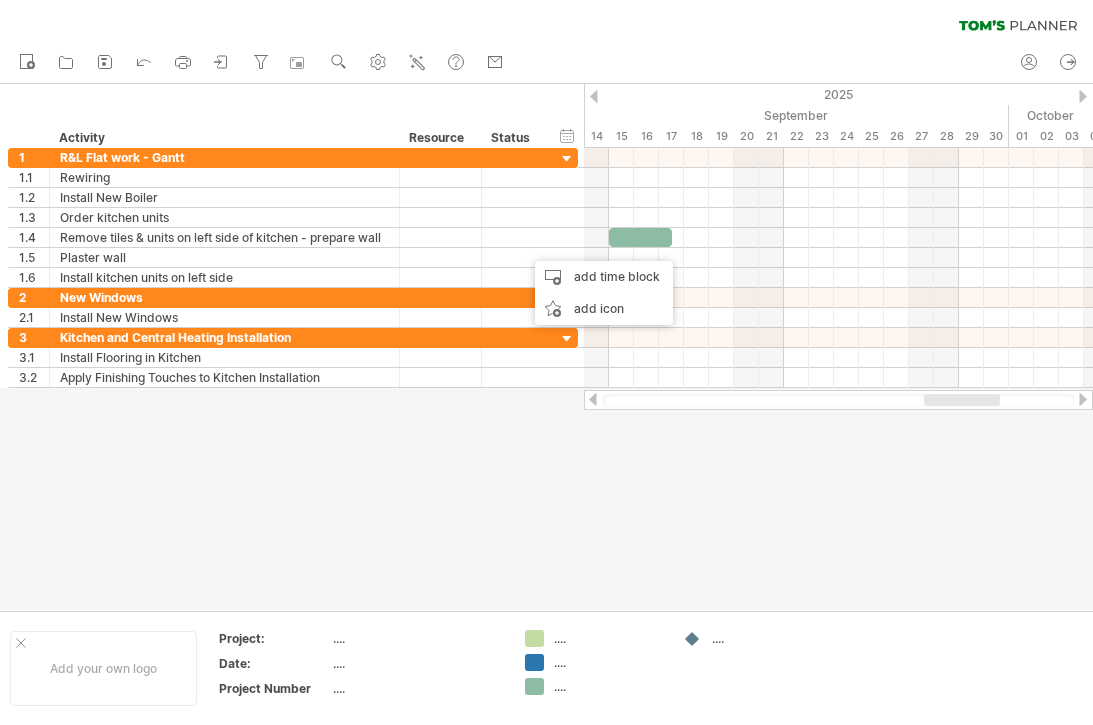 click on "add time block" at bounding box center (604, 277) 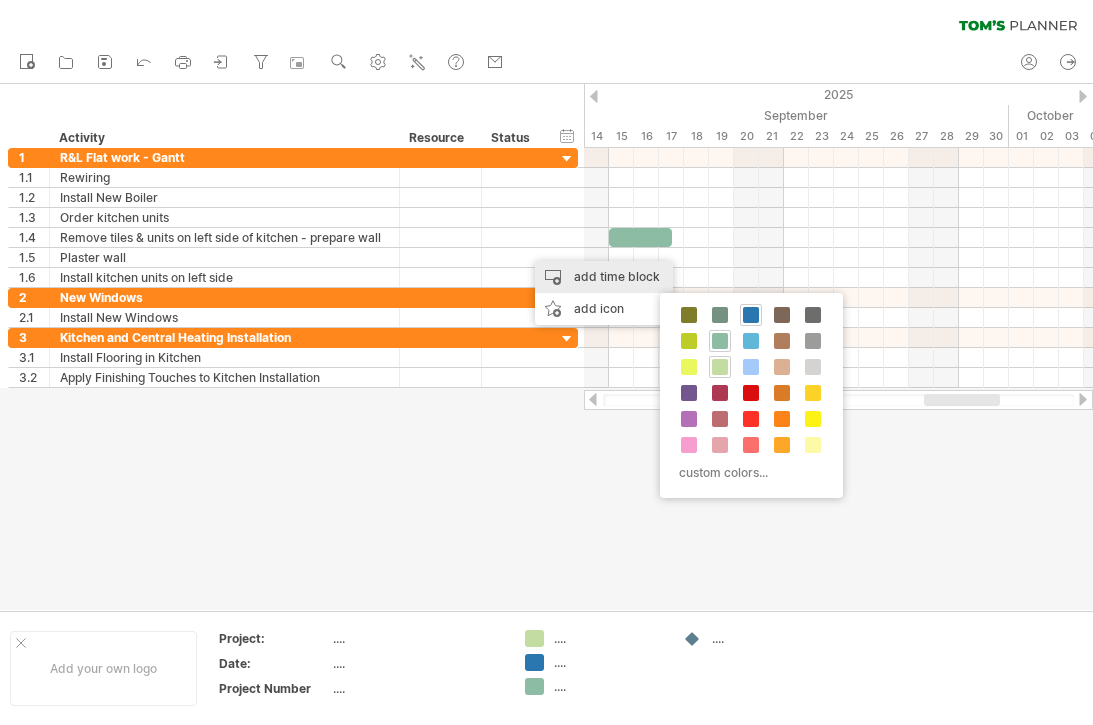 click at bounding box center (782, 341) 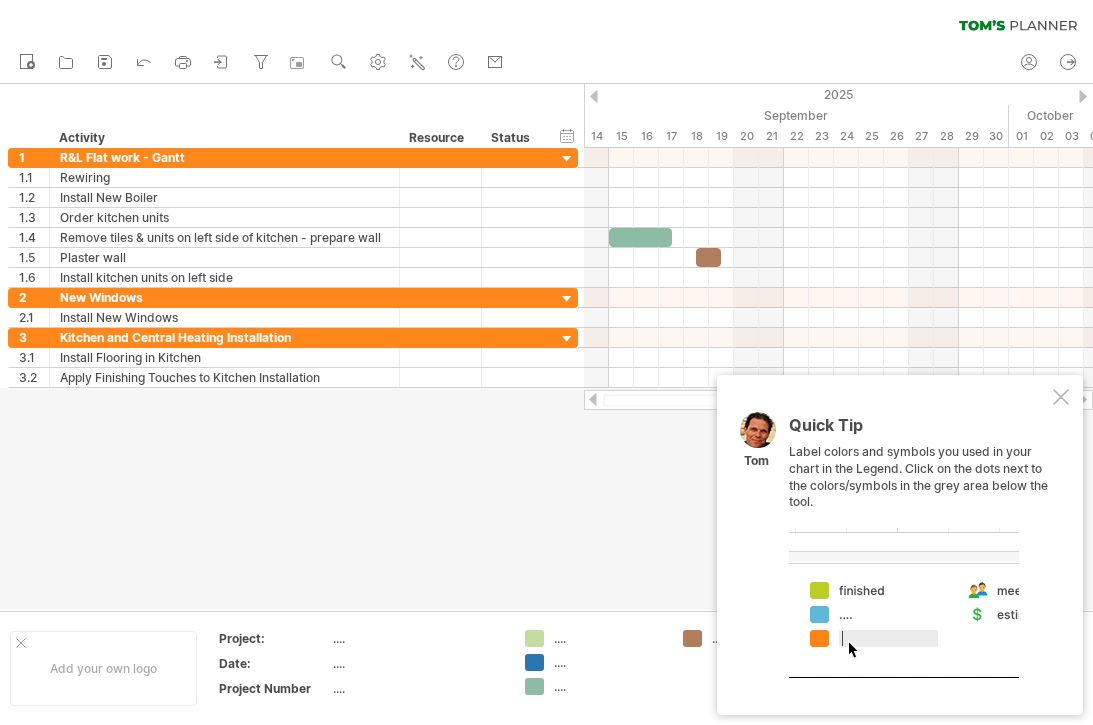 click at bounding box center [1061, 397] 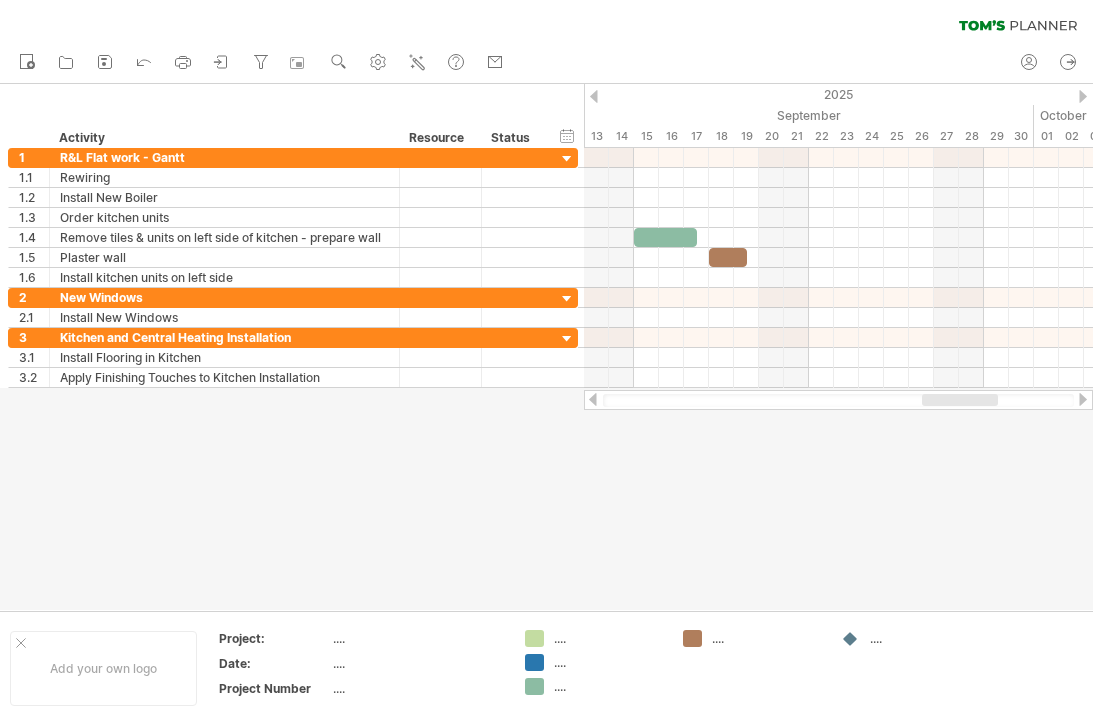 click at bounding box center (728, 257) 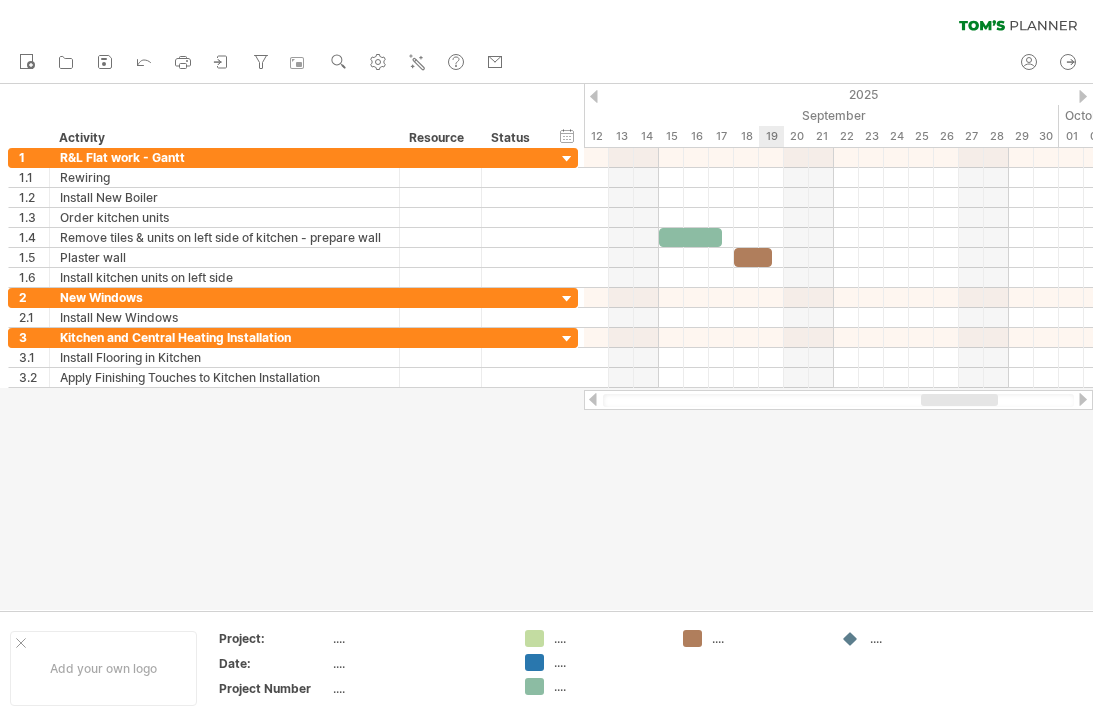 click at bounding box center (753, 257) 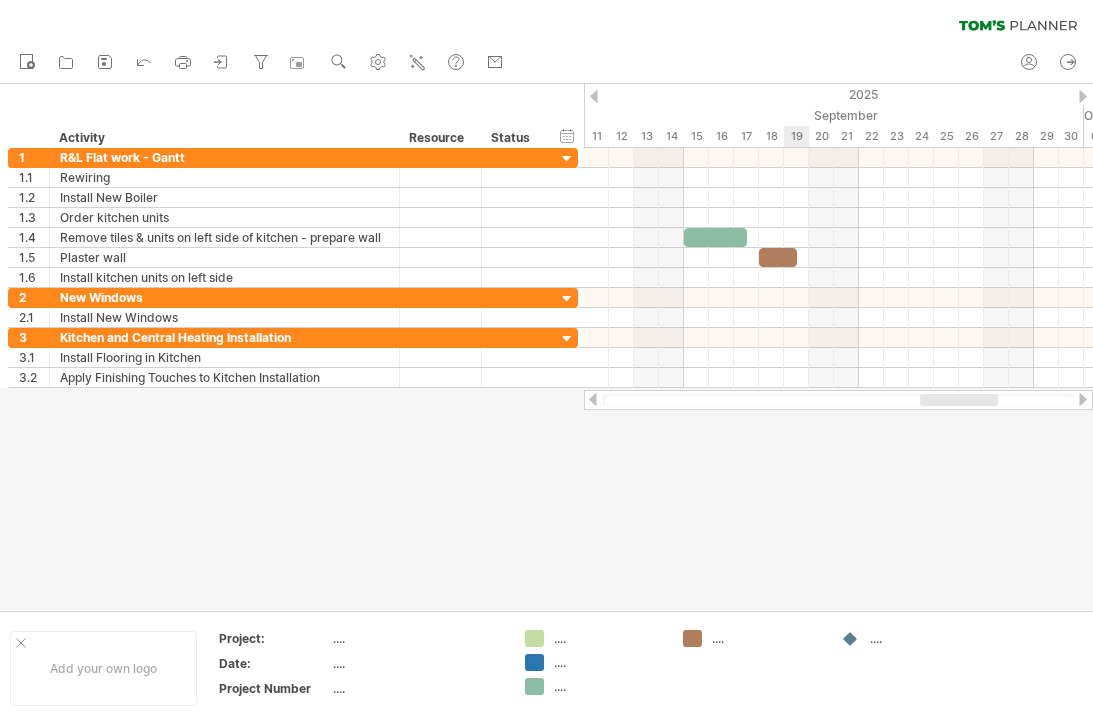 click at bounding box center [778, 257] 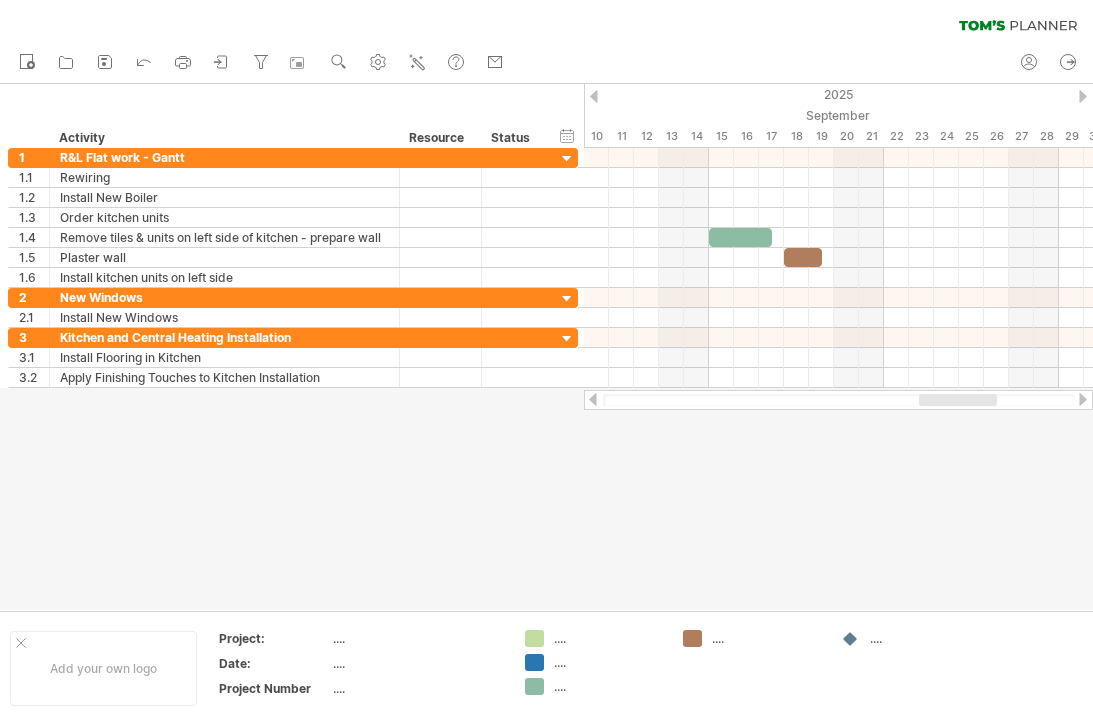 click at bounding box center (803, 257) 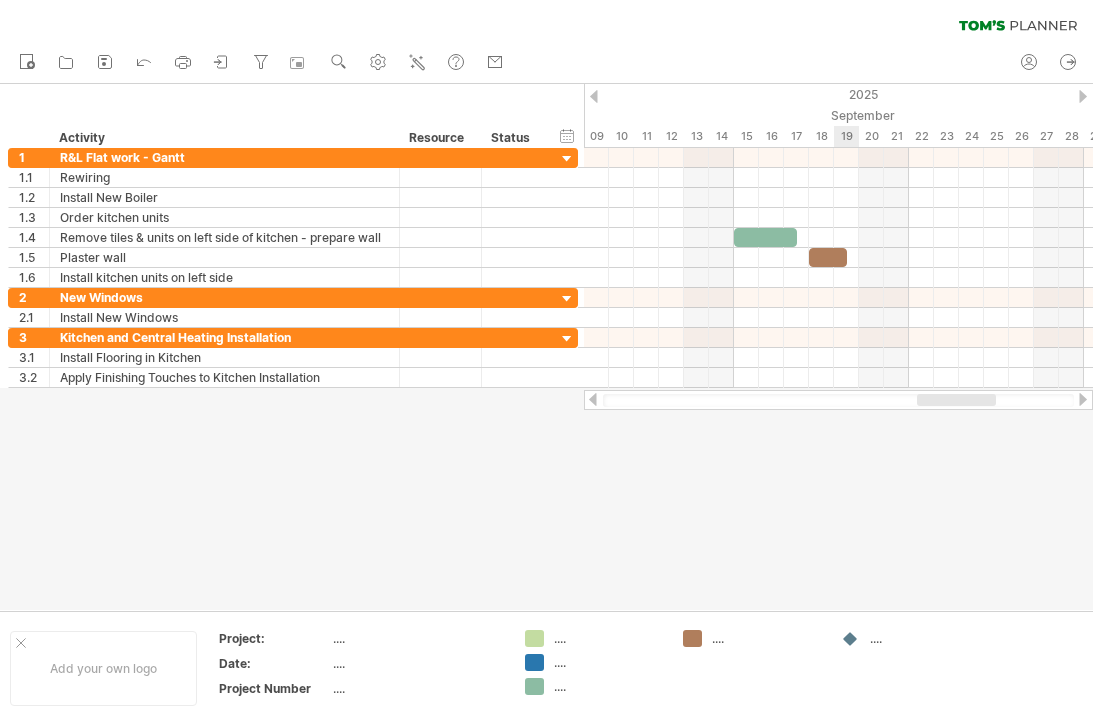 click at bounding box center [828, 257] 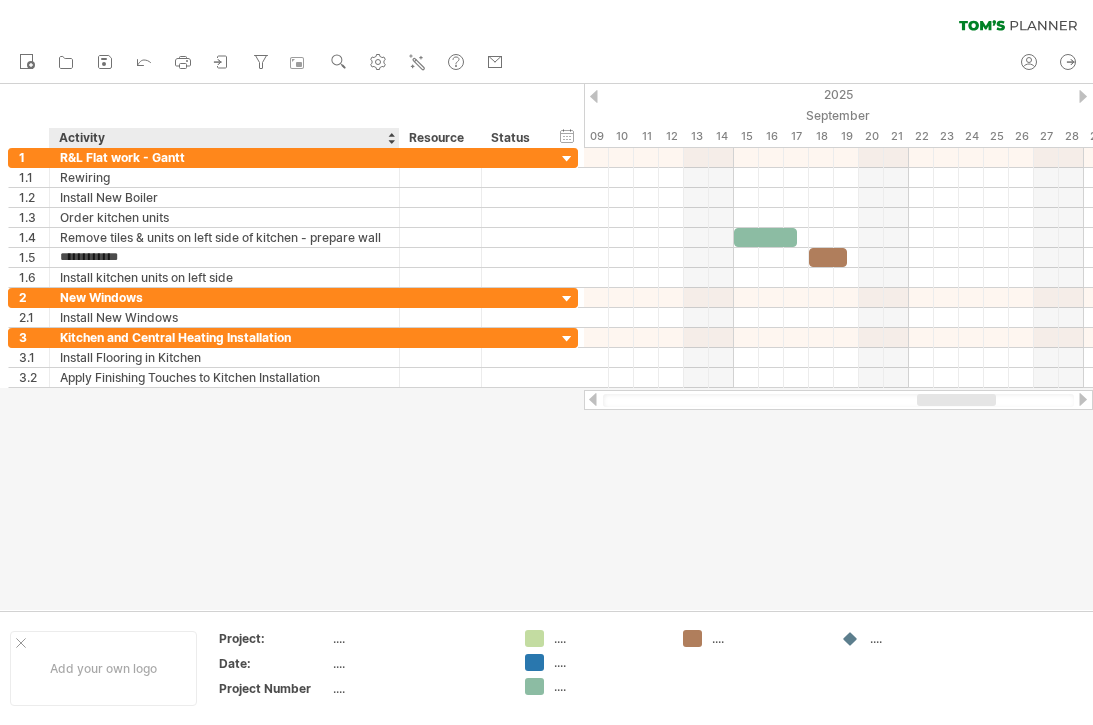 scroll, scrollTop: 5, scrollLeft: 0, axis: vertical 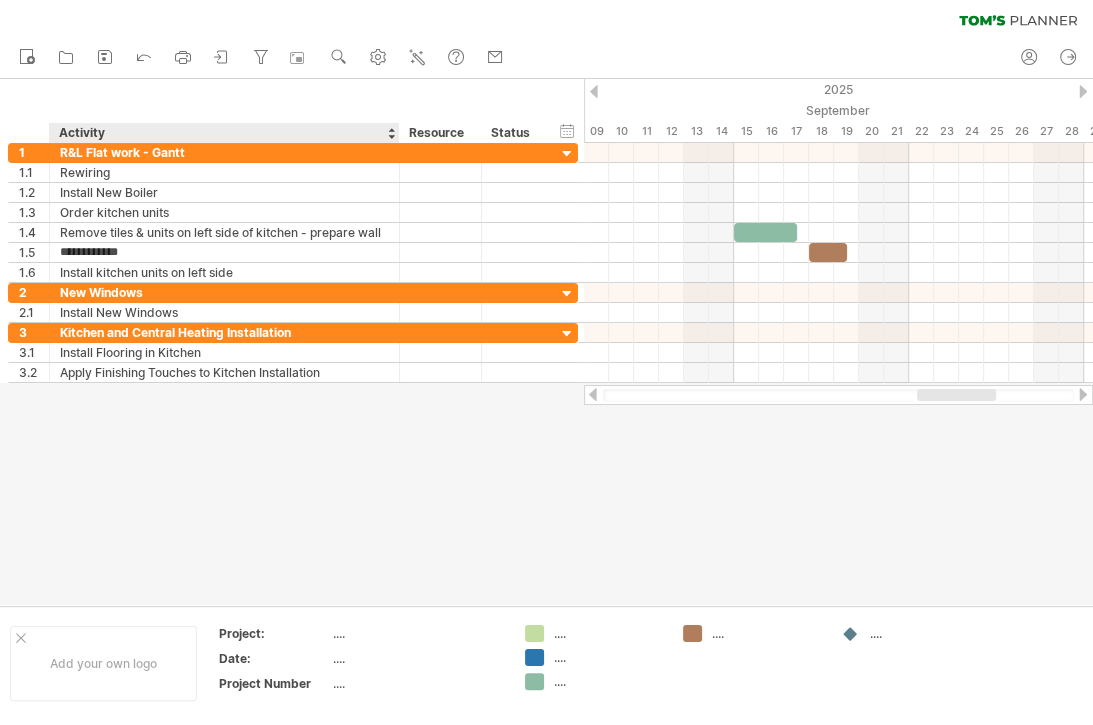 click on "**********" at bounding box center [224, 252] 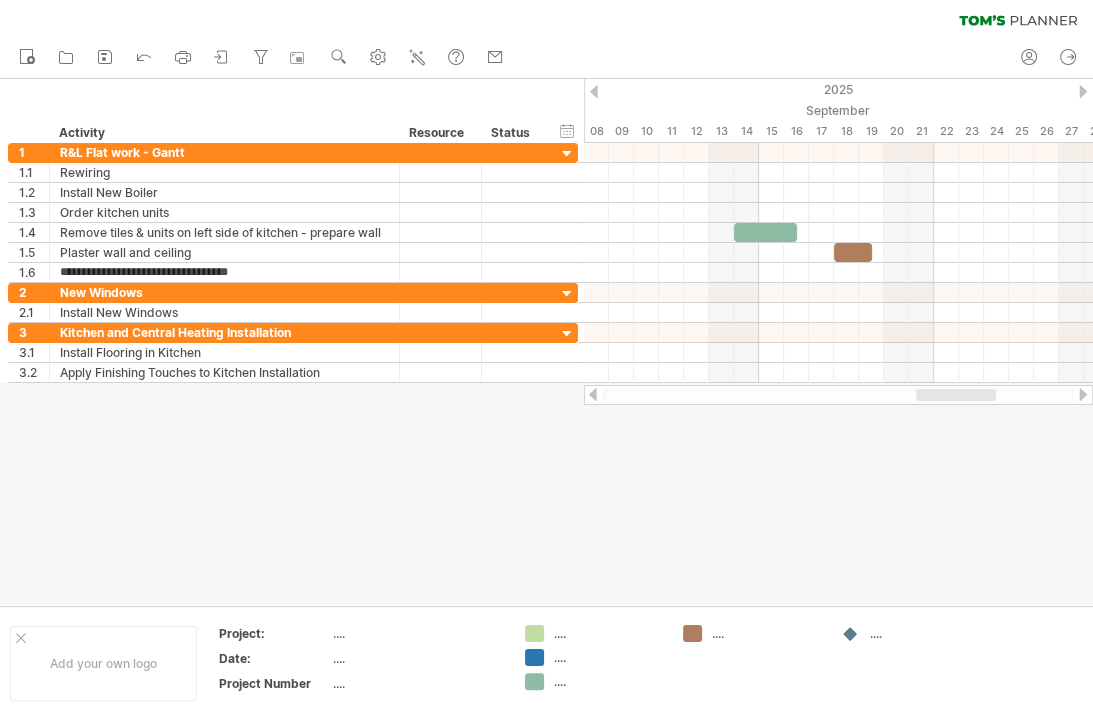click at bounding box center (765, 232) 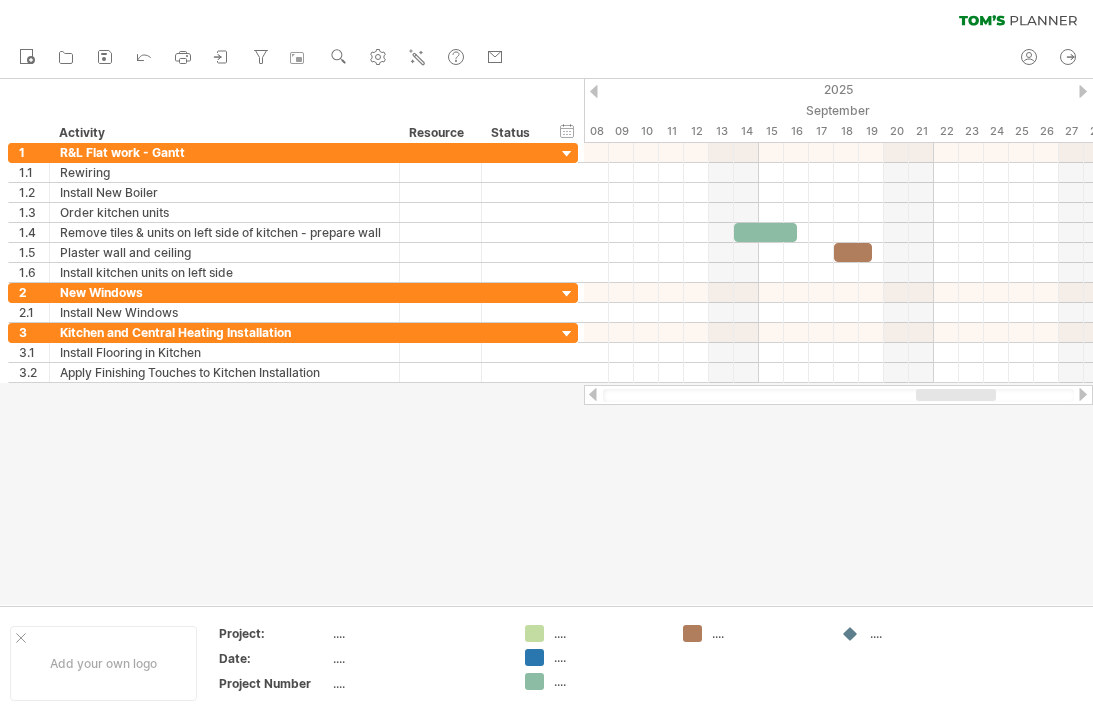 scroll, scrollTop: 6, scrollLeft: 0, axis: vertical 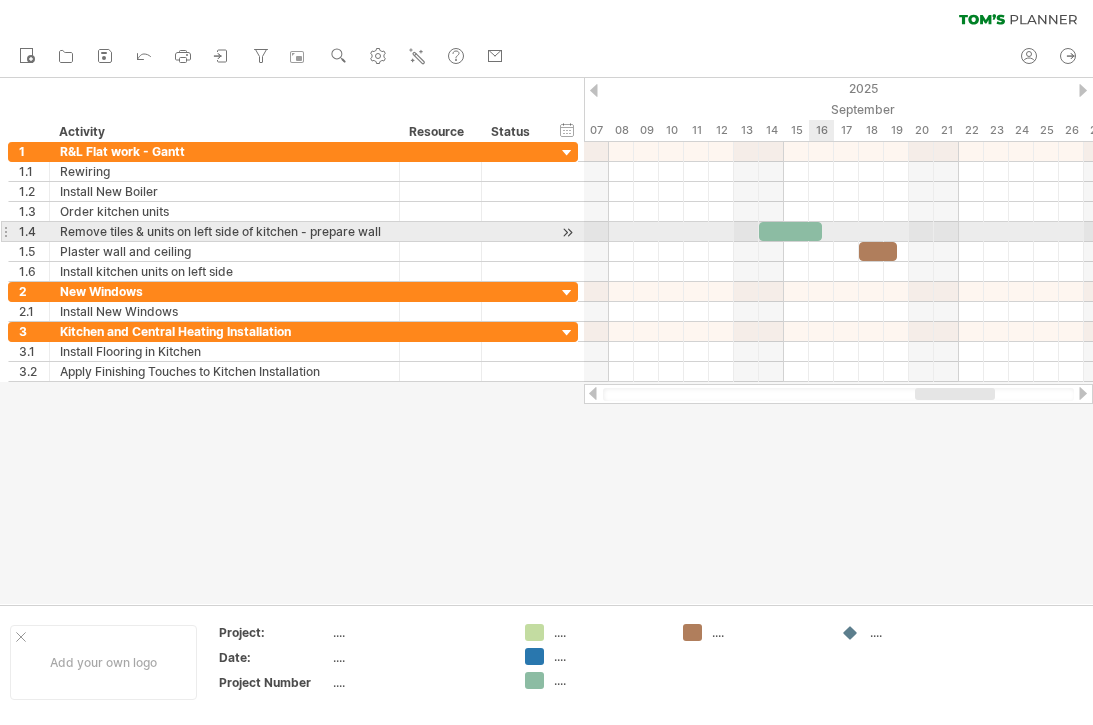 click at bounding box center [790, 231] 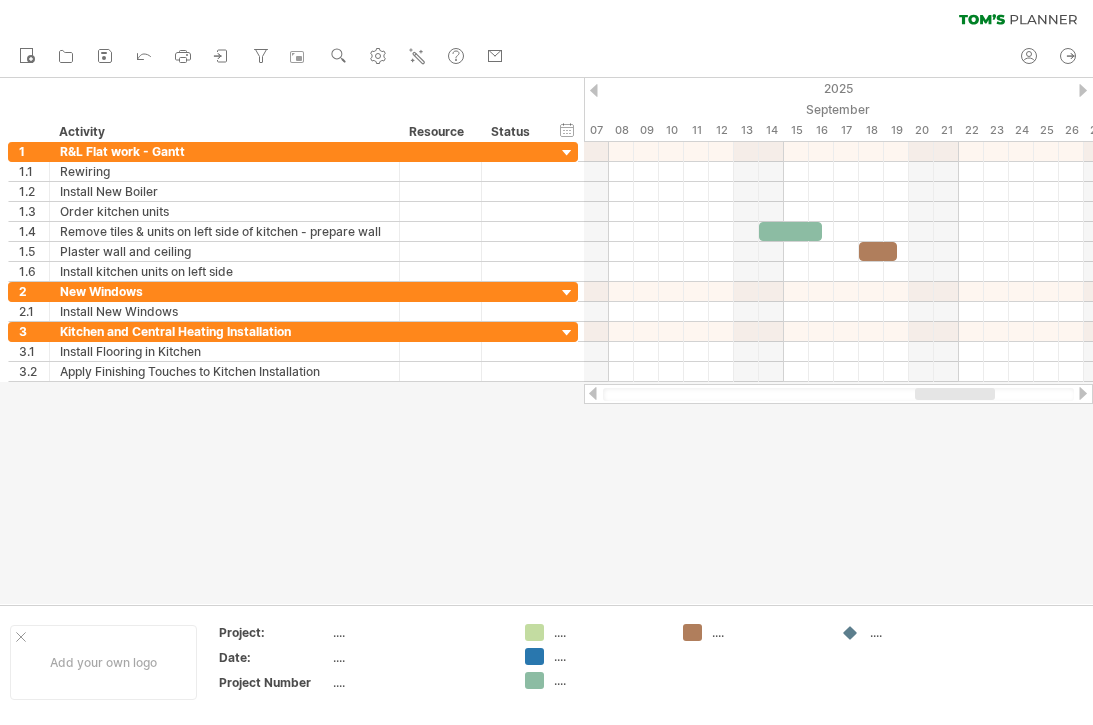 scroll, scrollTop: 0, scrollLeft: 0, axis: both 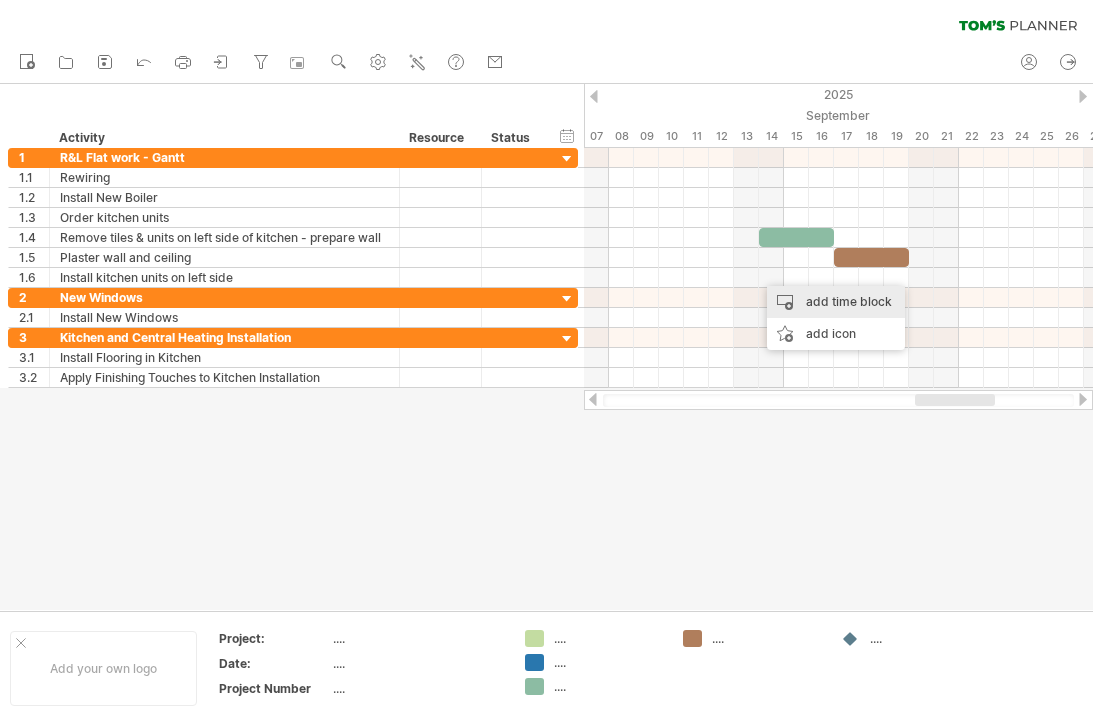 click on "add time block" at bounding box center (836, 302) 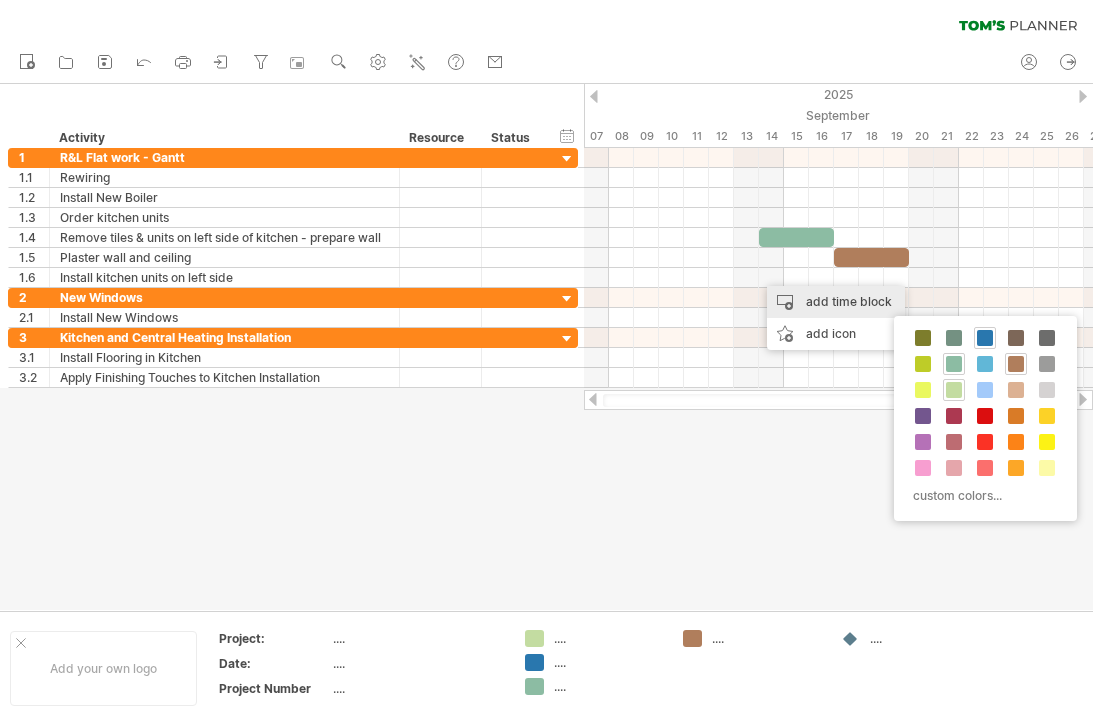 click at bounding box center [954, 364] 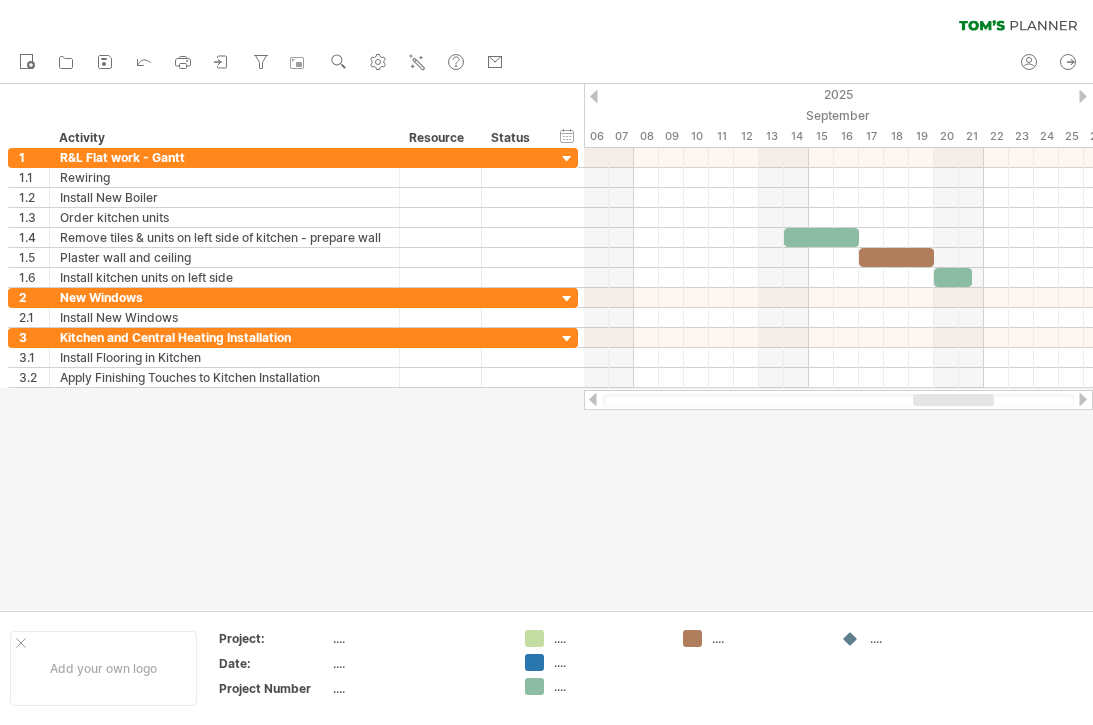 click at bounding box center (953, 277) 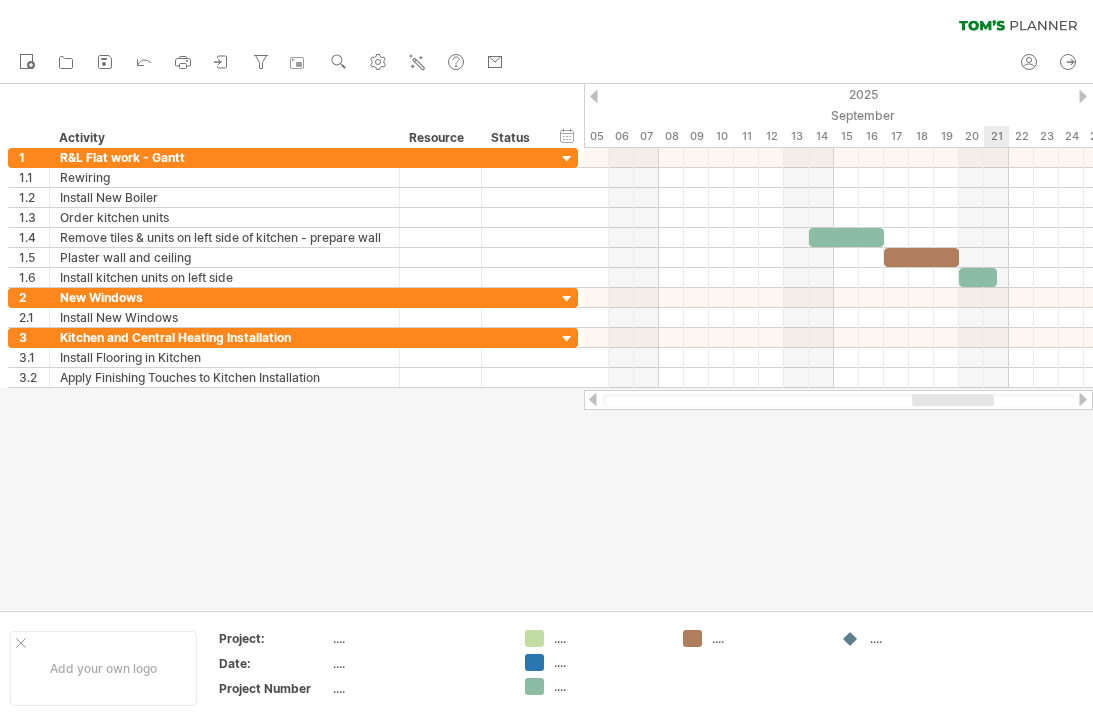 click at bounding box center [978, 277] 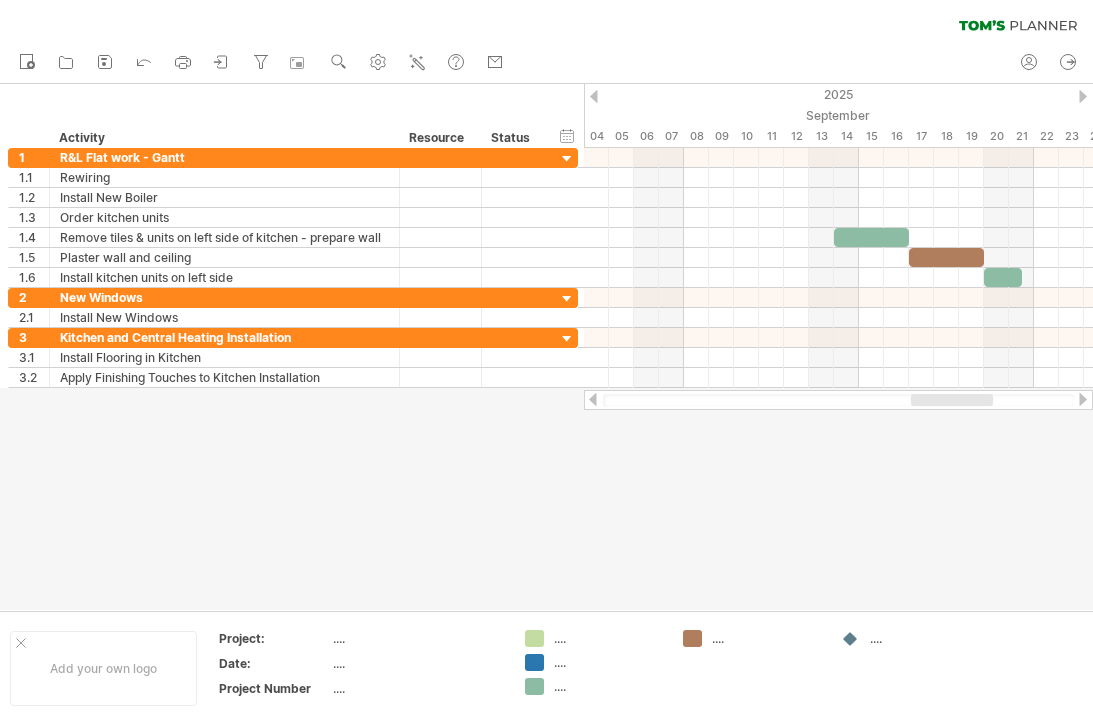 click at bounding box center [1003, 277] 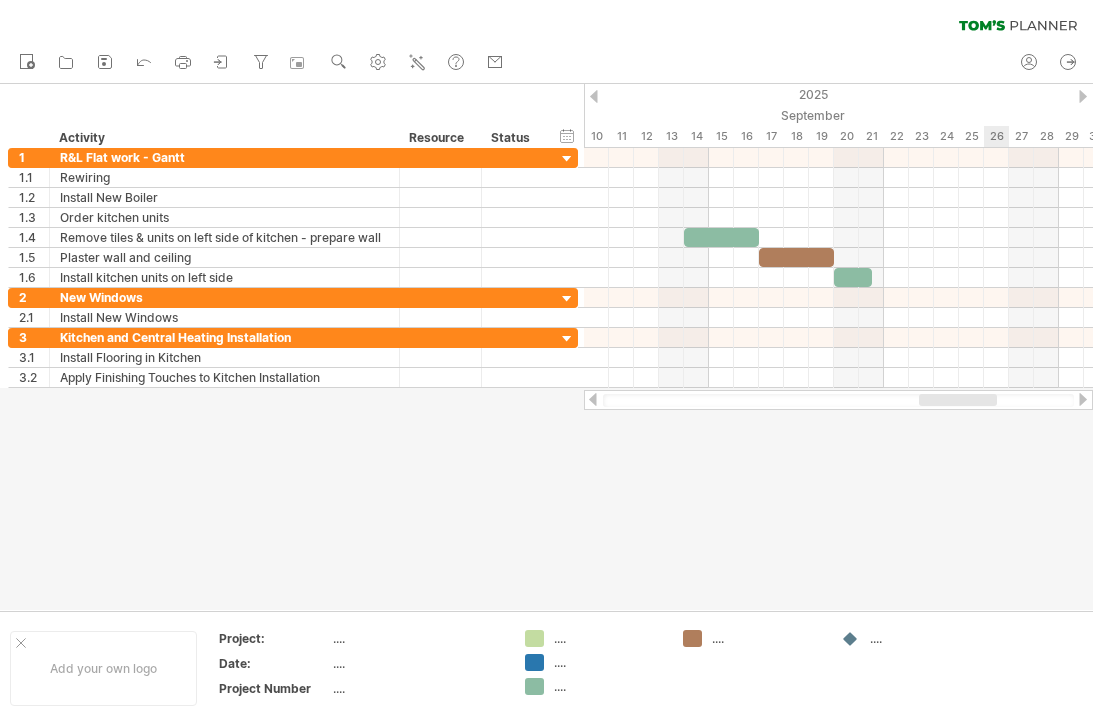 click at bounding box center (838, 178) 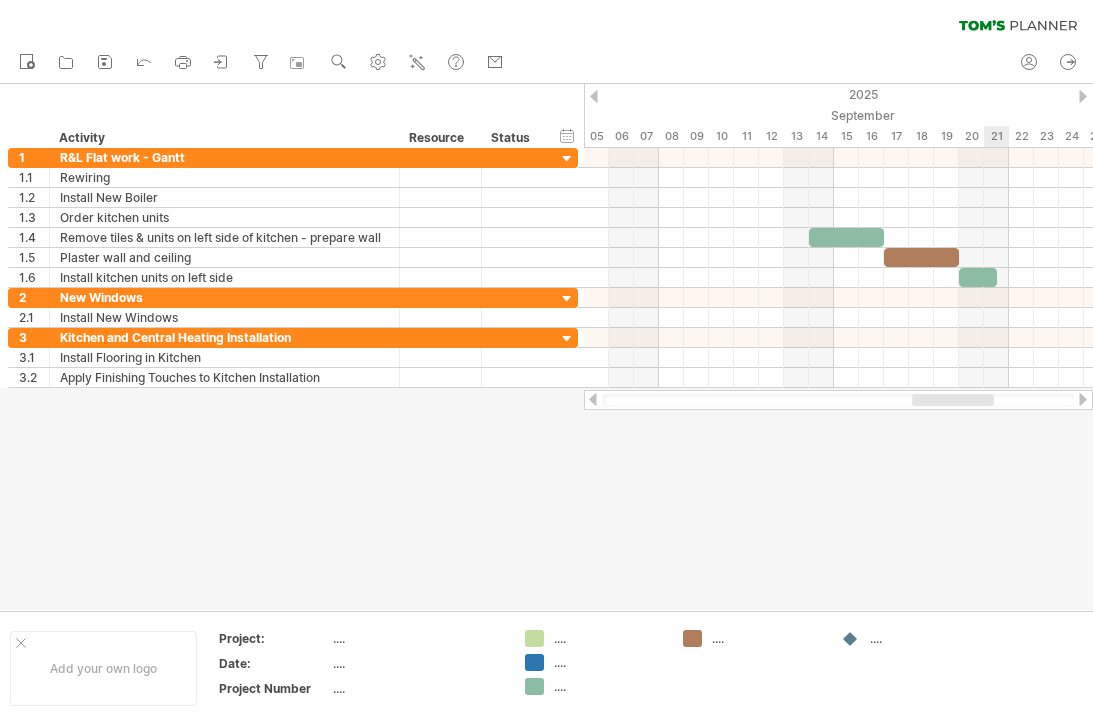 click at bounding box center [978, 277] 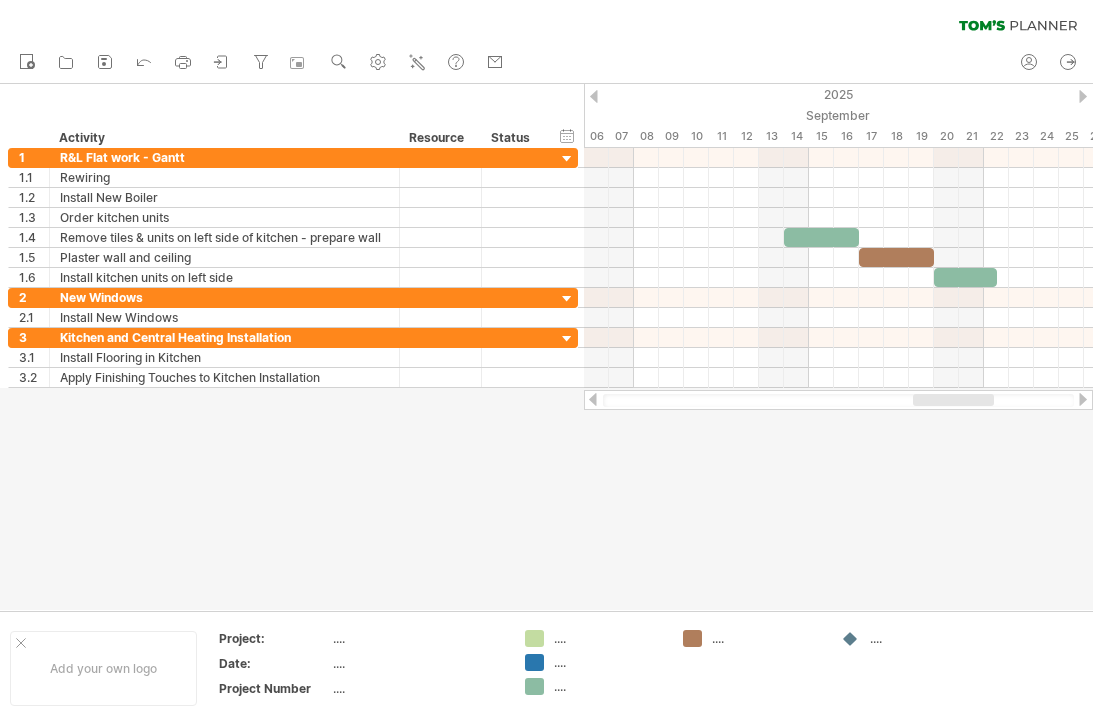 click at bounding box center (838, 278) 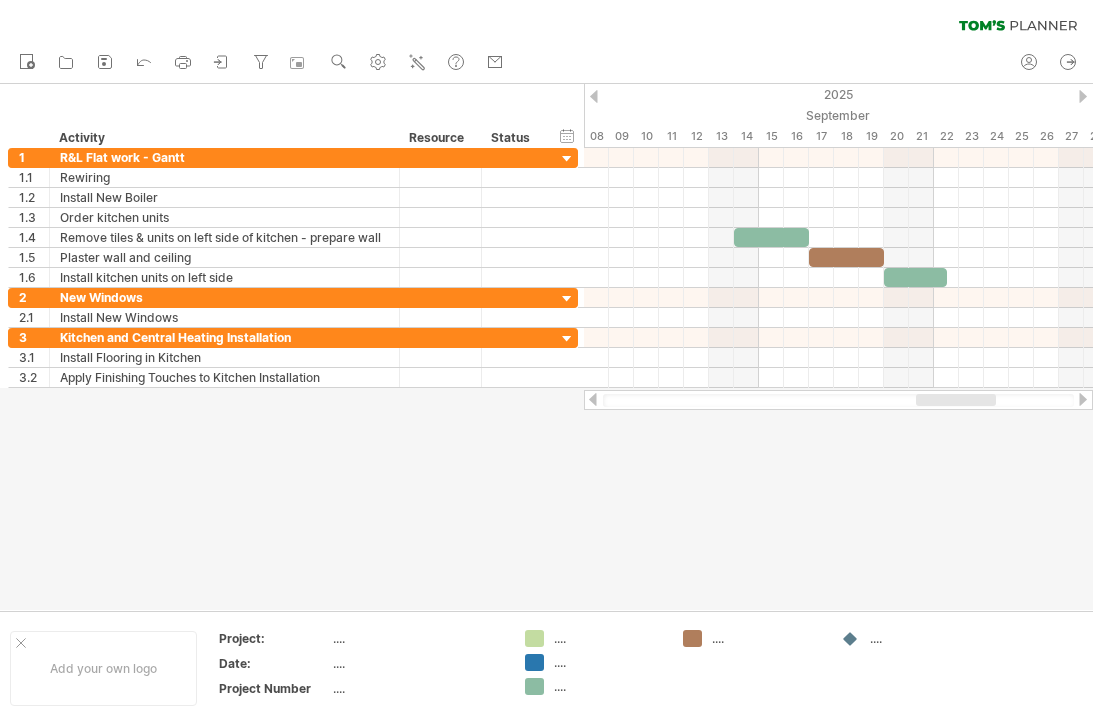 click at bounding box center [838, 278] 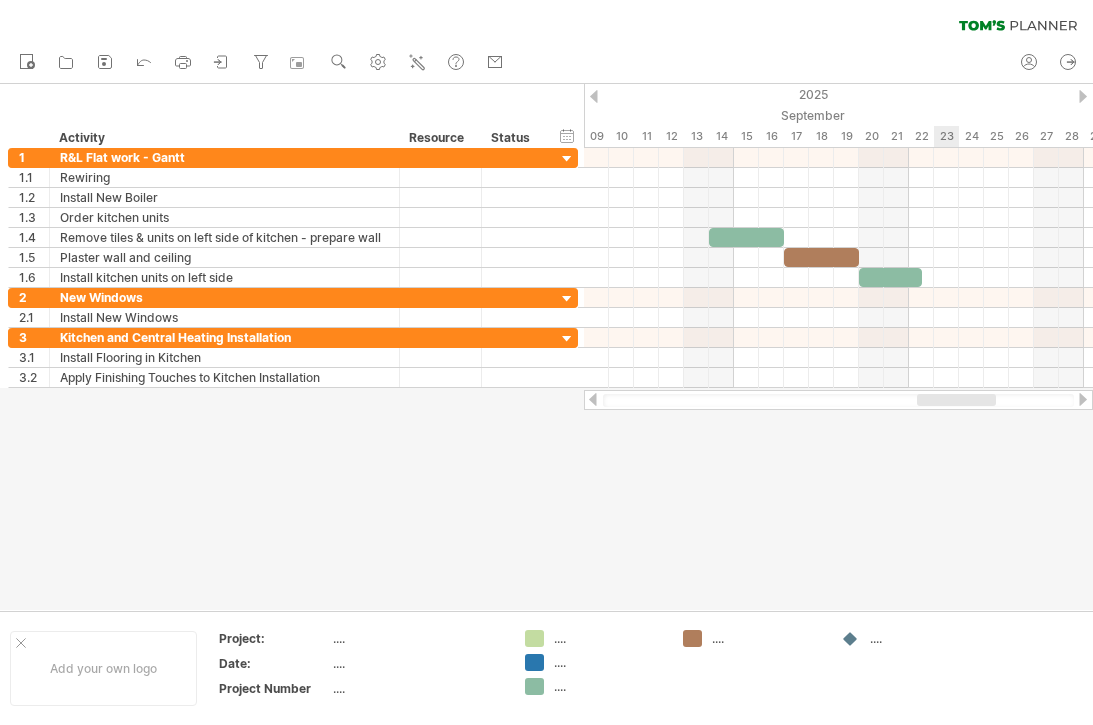 click at bounding box center (838, 278) 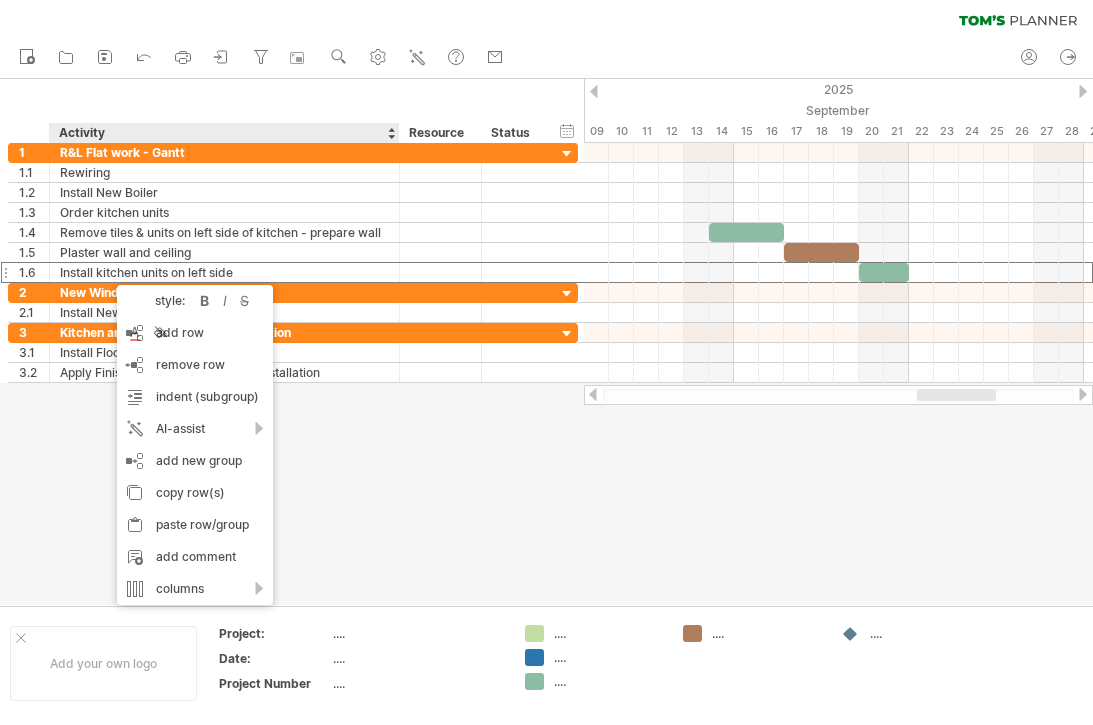 scroll, scrollTop: 0, scrollLeft: 0, axis: both 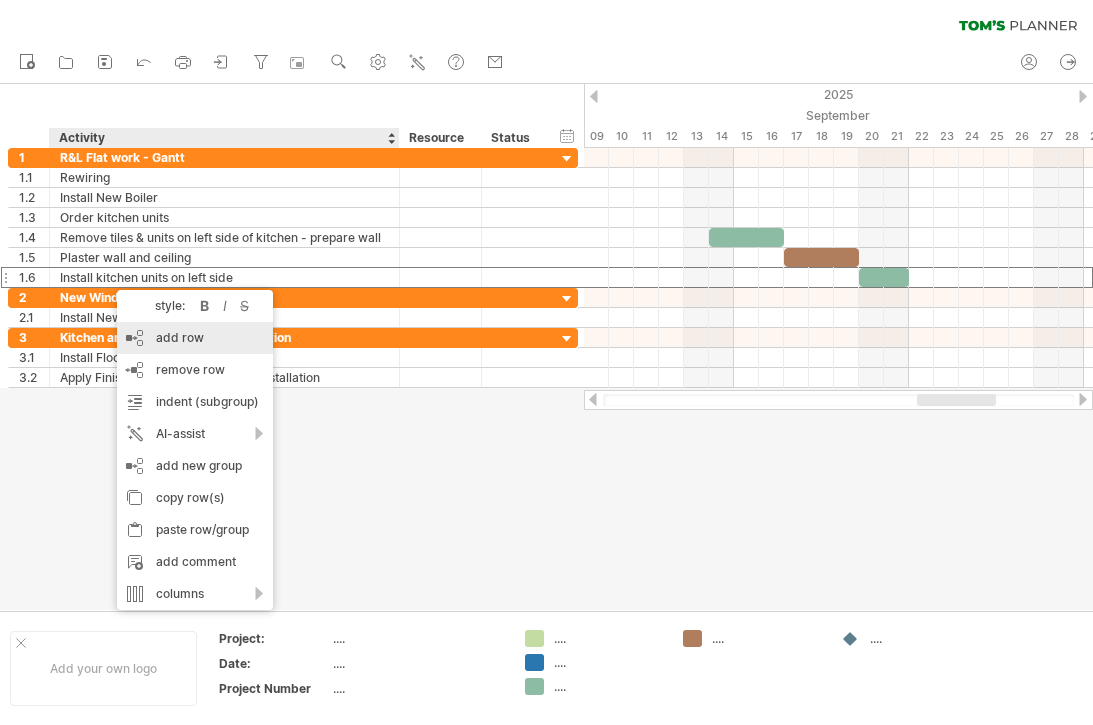 click on "add row Ctrl+Enter Cmd+Enter" at bounding box center [195, 338] 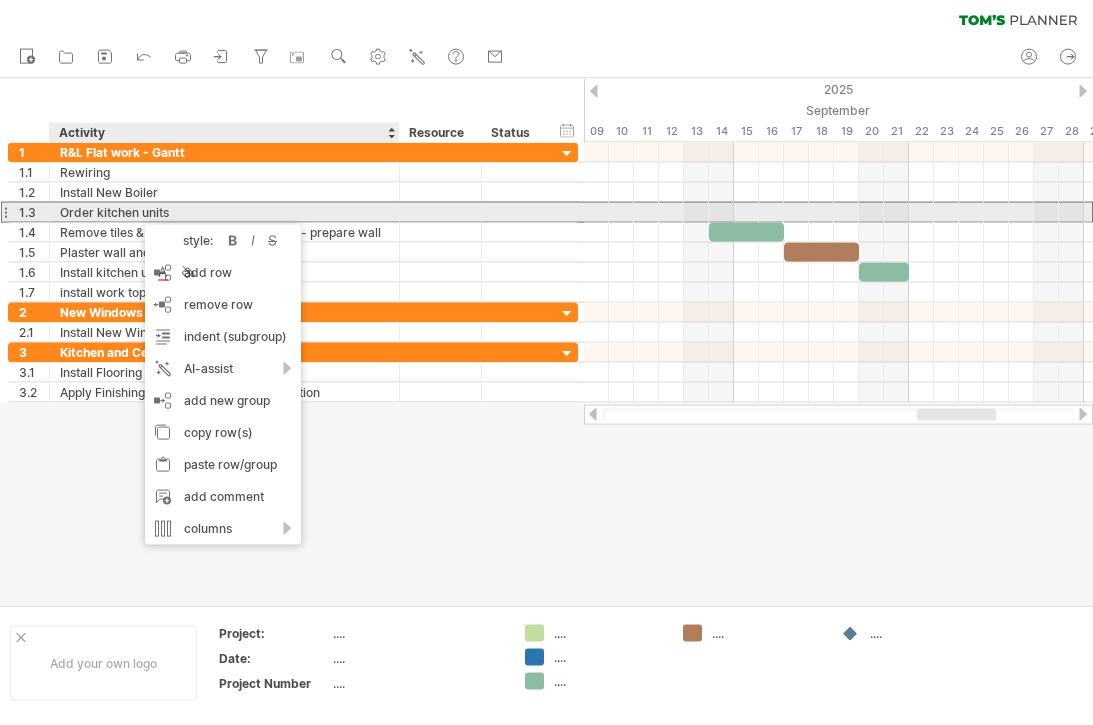 scroll, scrollTop: 0, scrollLeft: 0, axis: both 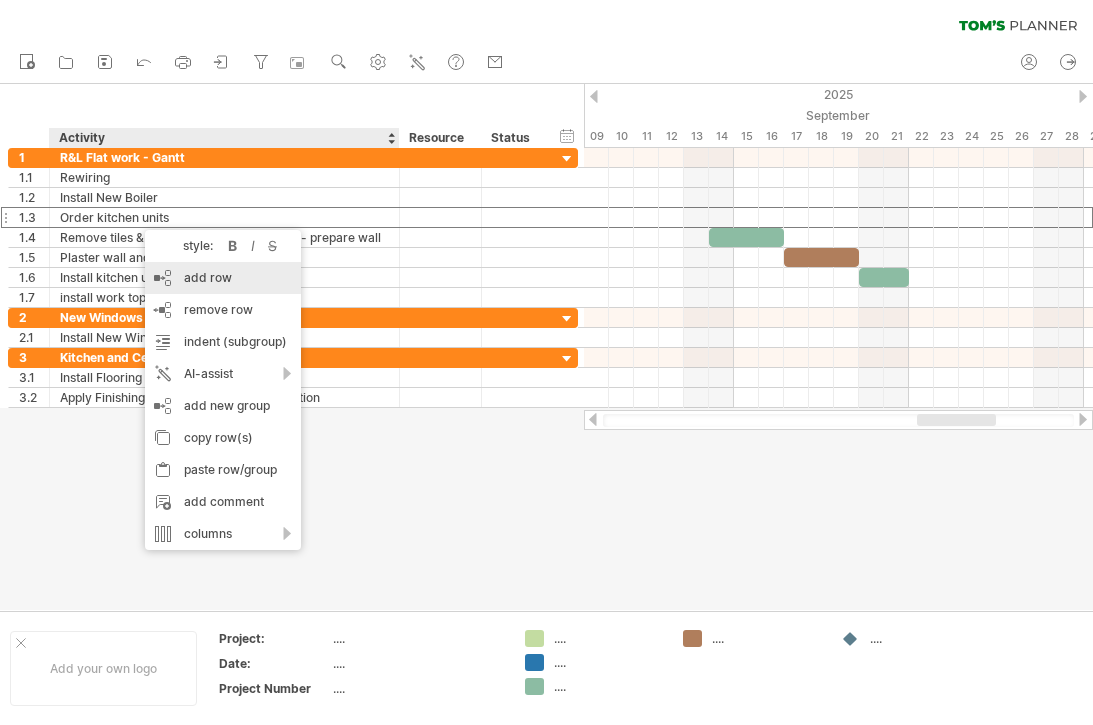 click on "add row Ctrl+Enter Cmd+Enter" at bounding box center [223, 278] 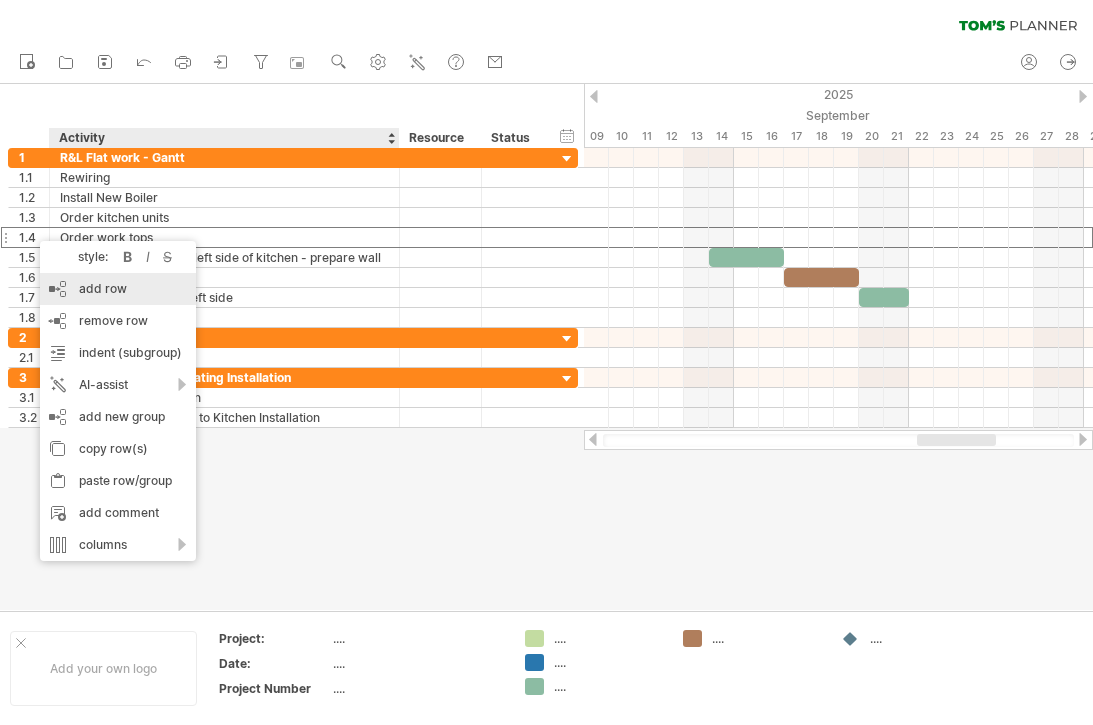 click on "add row Ctrl+Enter Cmd+Enter" at bounding box center [118, 289] 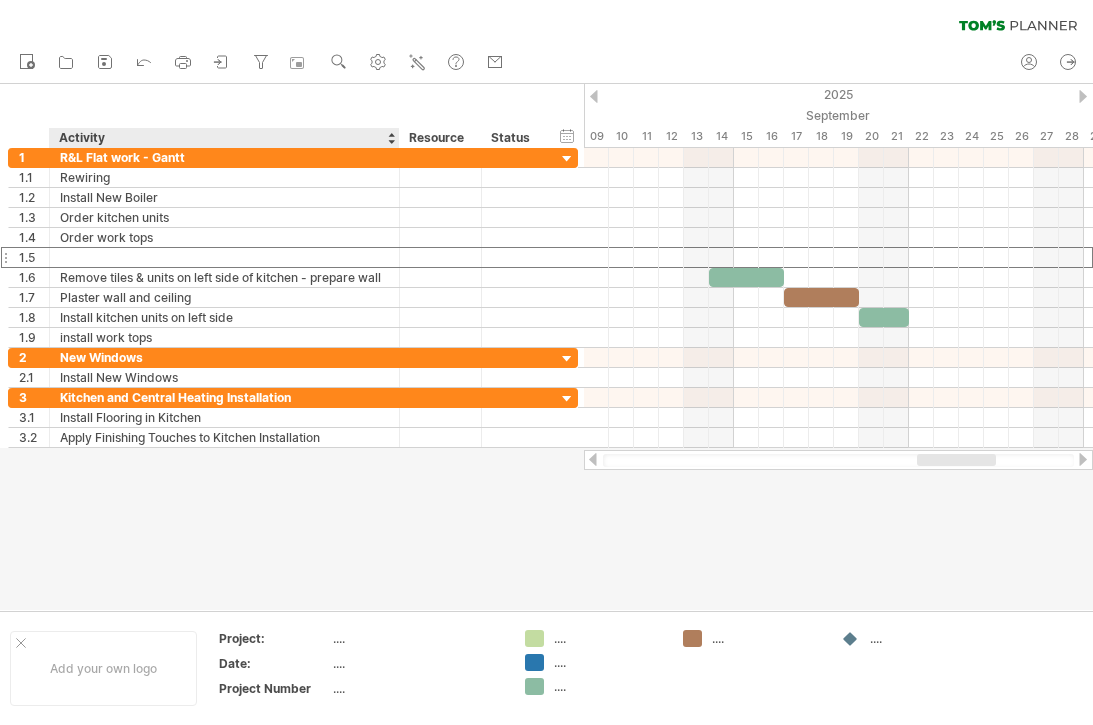 scroll, scrollTop: 5, scrollLeft: 0, axis: vertical 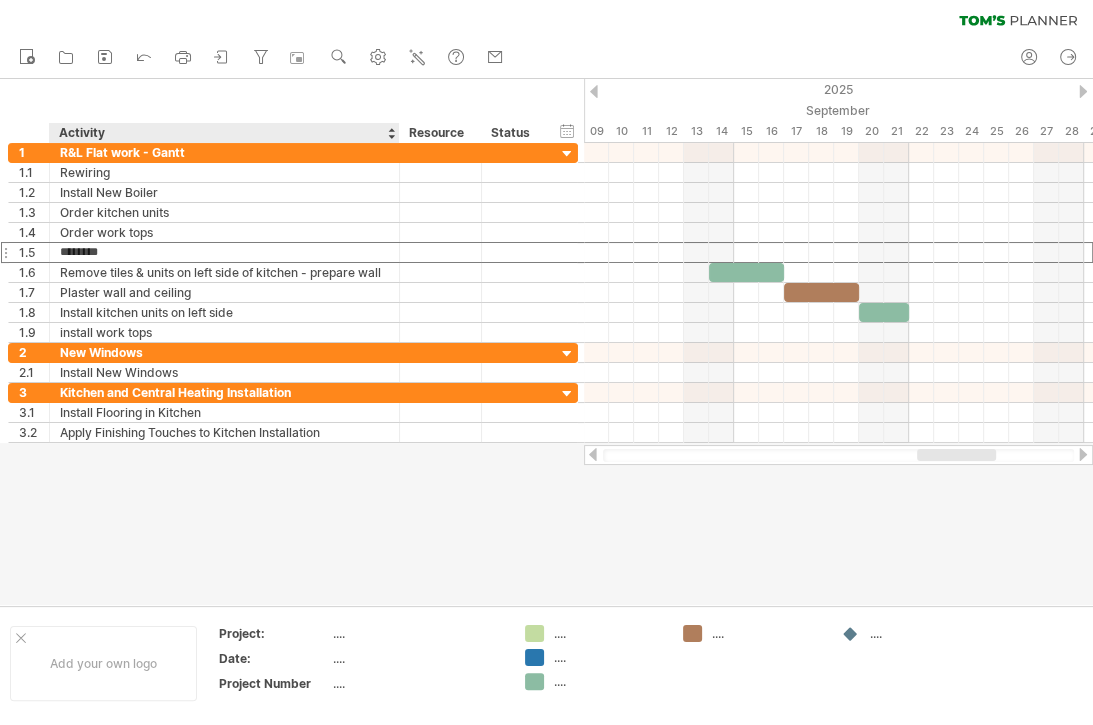 type on "********" 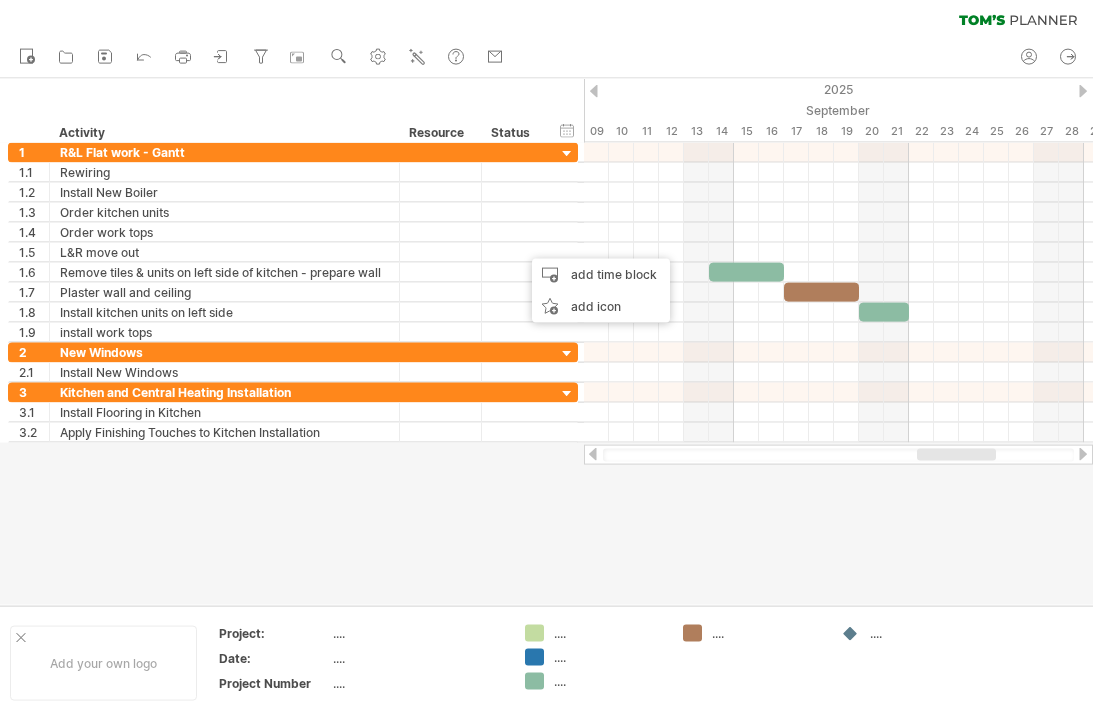 scroll, scrollTop: 0, scrollLeft: 0, axis: both 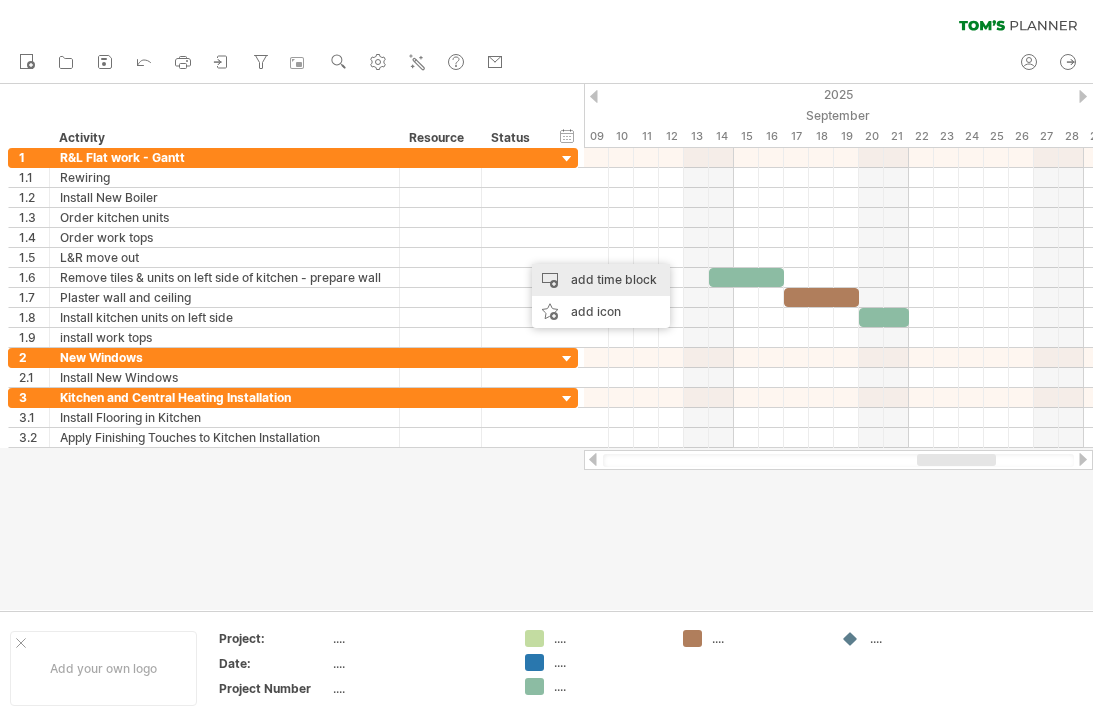click on "add time block" at bounding box center [601, 280] 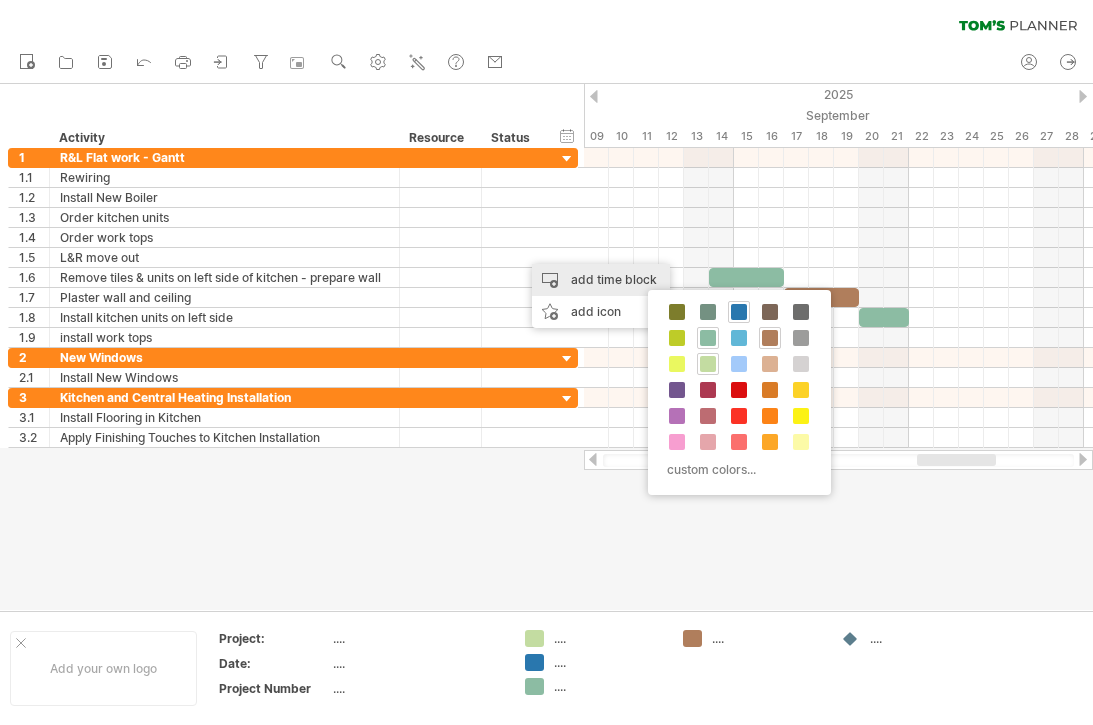 click at bounding box center (739, 390) 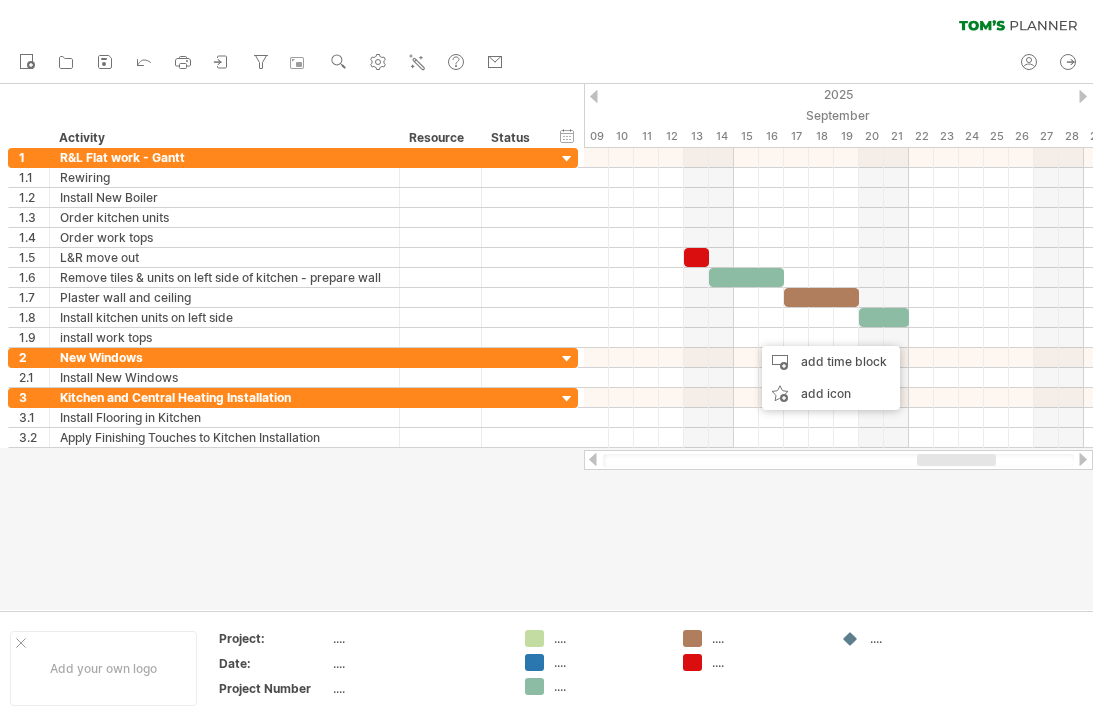 click on "add time block" at bounding box center [831, 362] 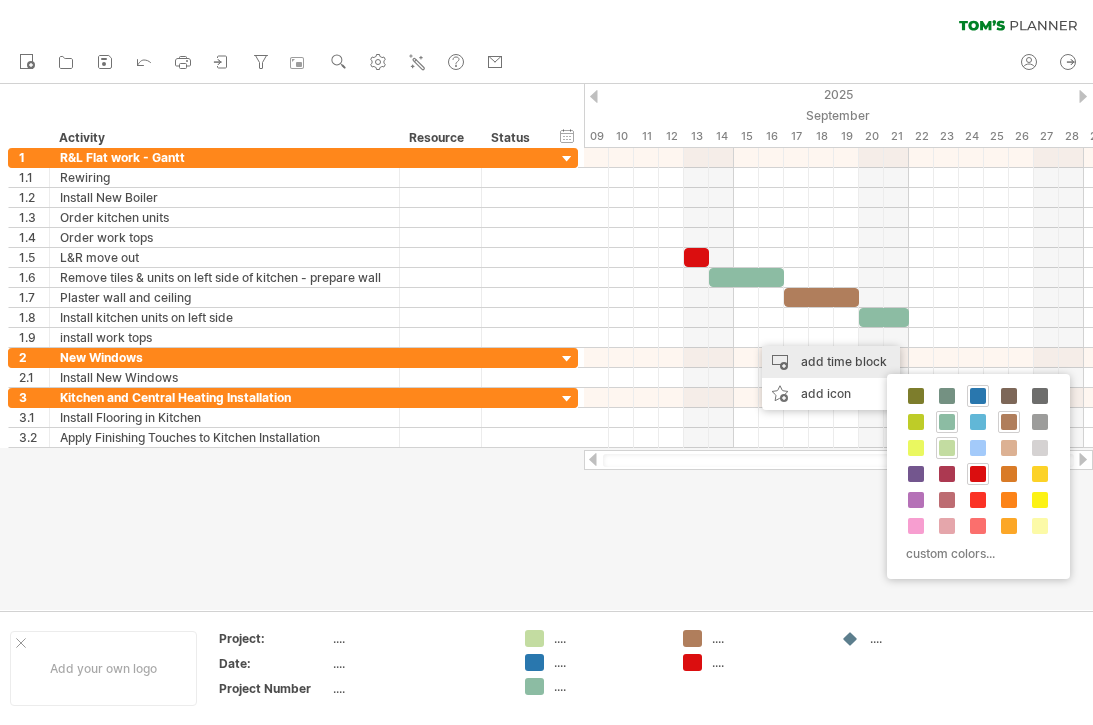 click on "custom colors..." at bounding box center [978, 476] 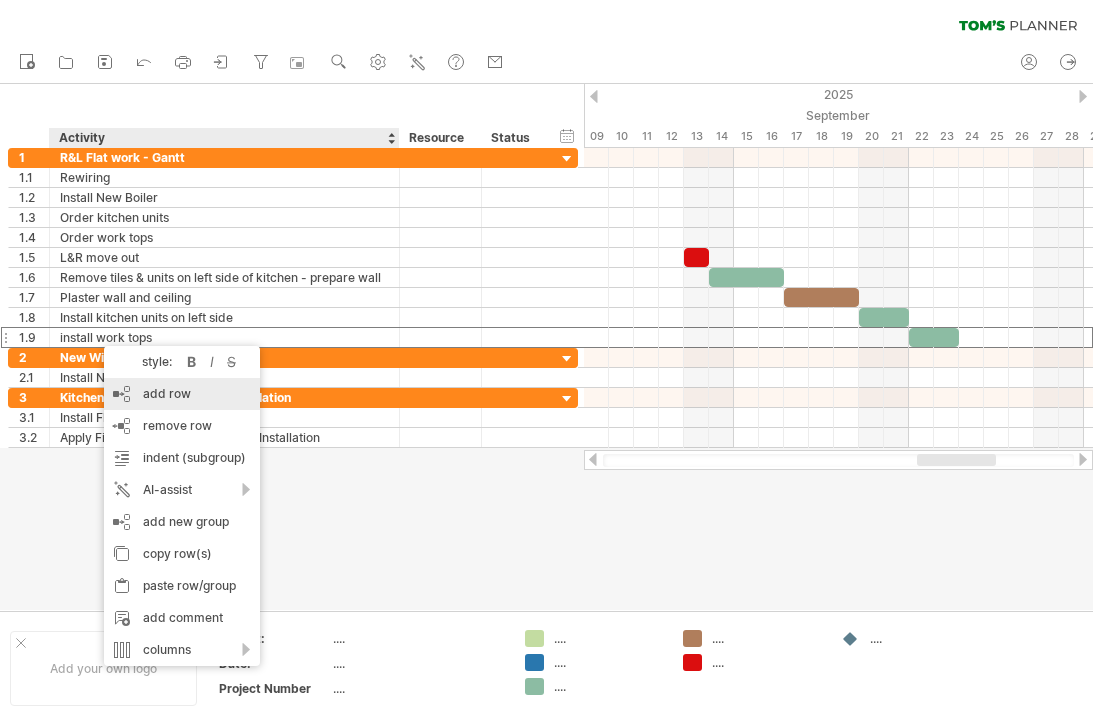 click on "add row Ctrl+Enter Cmd+Enter" at bounding box center [182, 394] 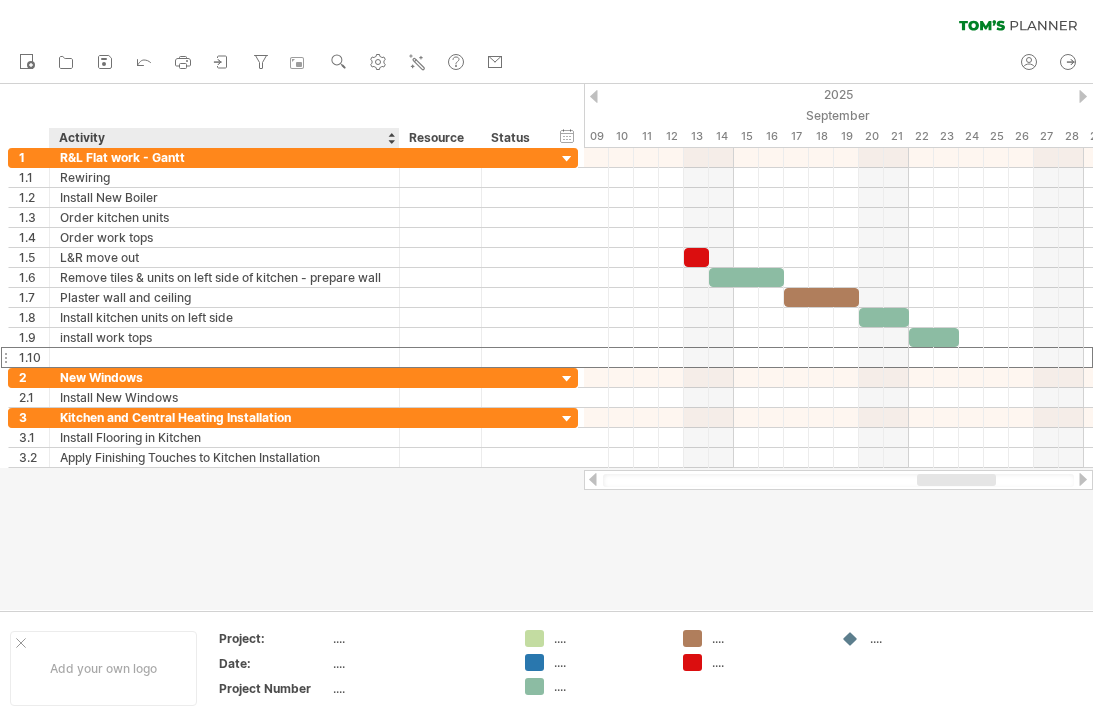 scroll, scrollTop: 5, scrollLeft: 0, axis: vertical 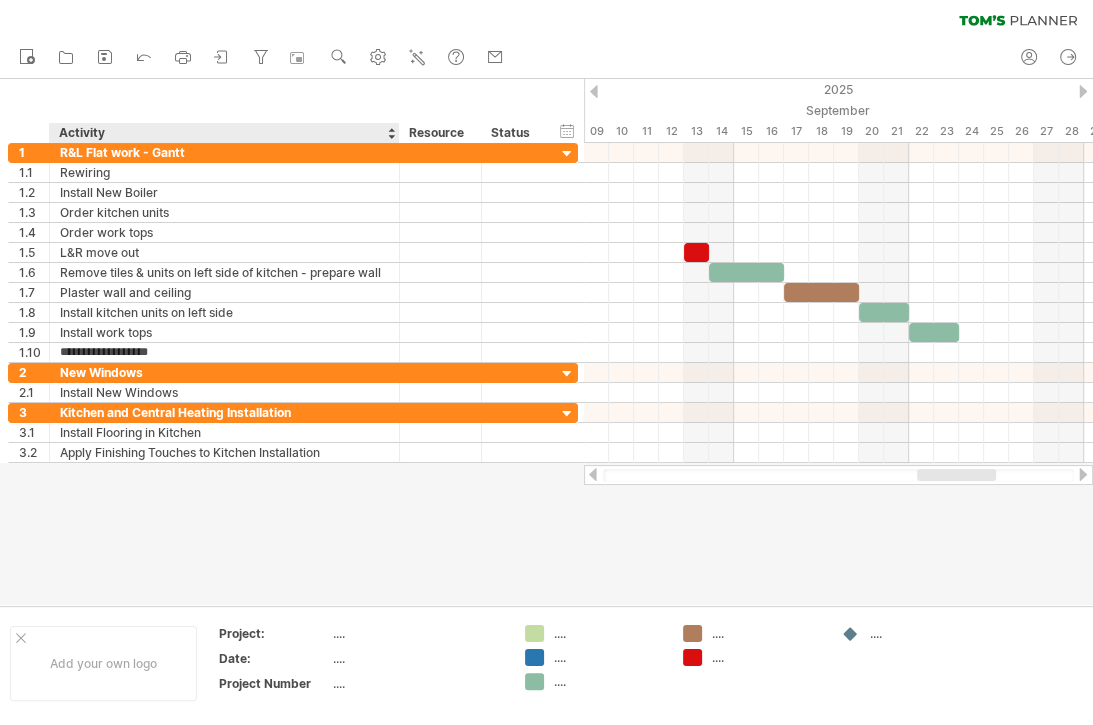 click on "**********" at bounding box center (224, 352) 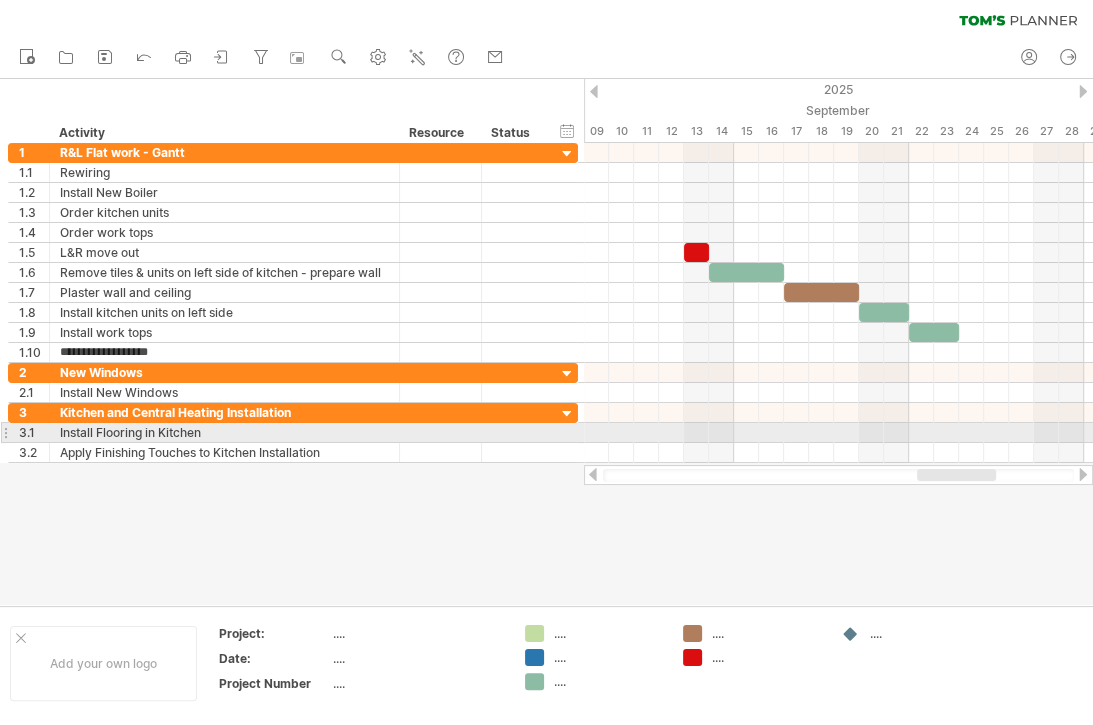 click at bounding box center [838, 433] 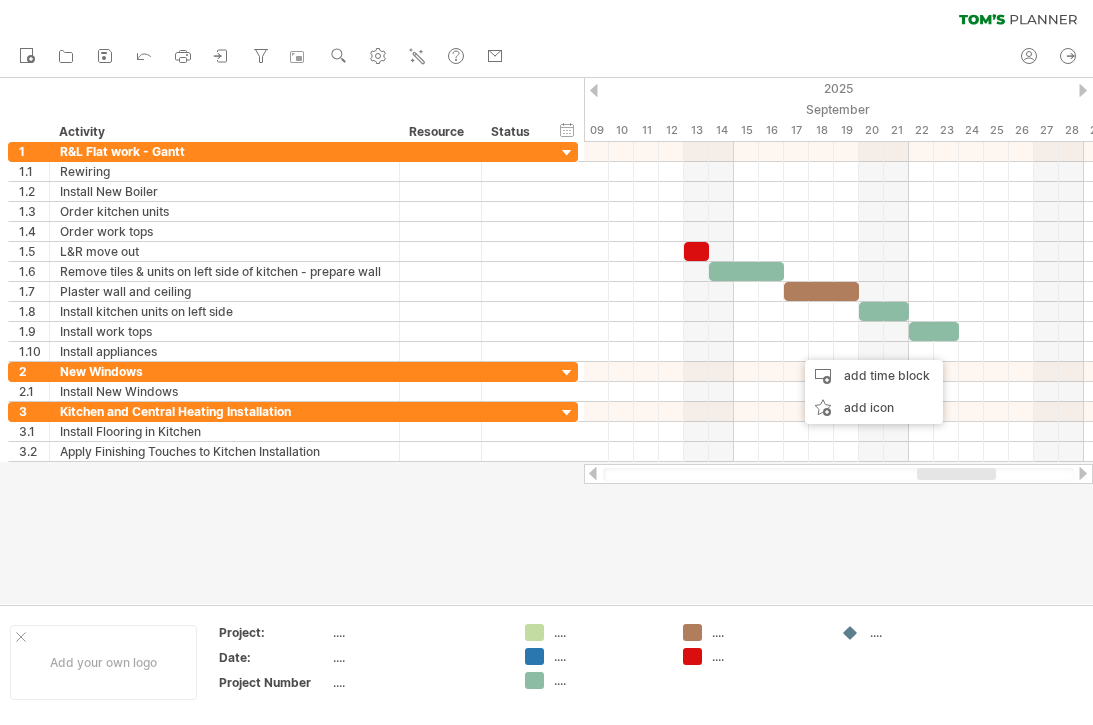 scroll, scrollTop: 0, scrollLeft: 0, axis: both 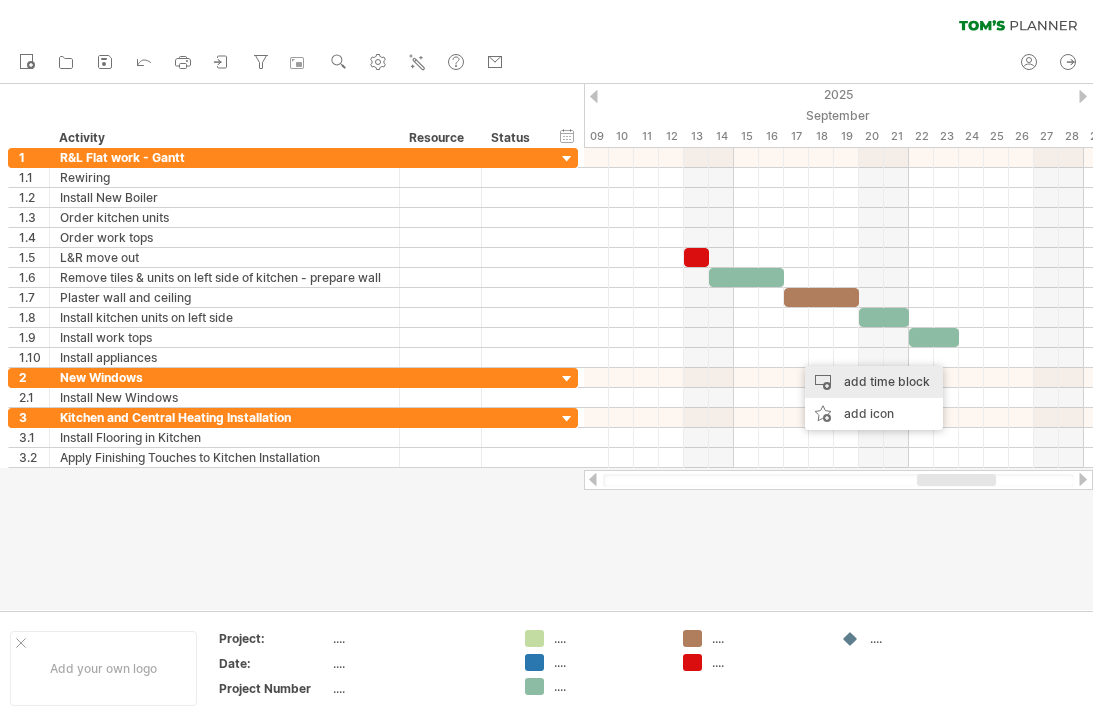 click on "add time block" at bounding box center [874, 382] 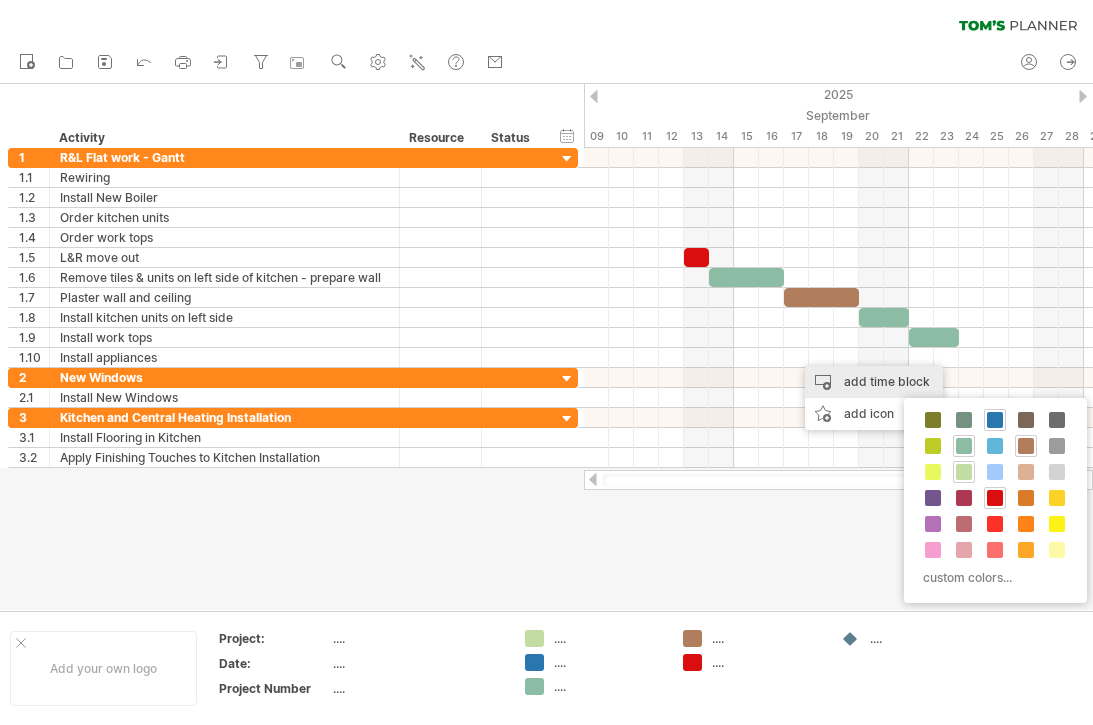 click at bounding box center [964, 446] 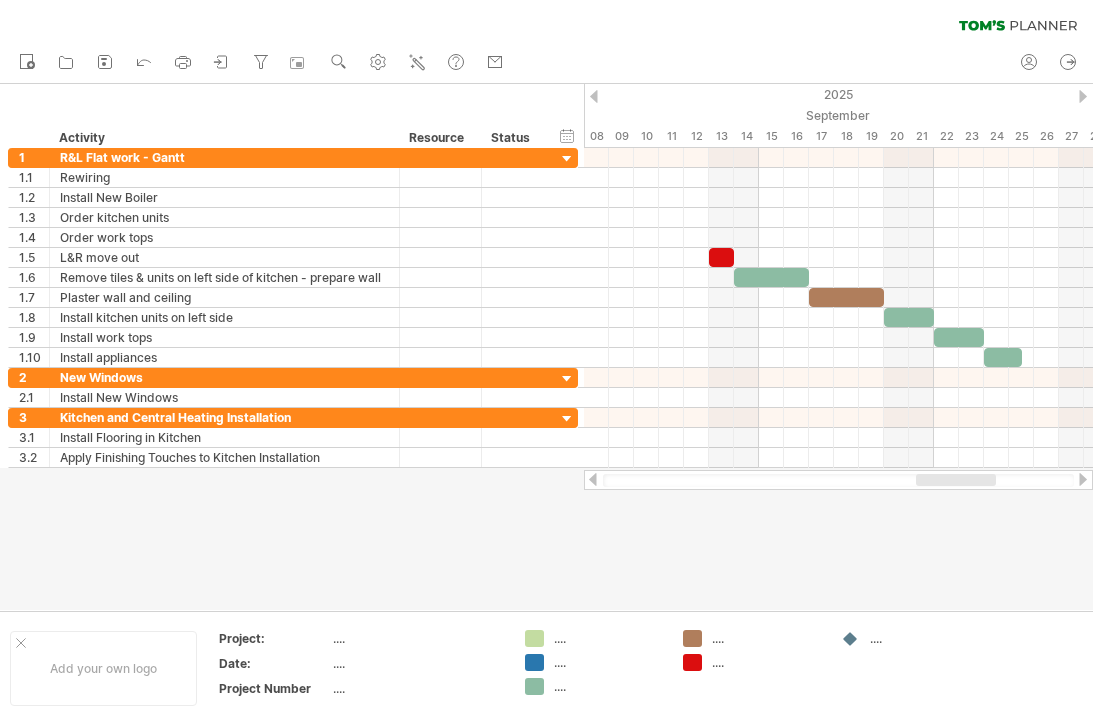 click at bounding box center (1003, 357) 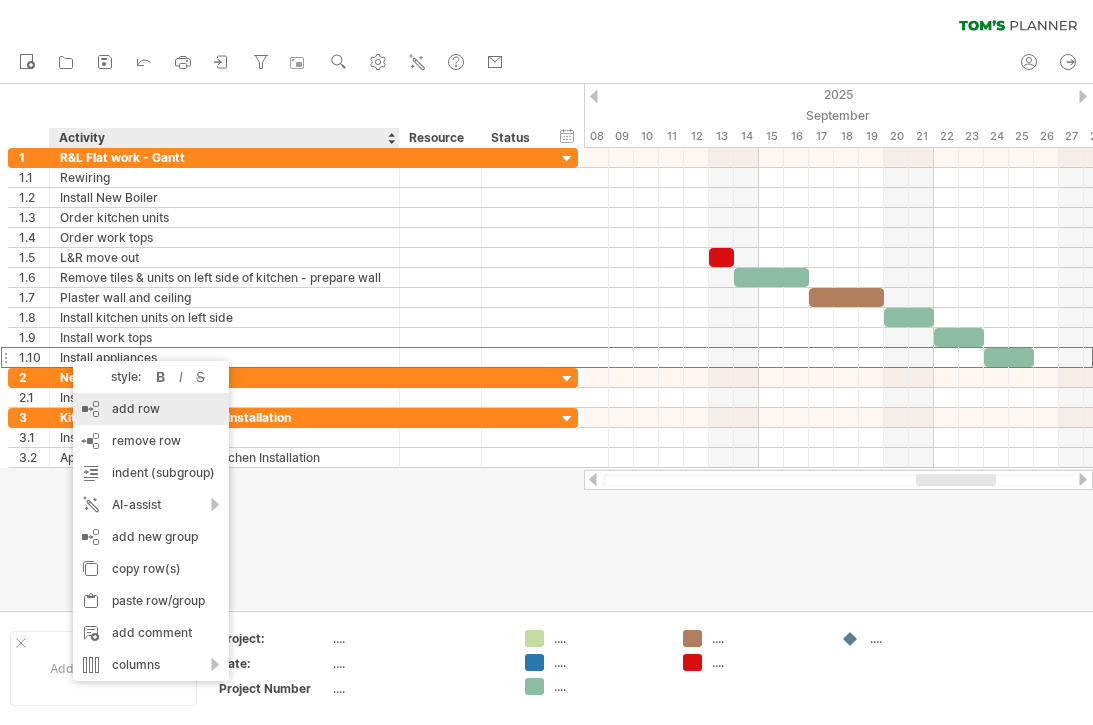click on "add row Ctrl+Enter Cmd+Enter" at bounding box center (151, 409) 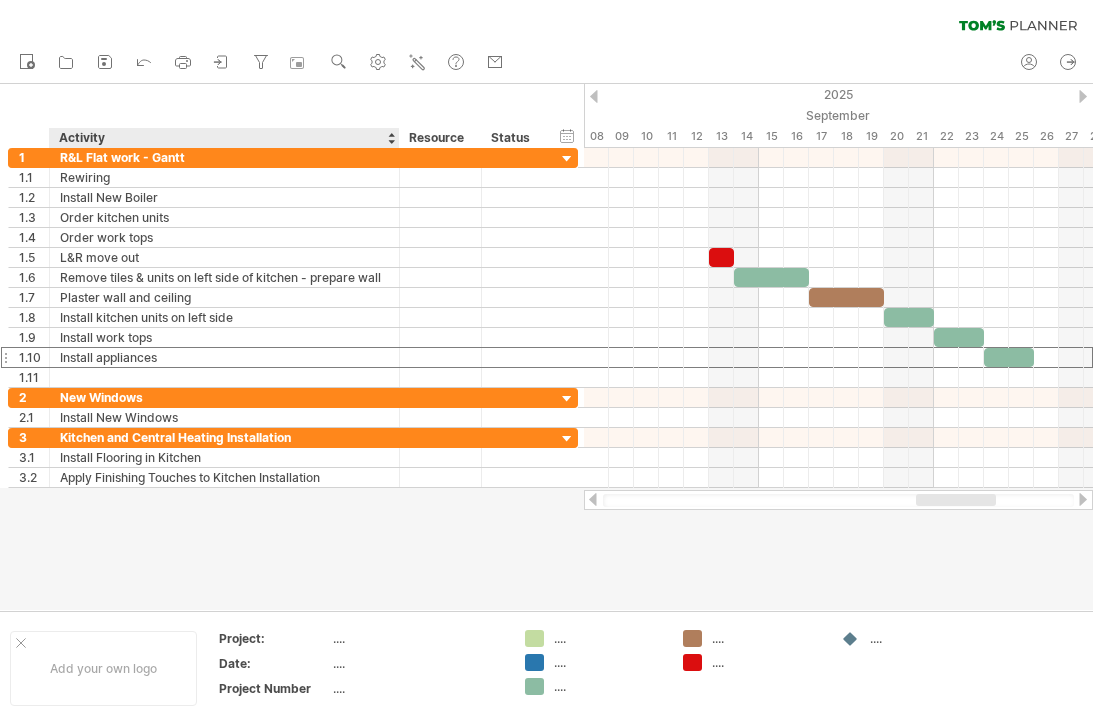 click at bounding box center [224, 377] 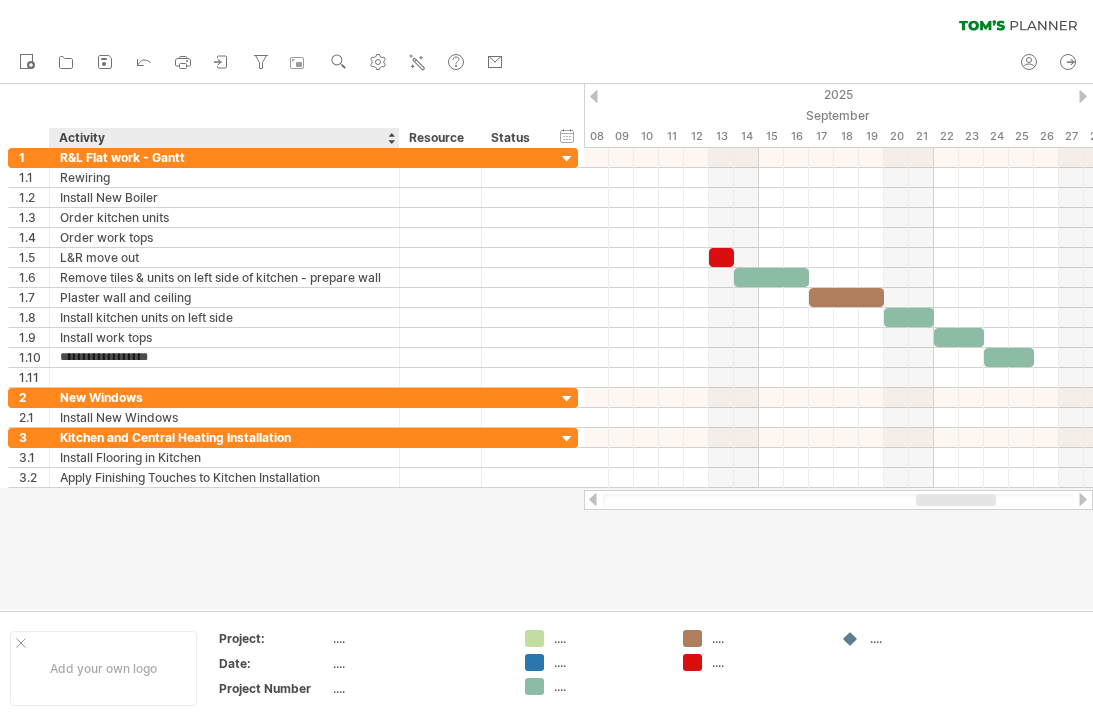 scroll, scrollTop: 5, scrollLeft: 0, axis: vertical 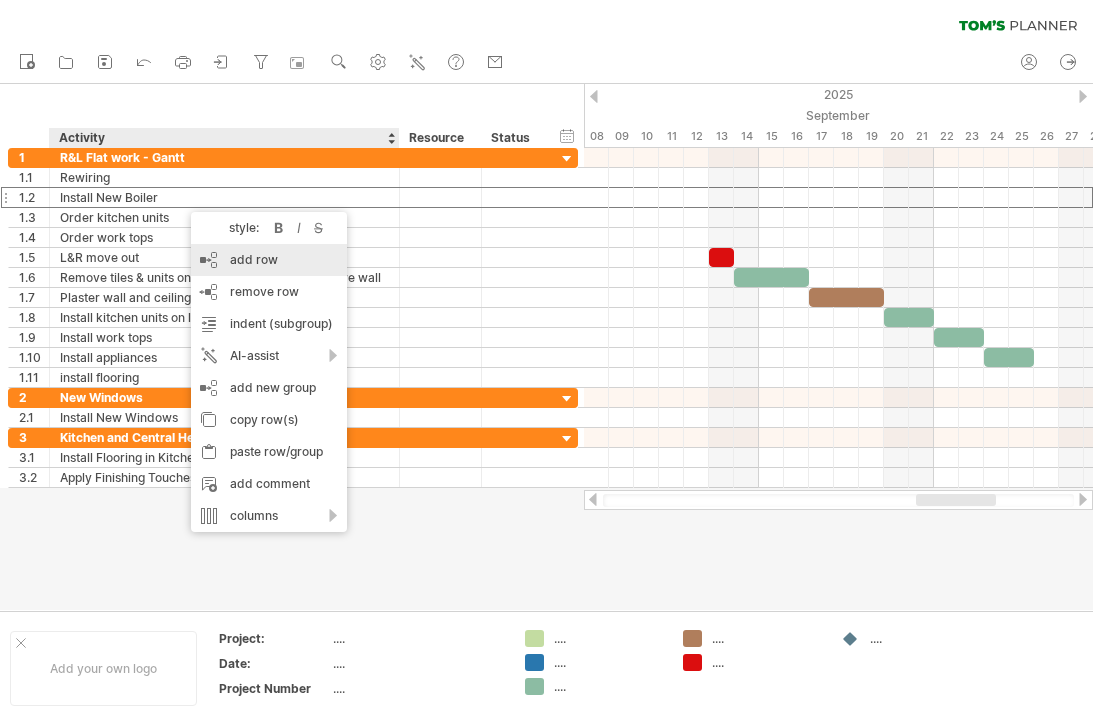 click on "add row Ctrl+Enter Cmd+Enter" at bounding box center [269, 260] 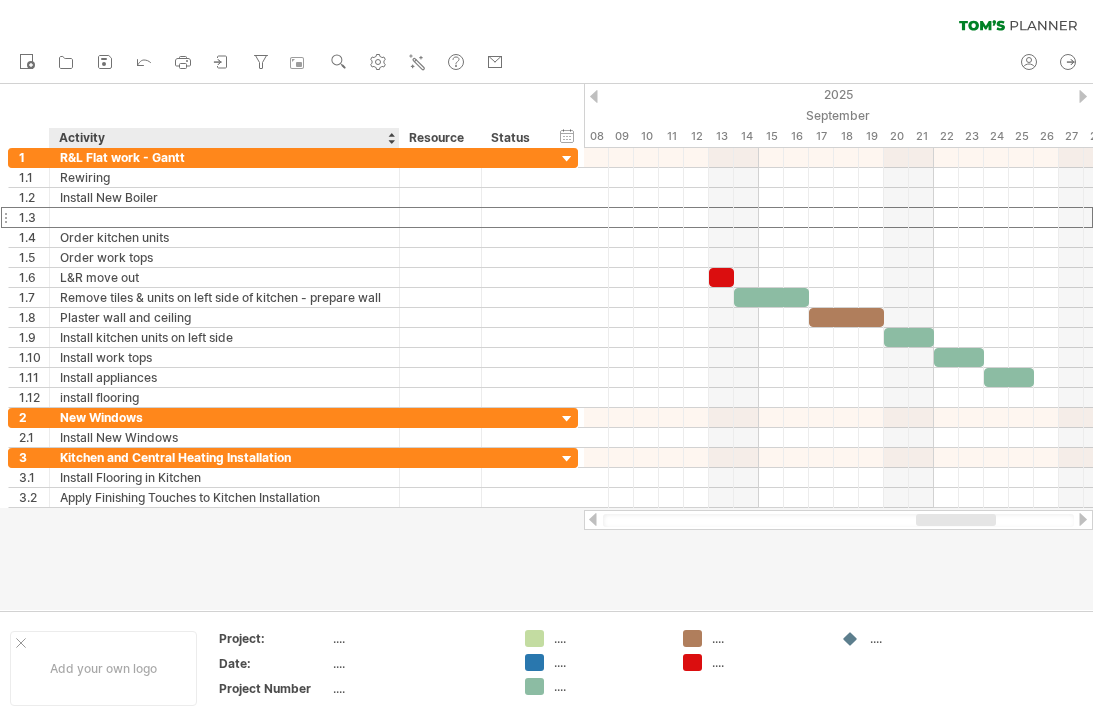 scroll, scrollTop: 5, scrollLeft: 0, axis: vertical 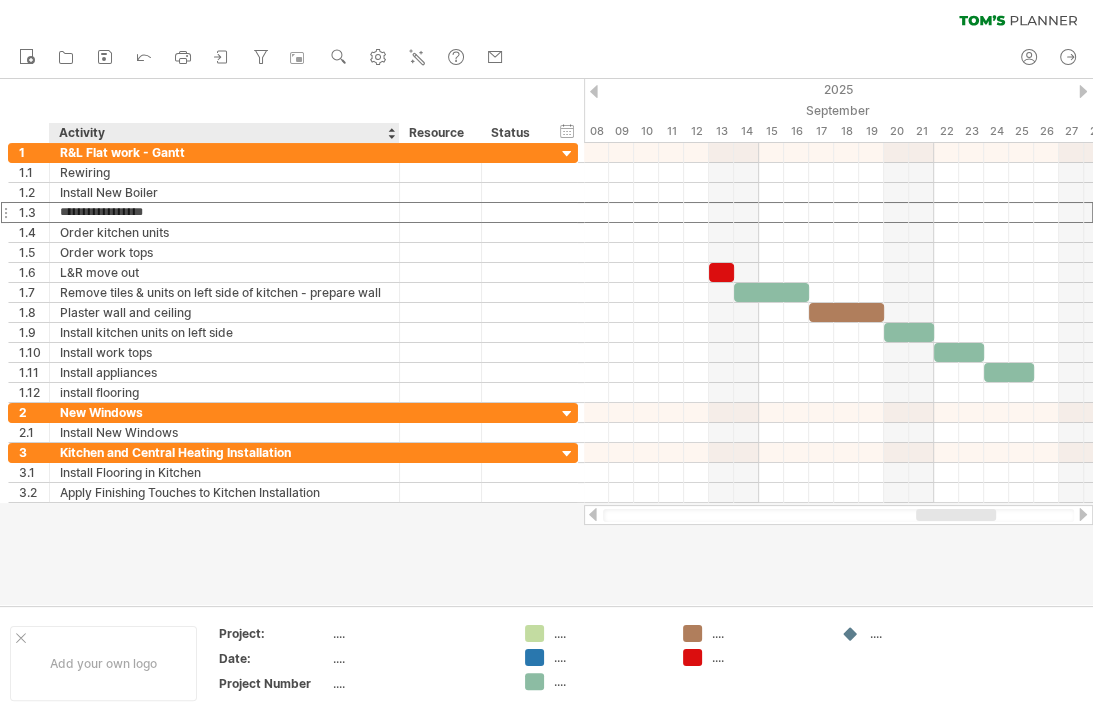 click on "**********" at bounding box center (224, 212) 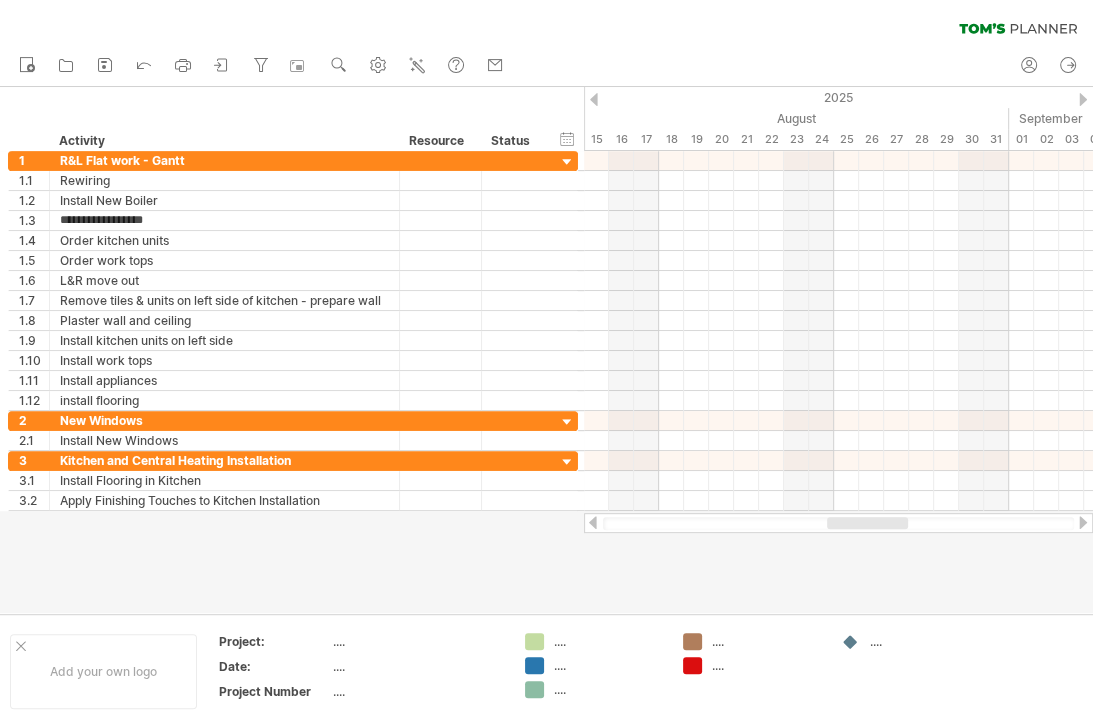 scroll, scrollTop: 0, scrollLeft: 0, axis: both 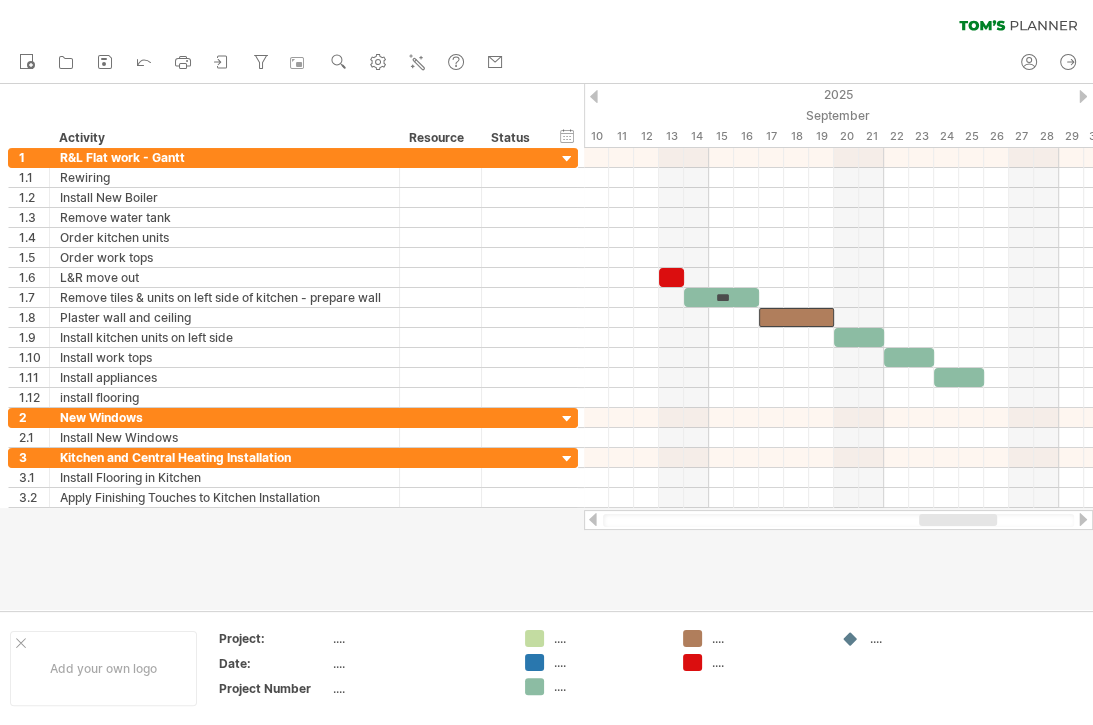 click at bounding box center [796, 317] 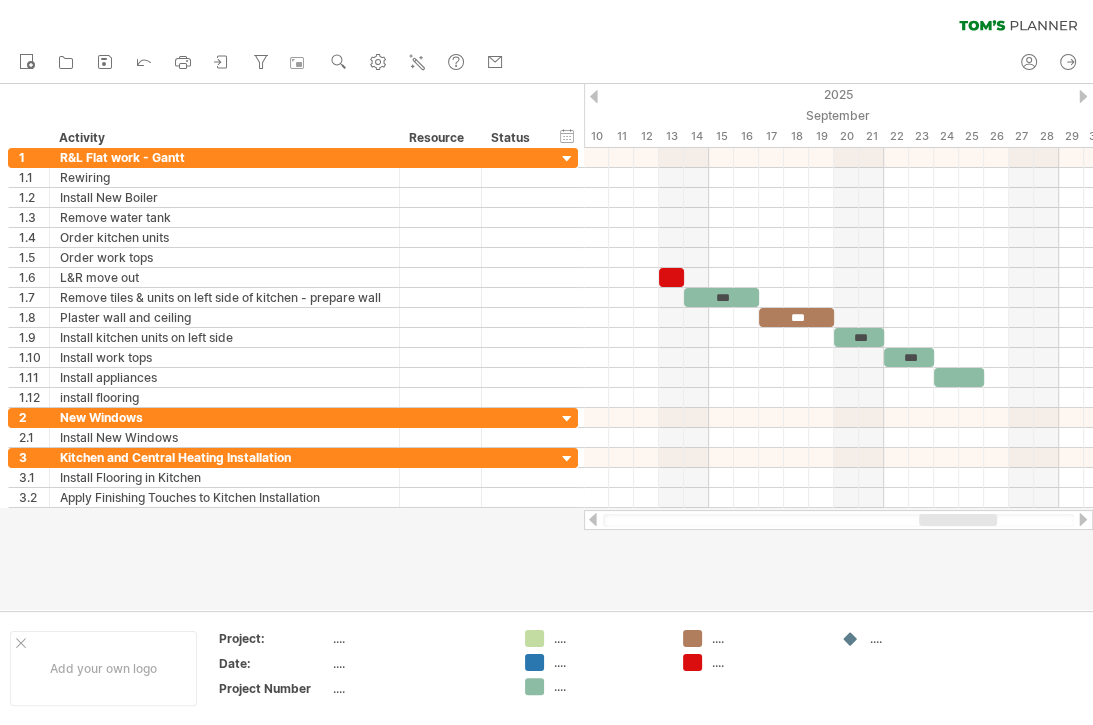 click at bounding box center [838, 358] 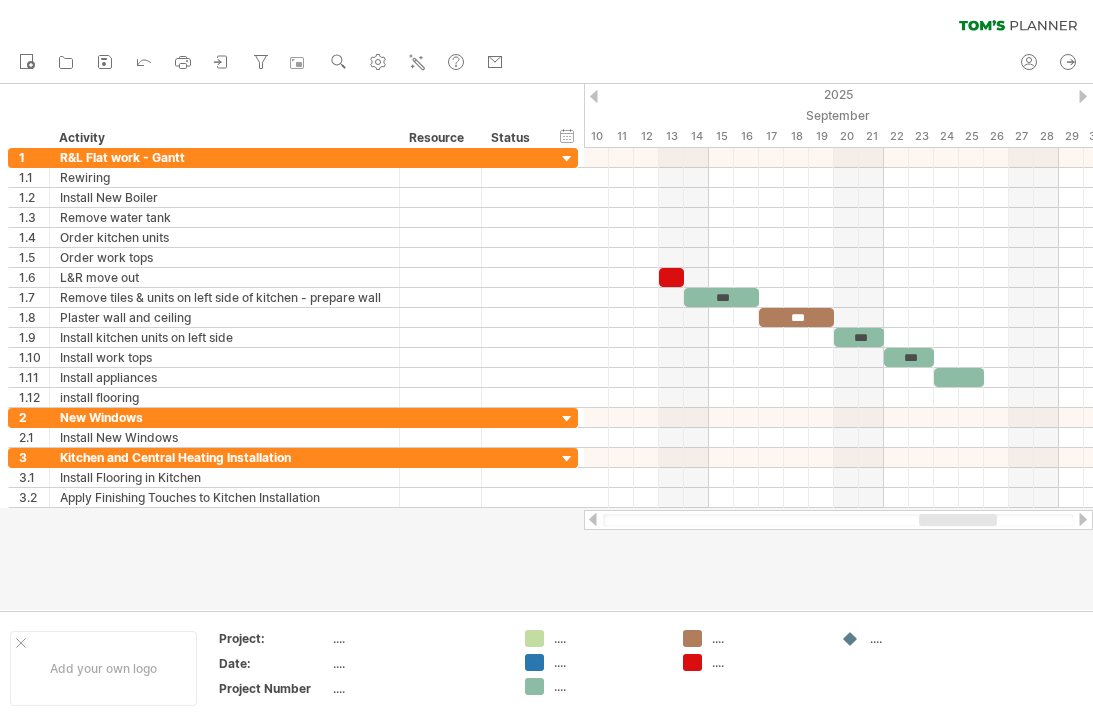 click at bounding box center (838, 458) 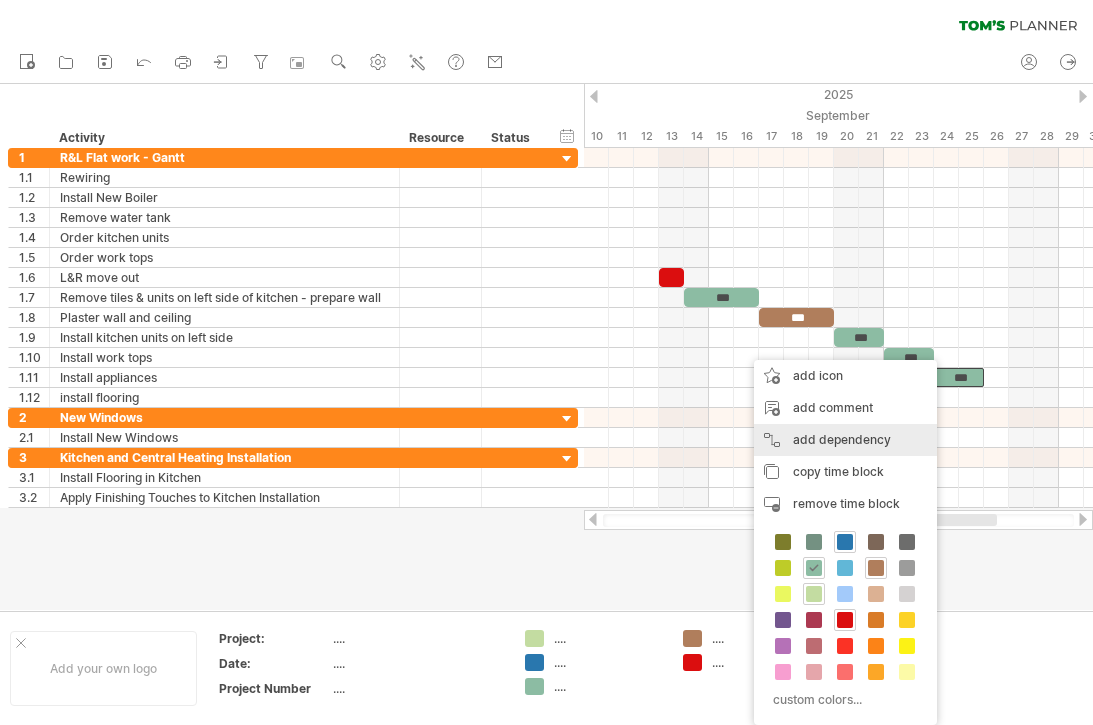 click on "add dependency You can use dependencies when you require tasks to be done in a specific order. For example if you are building a house, the task "Build Walls" needs to be completed before the task "Build roof" can start:" at bounding box center (845, 440) 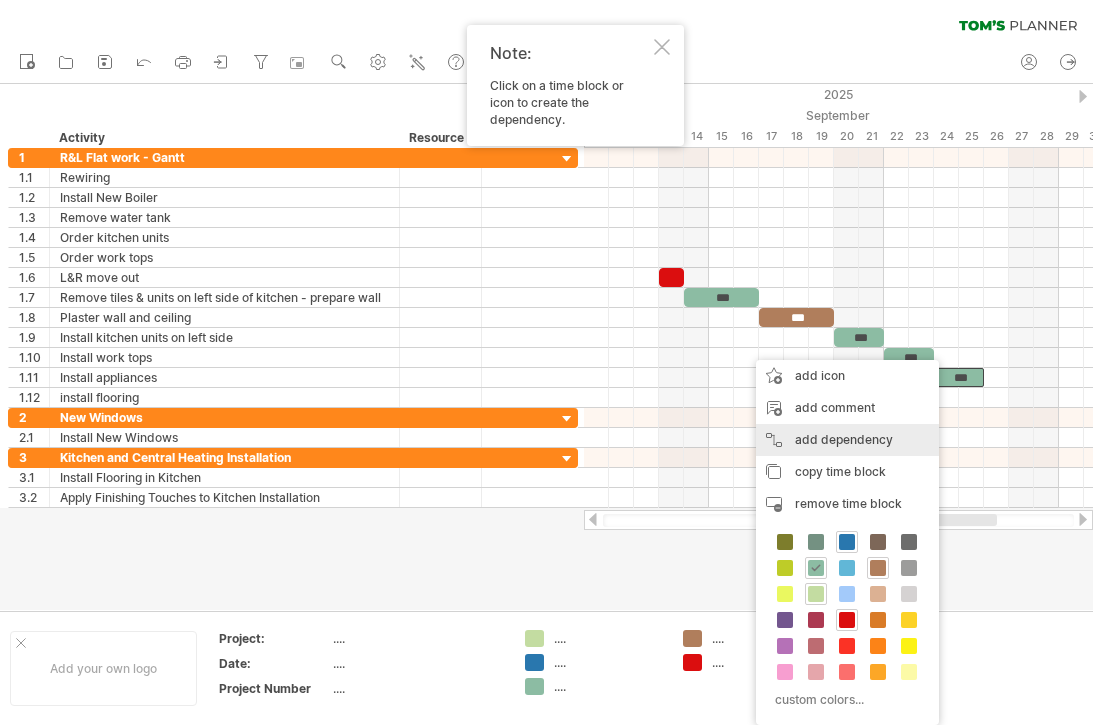 click on "add dependency You can use dependencies when you require tasks to be done in a specific order. For example if you are building a house, the task "Build Walls" needs to be completed before the task "Build roof" can start:" at bounding box center [847, 440] 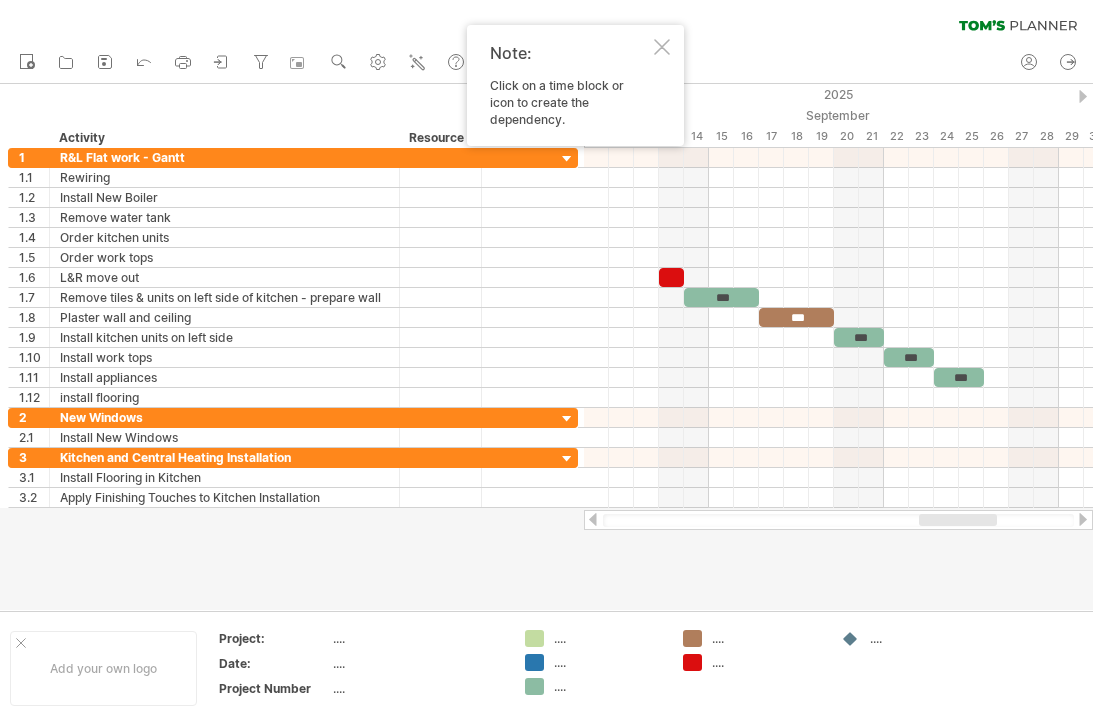 click at bounding box center [662, 47] 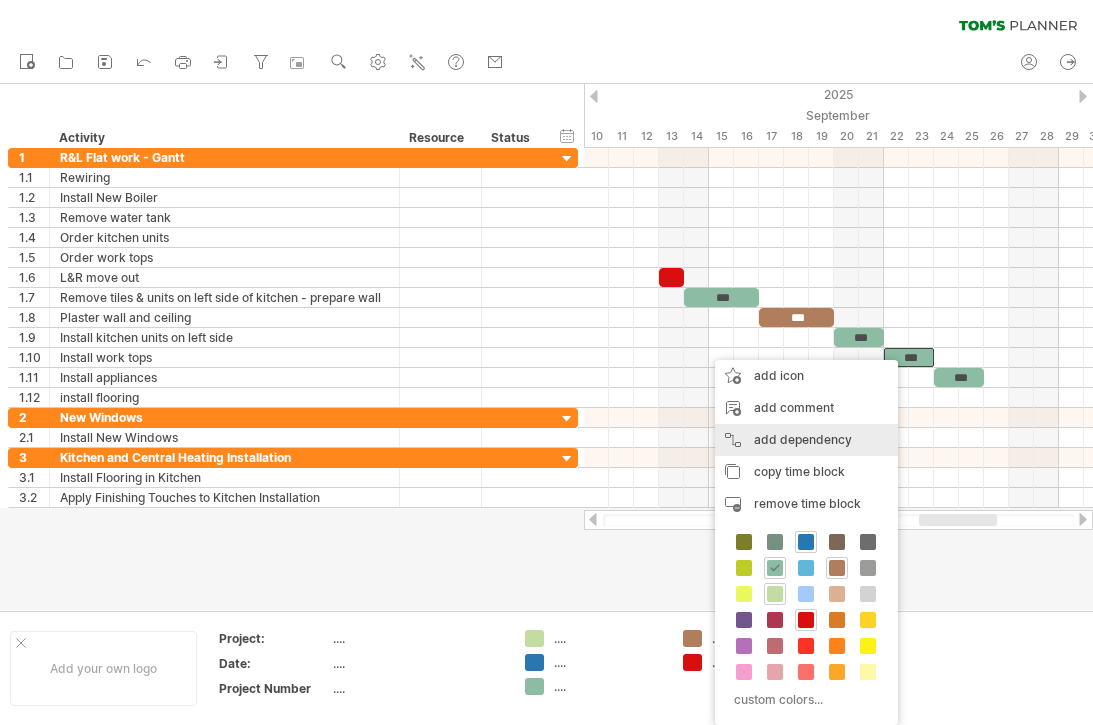 click on "add dependency You can use dependencies when you require tasks to be done in a specific order. For example if you are building a house, the task "Build Walls" needs to be completed before the task "Build roof" can start:" at bounding box center (806, 440) 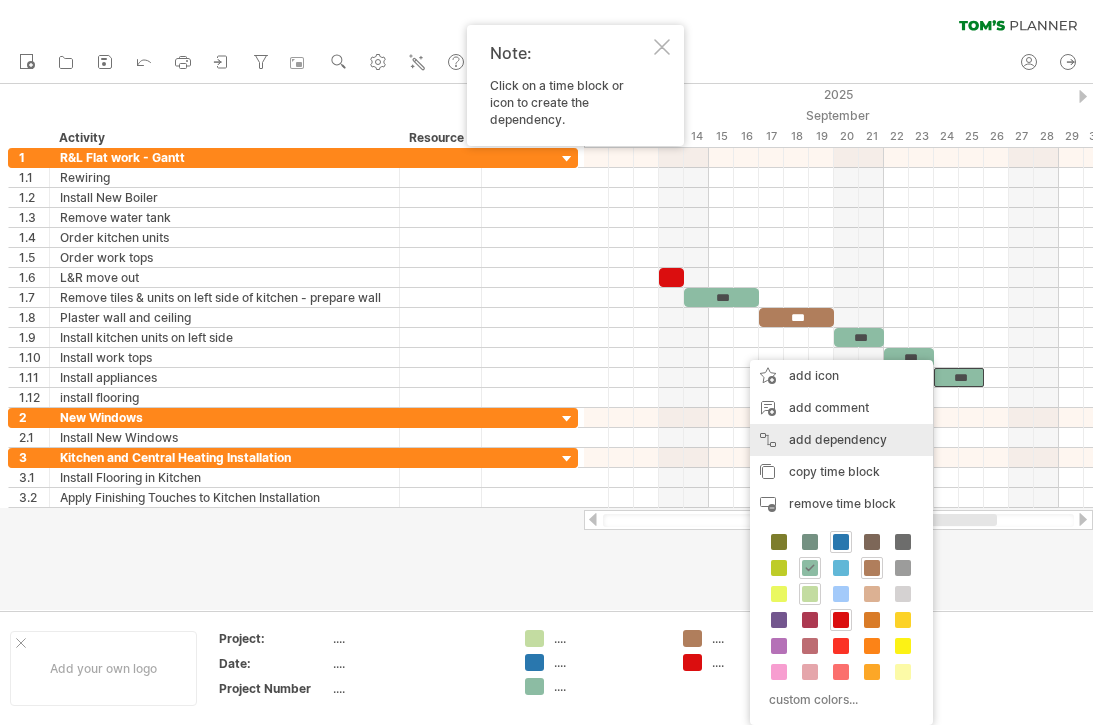 click on "add dependency You can use dependencies when you require tasks to be done in a specific order. For example if you are building a house, the task "Build Walls" needs to be completed before the task "Build roof" can start:" at bounding box center [841, 440] 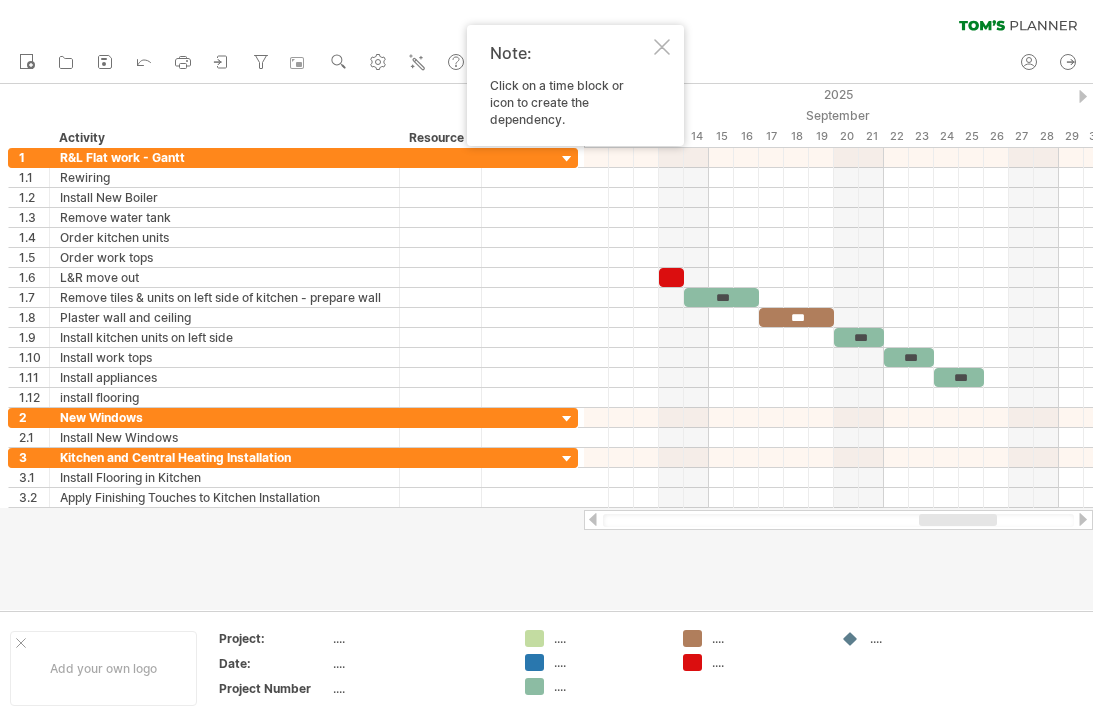 click at bounding box center [838, 178] 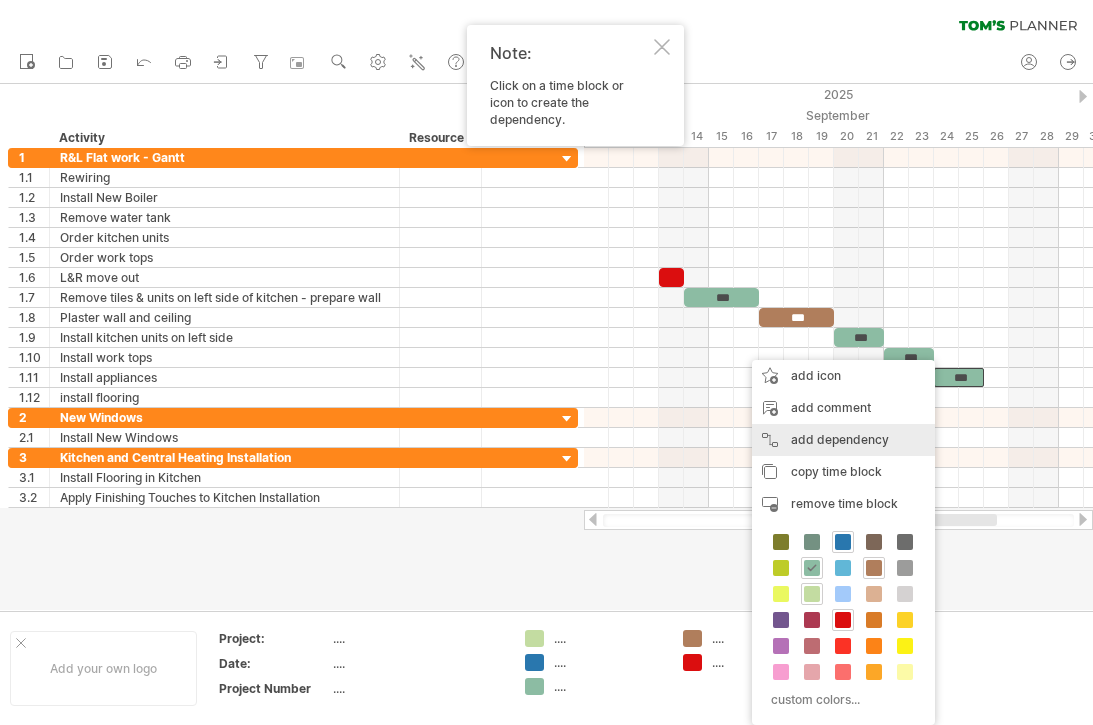 click on "add dependency You can use dependencies when you require tasks to be done in a specific order. For example if you are building a house, the task "Build Walls" needs to be completed before the task "Build roof" can start:" at bounding box center (843, 440) 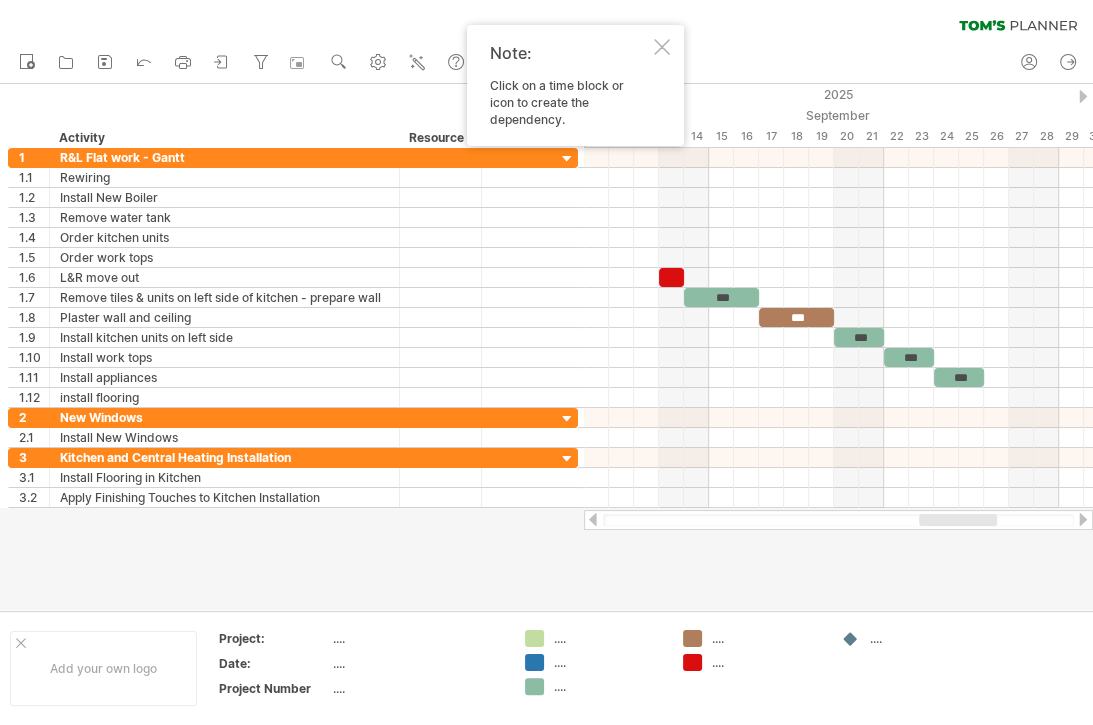 click at bounding box center (838, 178) 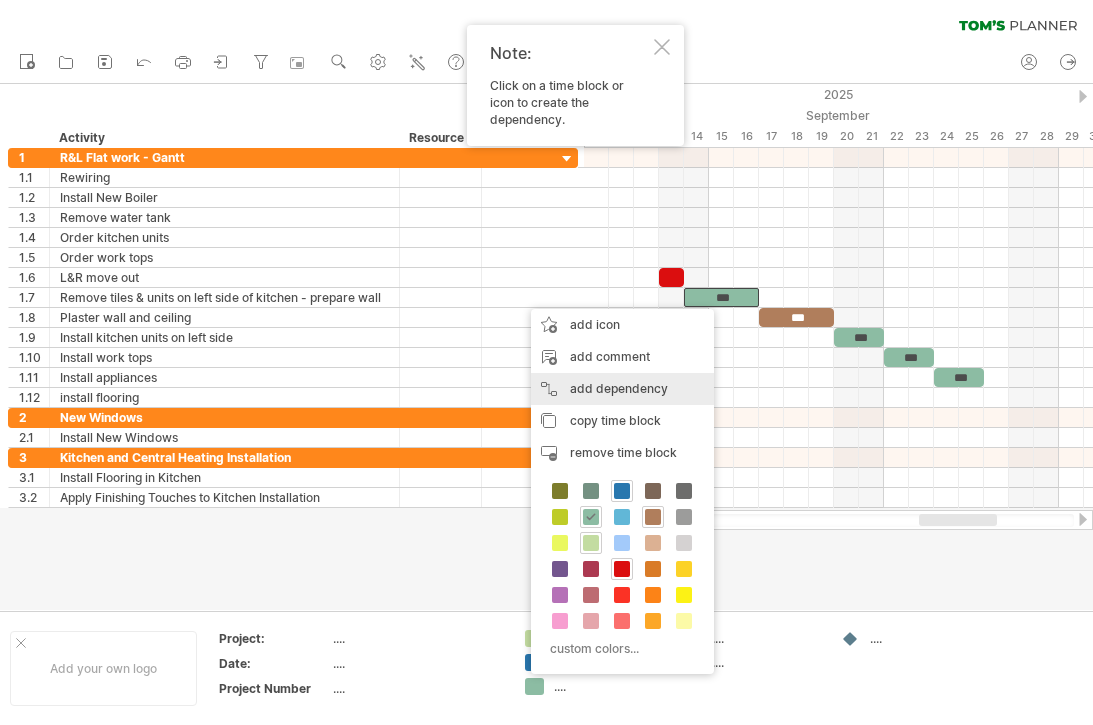 click on "add dependency You can use dependencies when you require tasks to be done in a specific order. For example if you are building a house, the task "Build Walls" needs to be completed before the task "Build roof" can start:" at bounding box center [622, 389] 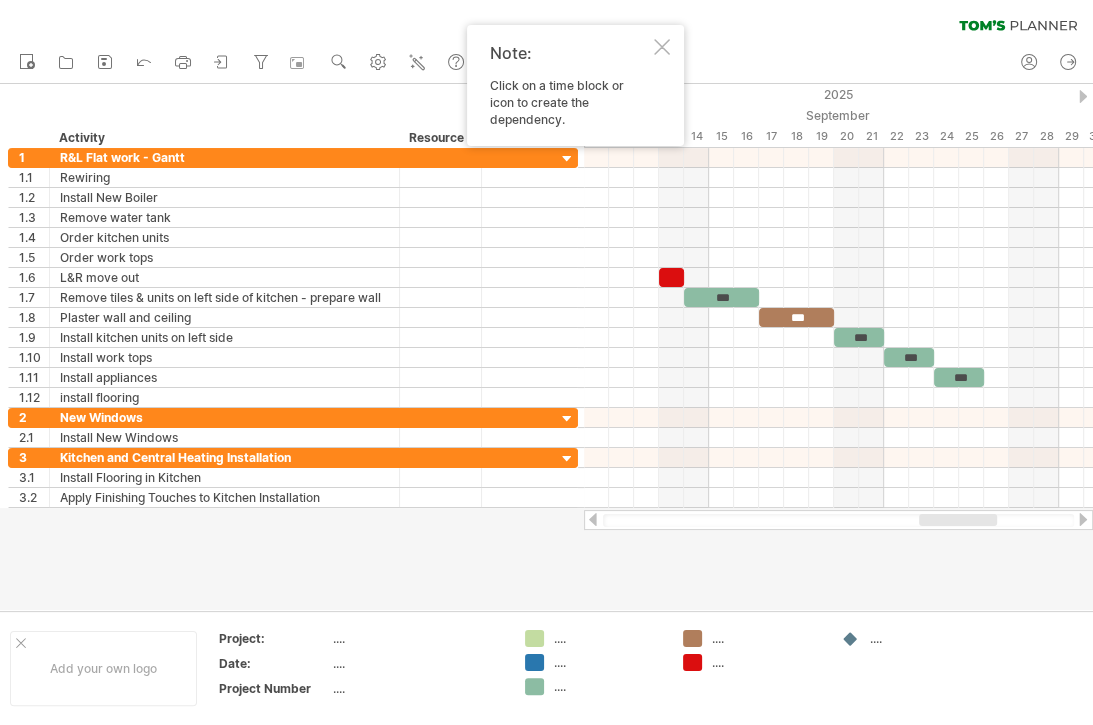 click at bounding box center [838, 398] 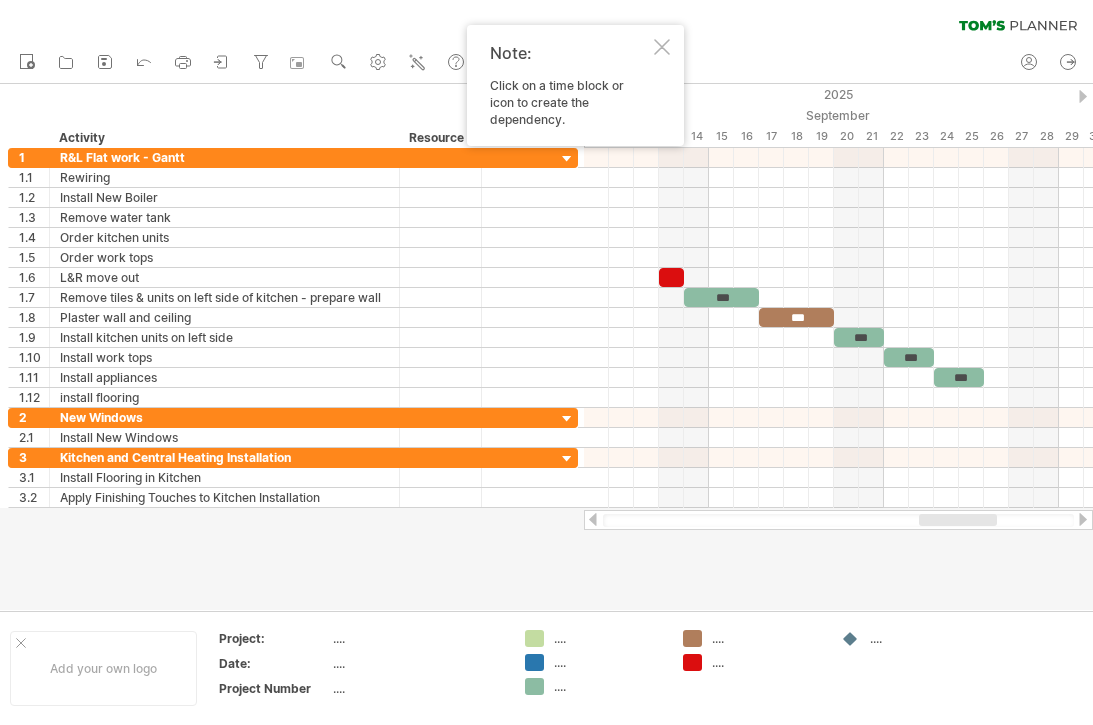 click at bounding box center (662, 47) 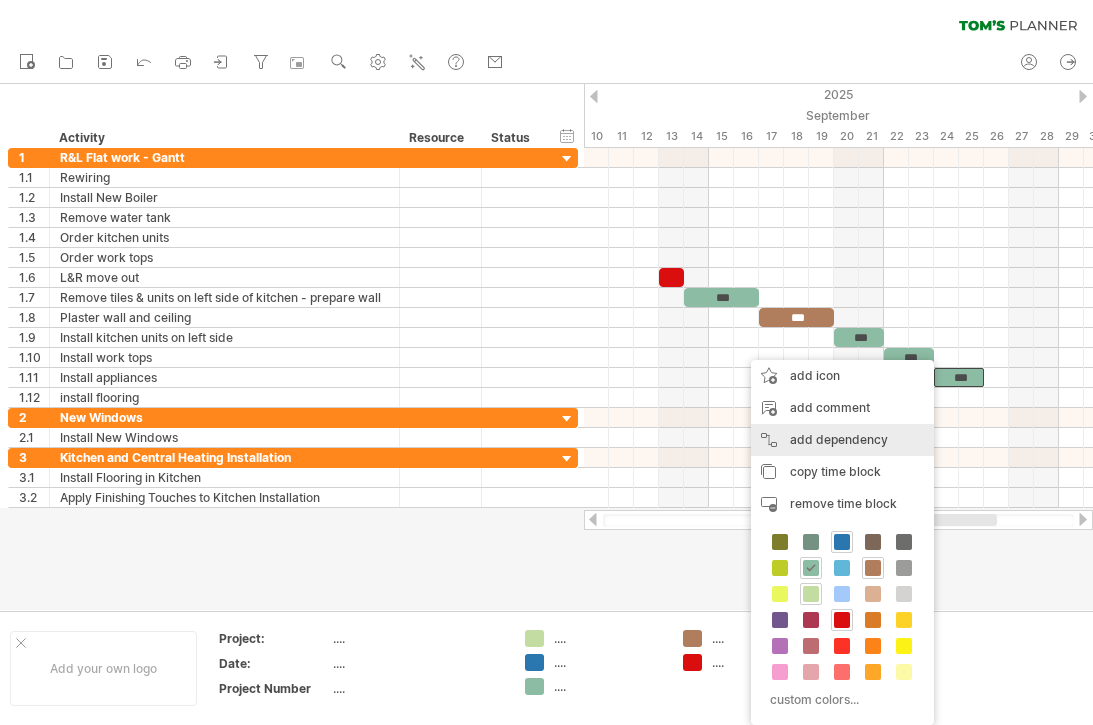 click on "add dependency You can use dependencies when you require tasks to be done in a specific order. For example if you are building a house, the task "Build Walls" needs to be completed before the task "Build roof" can start:" at bounding box center [842, 440] 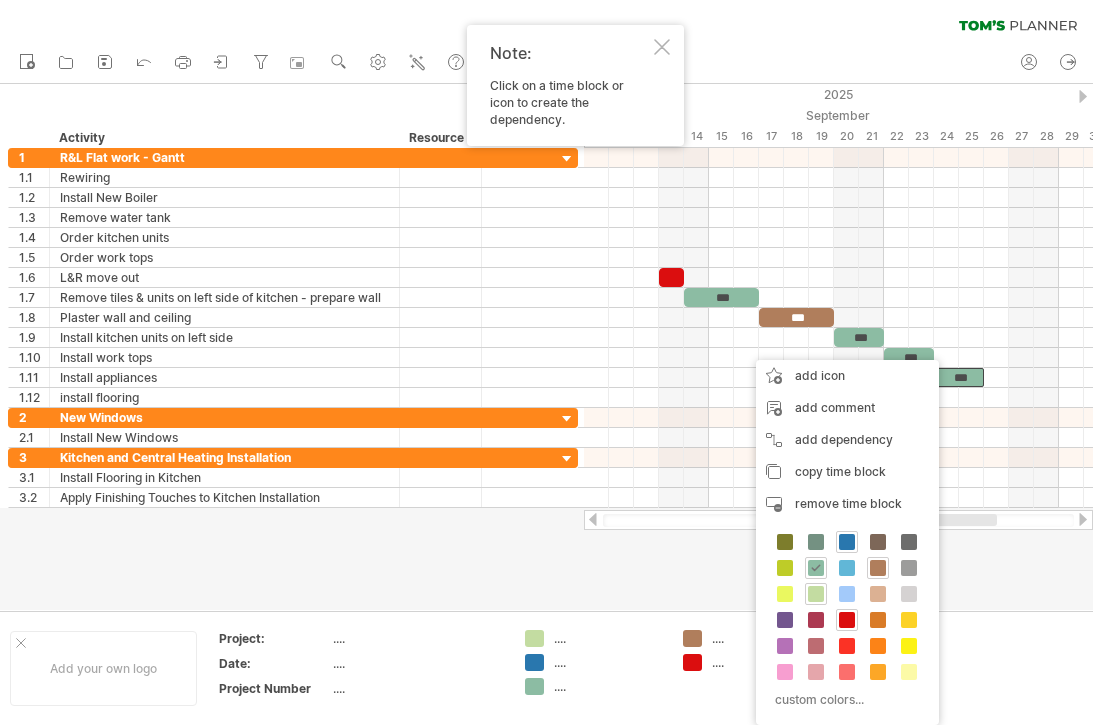 click on "***" at bounding box center (959, 377) 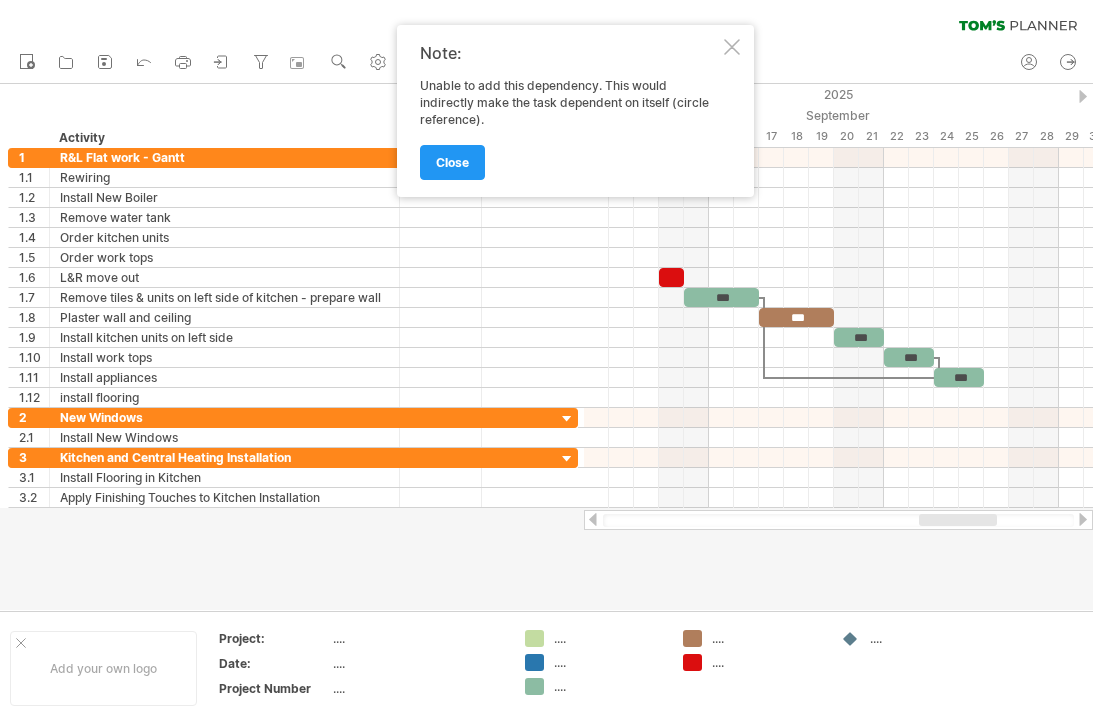 click on "close" at bounding box center [452, 162] 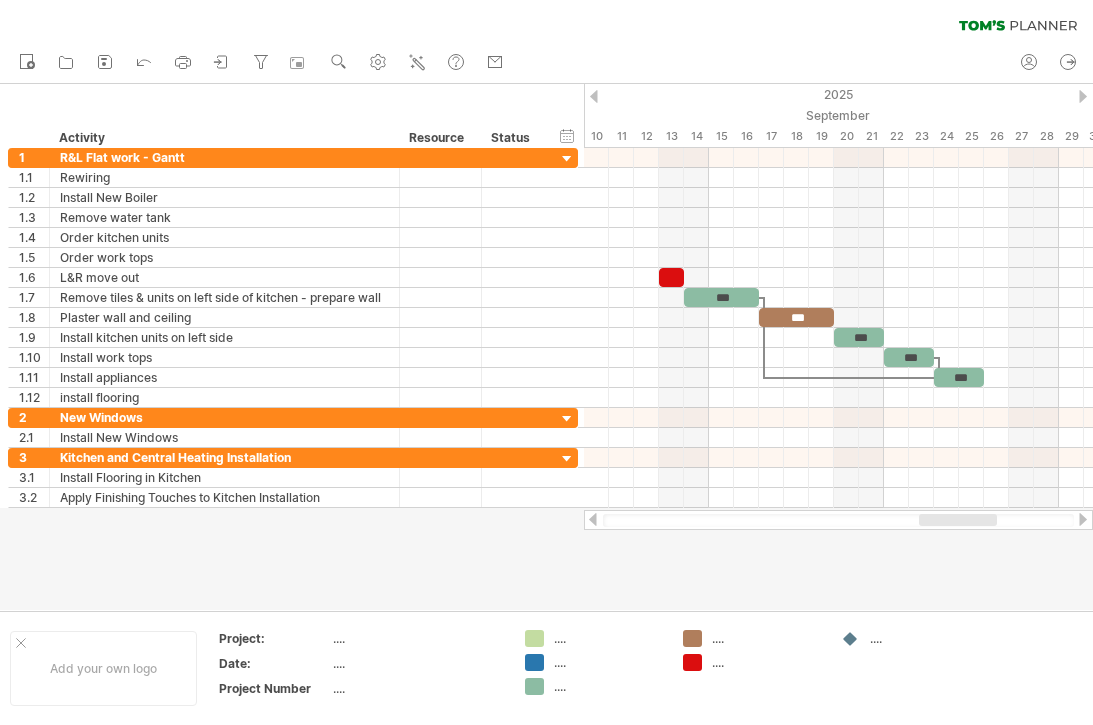 click at bounding box center (838, 178) 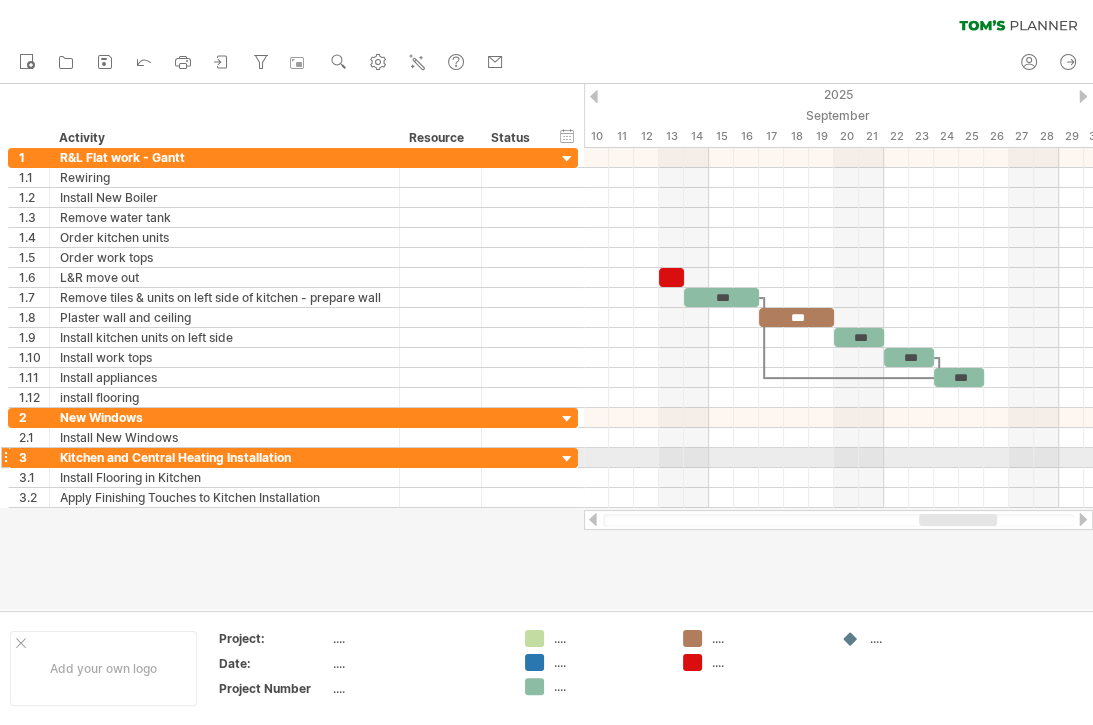 click at bounding box center (838, 458) 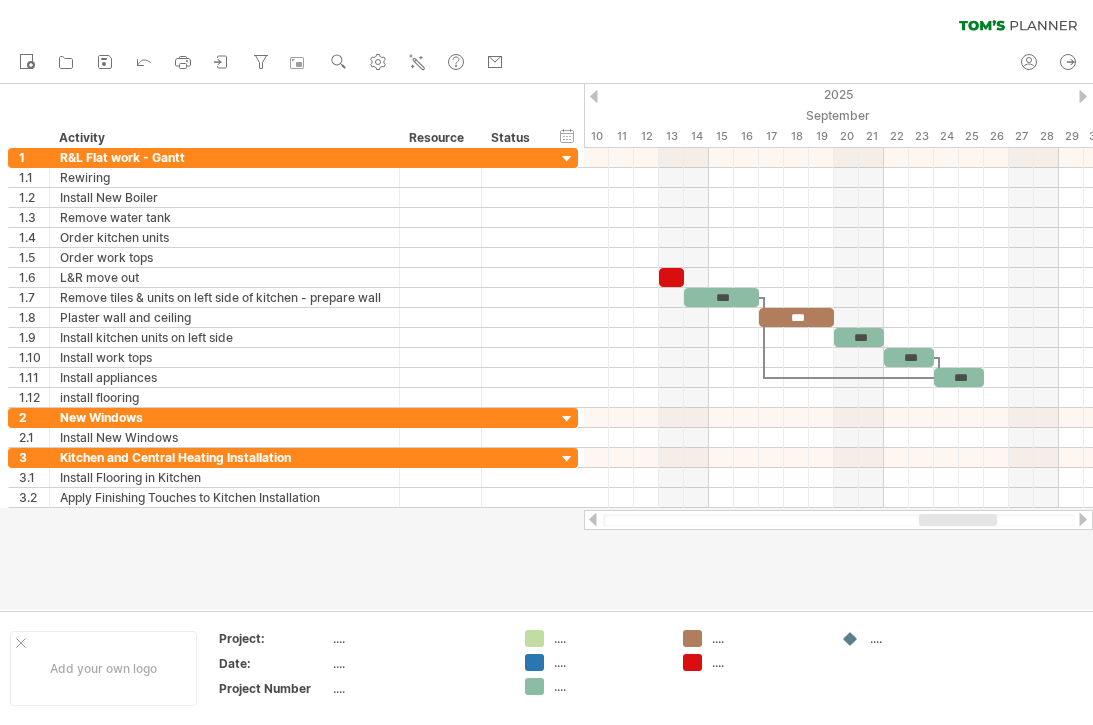 click at bounding box center [144, 63] 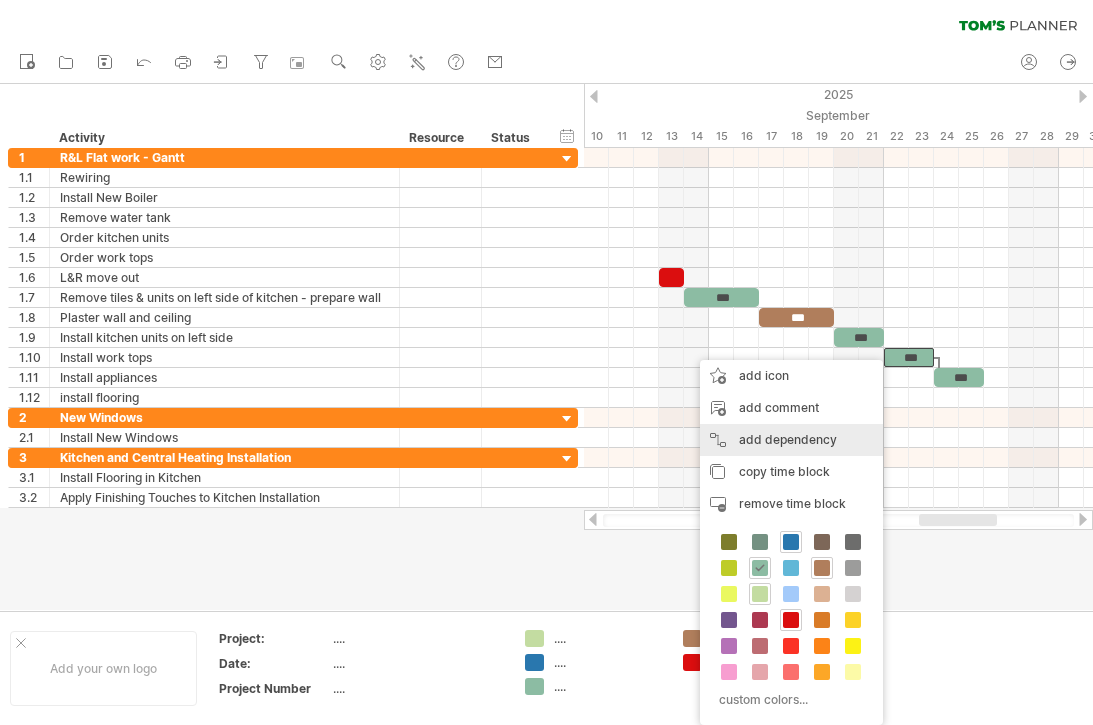 click on "add dependency You can use dependencies when you require tasks to be done in a specific order. For example if you are building a house, the task "Build Walls" needs to be completed before the task "Build roof" can start:" at bounding box center [791, 440] 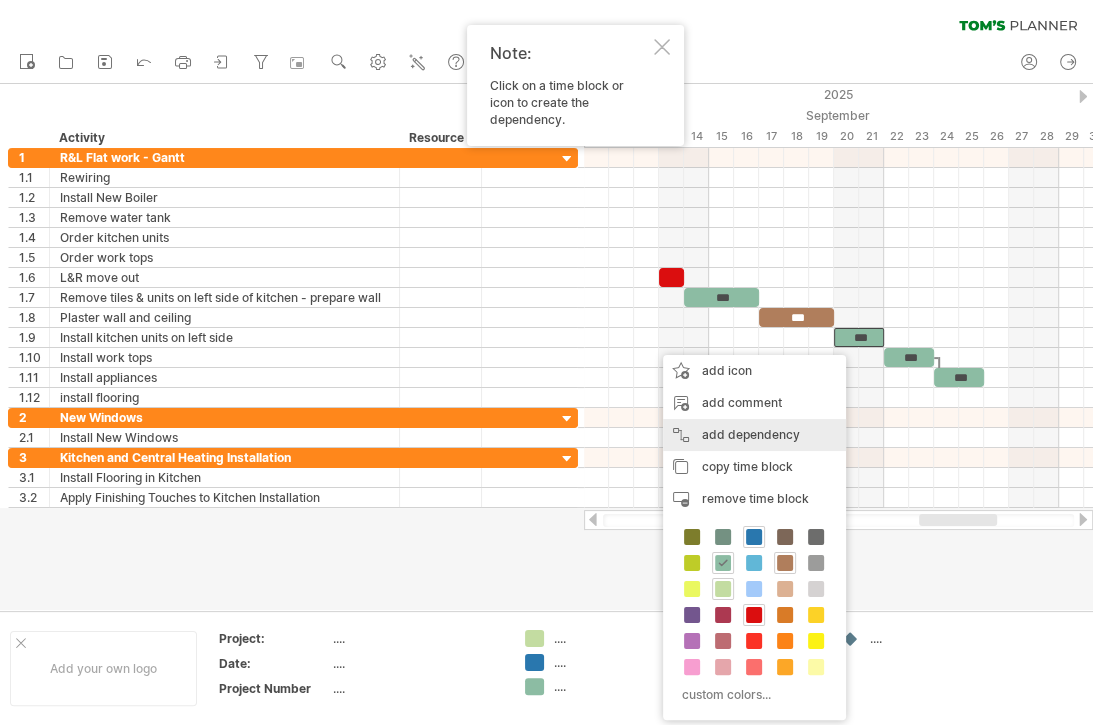 click on "add dependency You can use dependencies when you require tasks to be done in a specific order. For example if you are building a house, the task "Build Walls" needs to be completed before the task "Build roof" can start:" at bounding box center (754, 435) 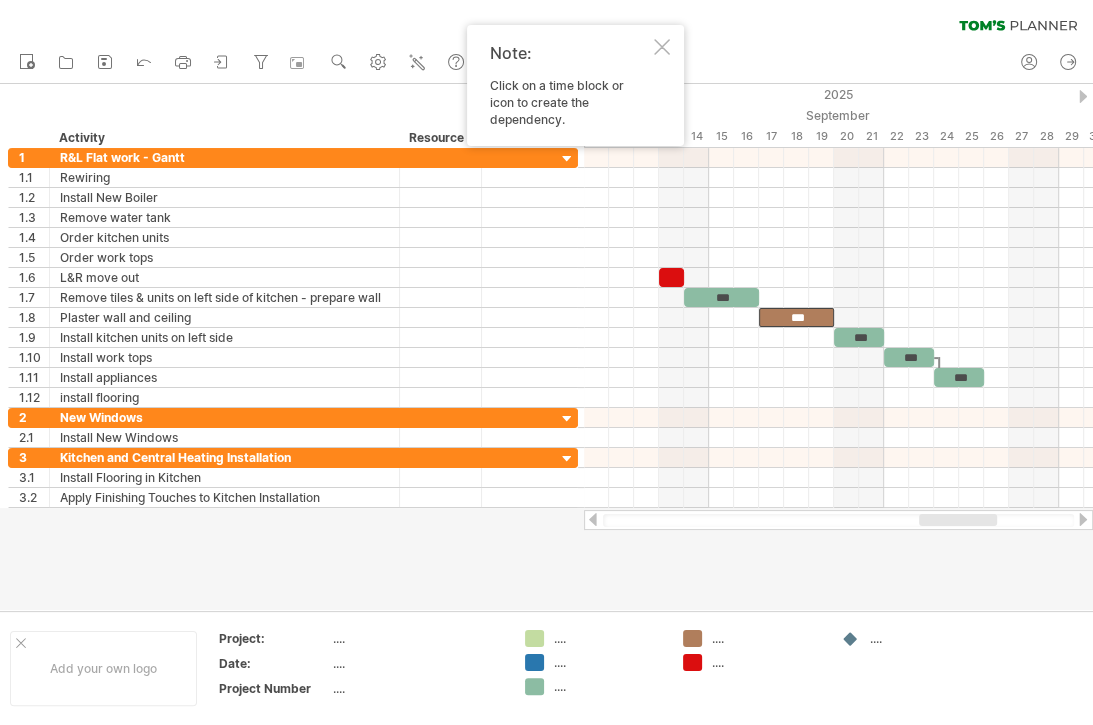 click at bounding box center (834, 317) 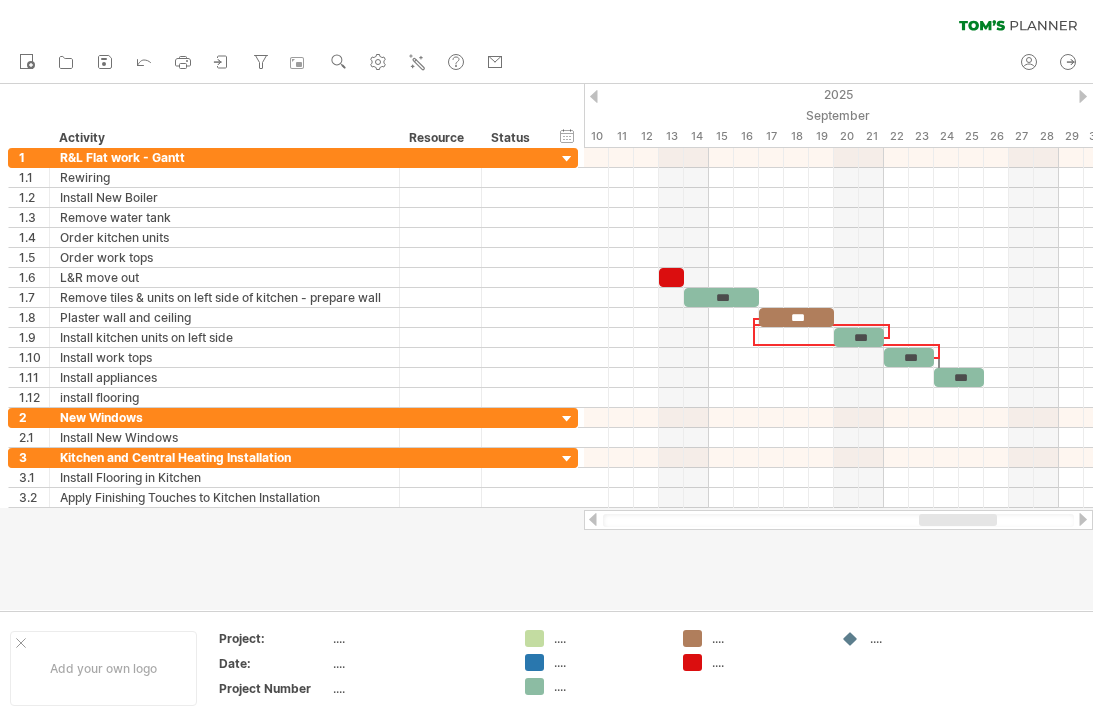 click at bounding box center (838, 158) 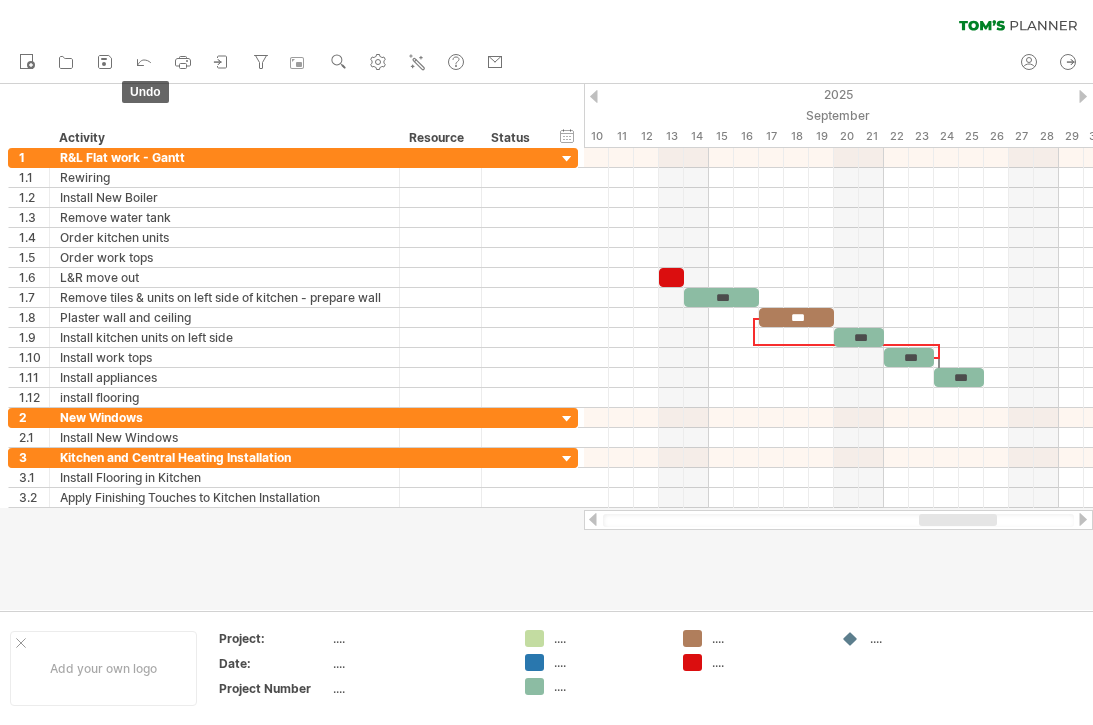 click on "undo" at bounding box center [145, 63] 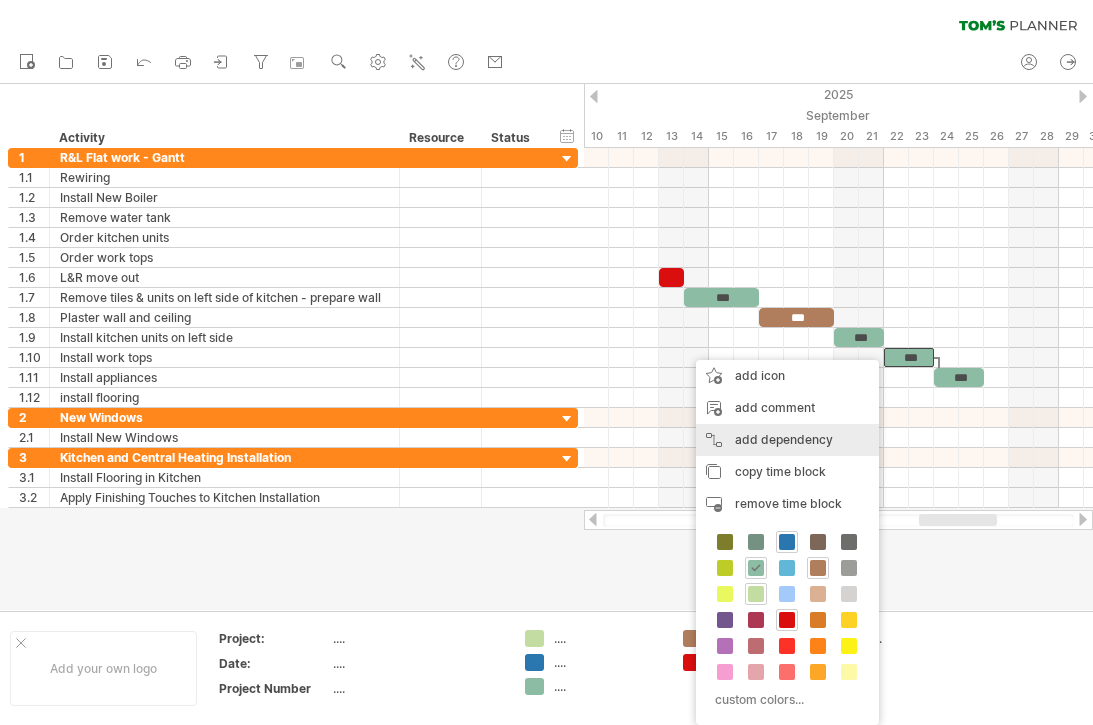 click on "add dependency You can use dependencies when you require tasks to be done in a specific order. For example if you are building a house, the task "Build Walls" needs to be completed before the task "Build roof" can start:" at bounding box center [787, 440] 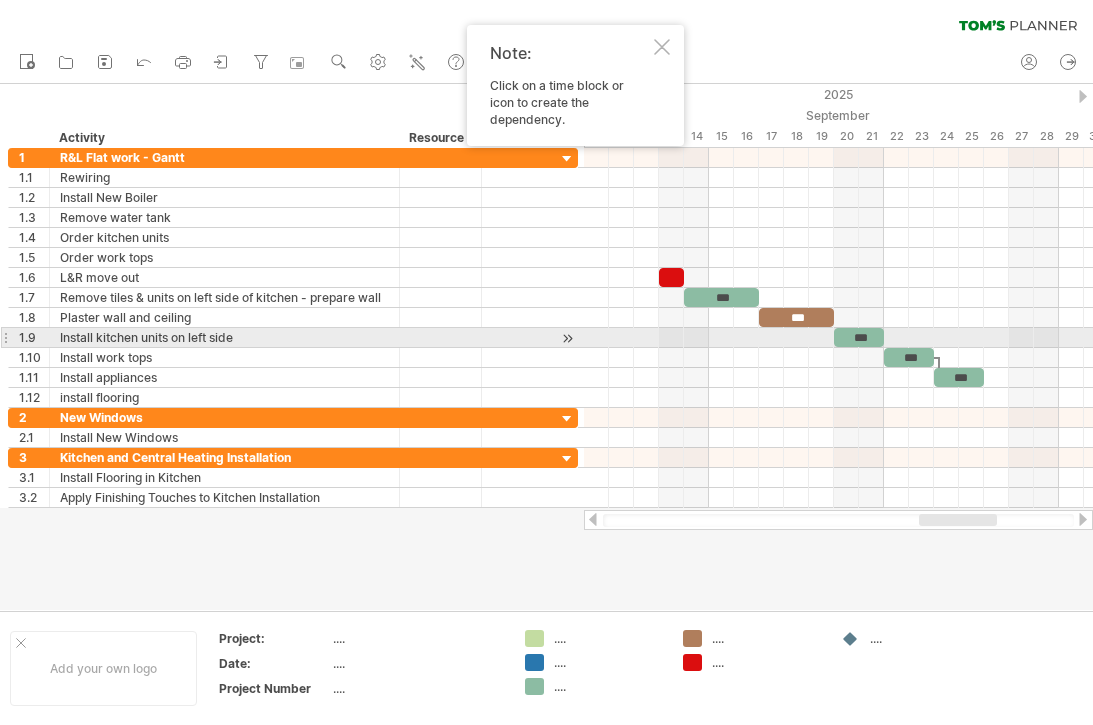 click at bounding box center [884, 337] 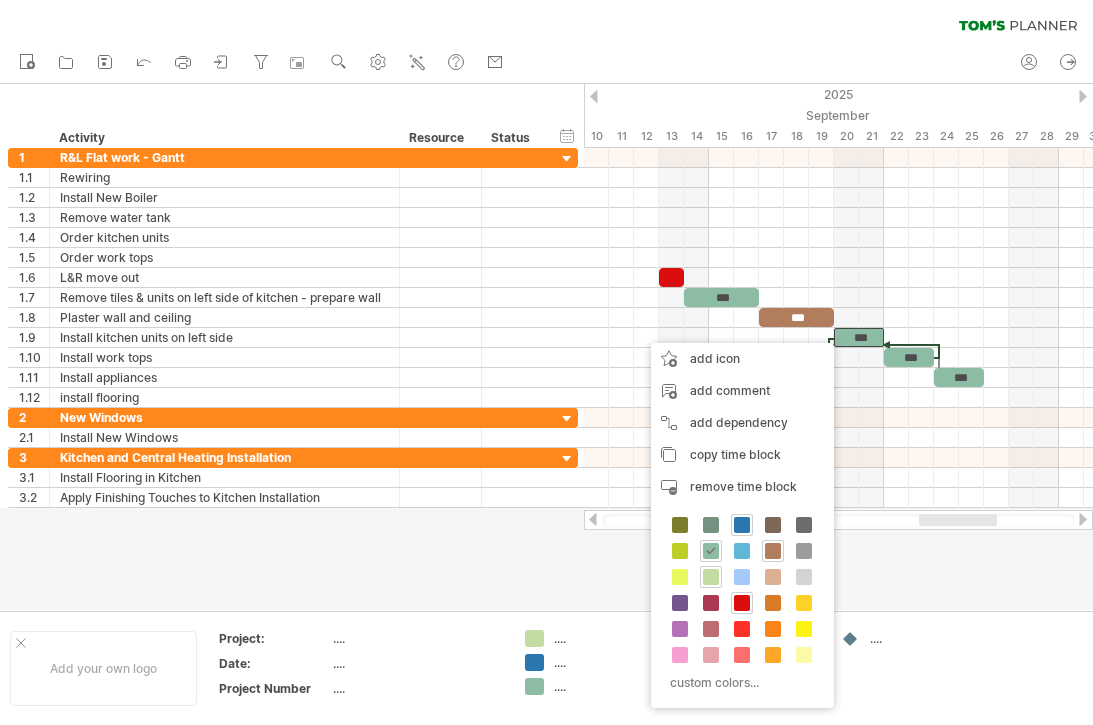 click on "***" at bounding box center [859, 337] 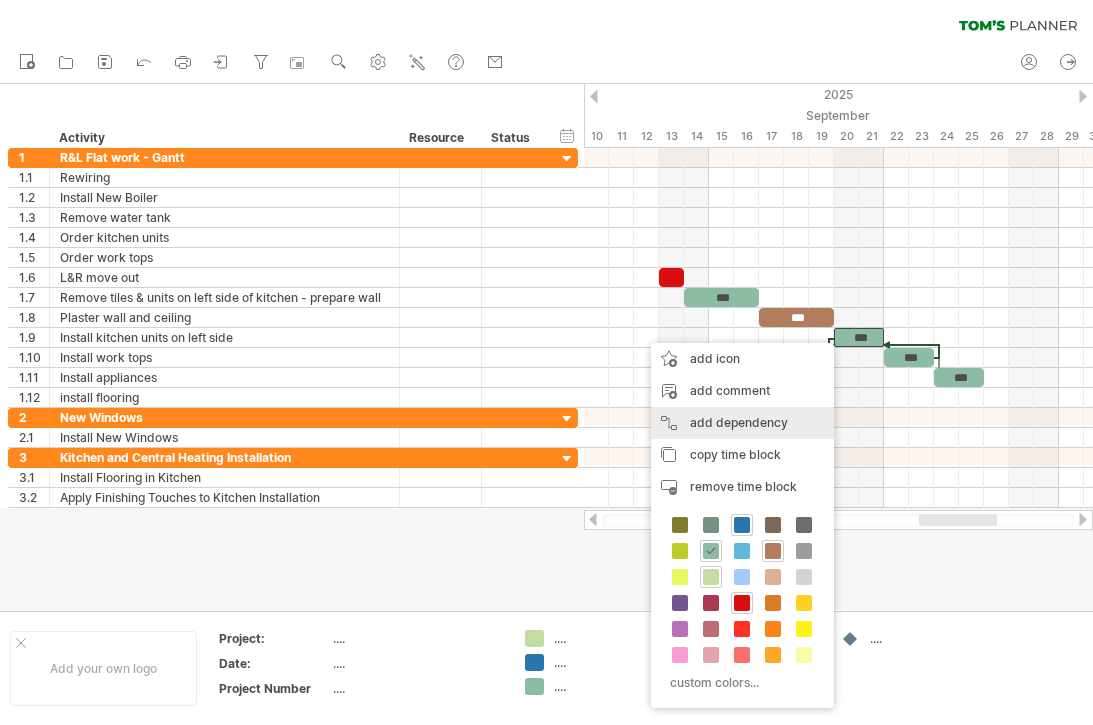 click on "add dependency You can use dependencies when you require tasks to be done in a specific order. For example if you are building a house, the task "Build Walls" needs to be completed before the task "Build roof" can start:" at bounding box center [742, 423] 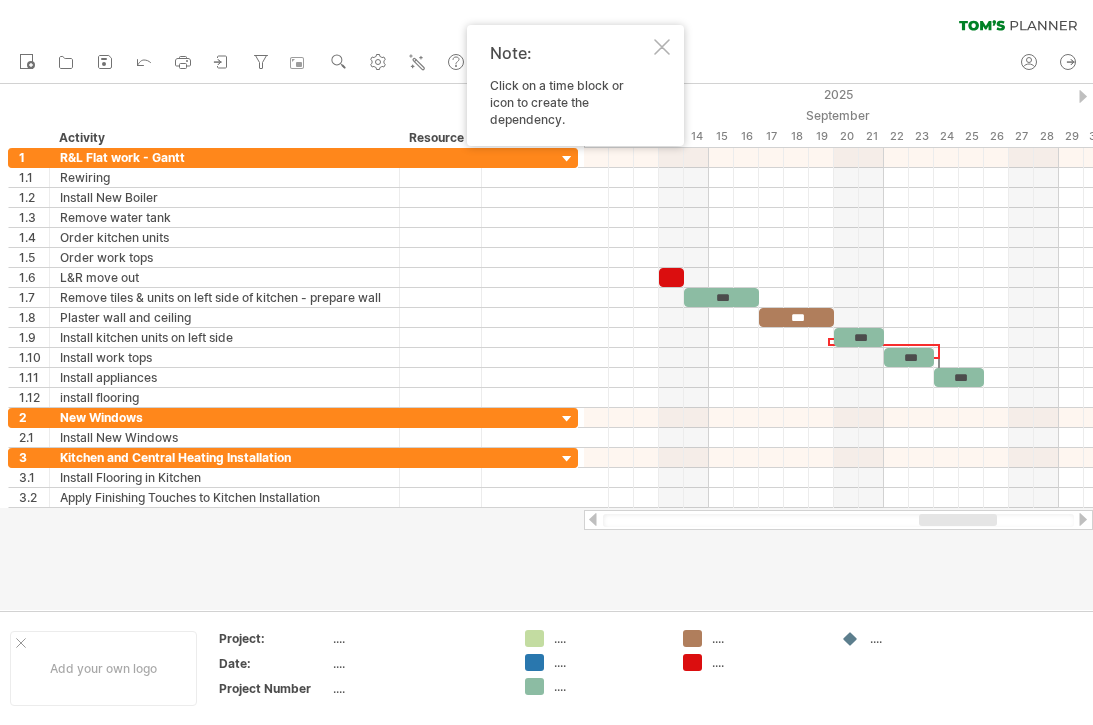 click at bounding box center (834, 317) 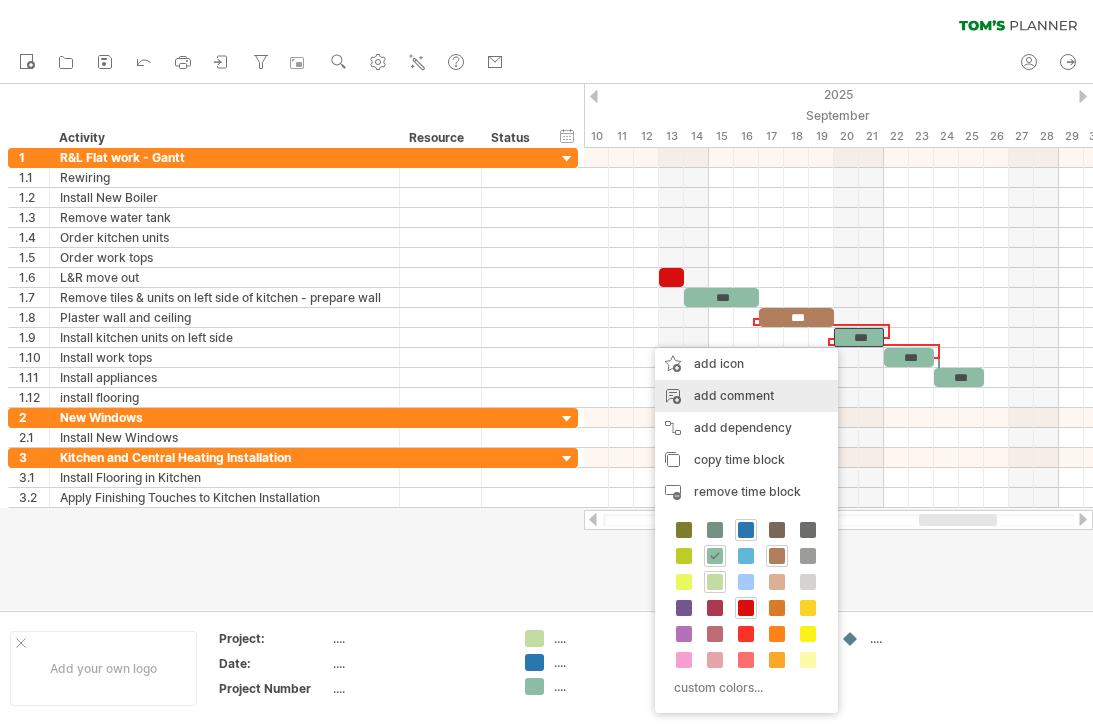 click on "add comment" at bounding box center (746, 396) 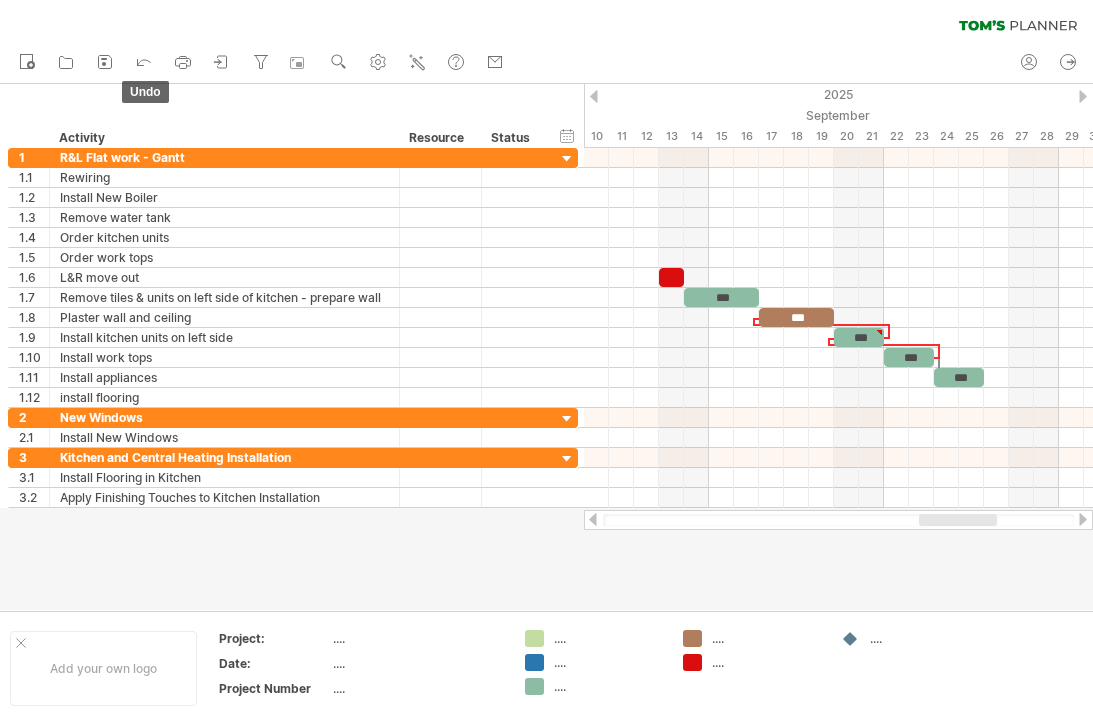 click at bounding box center [144, 61] 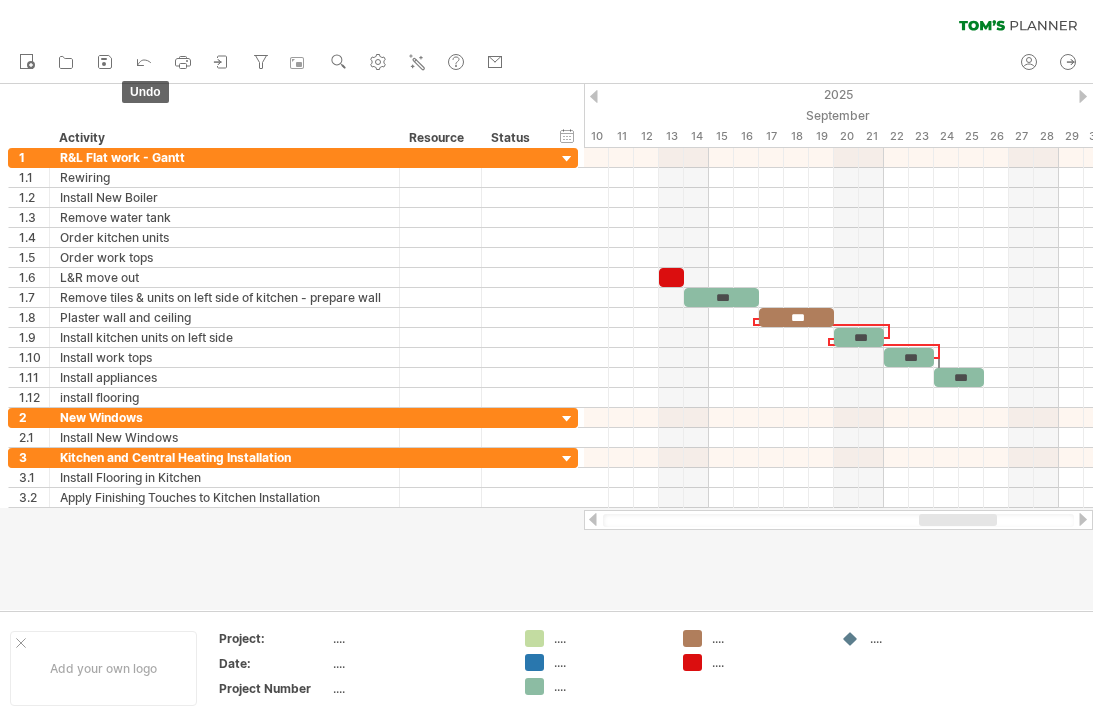 click at bounding box center (144, 61) 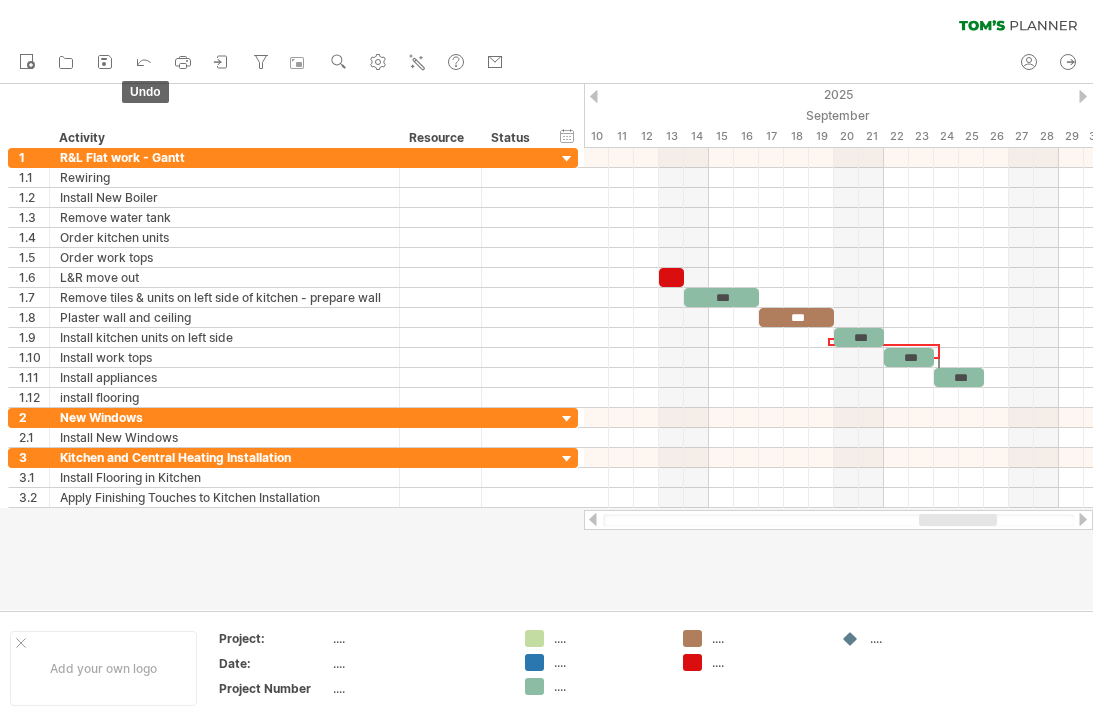 click at bounding box center (144, 61) 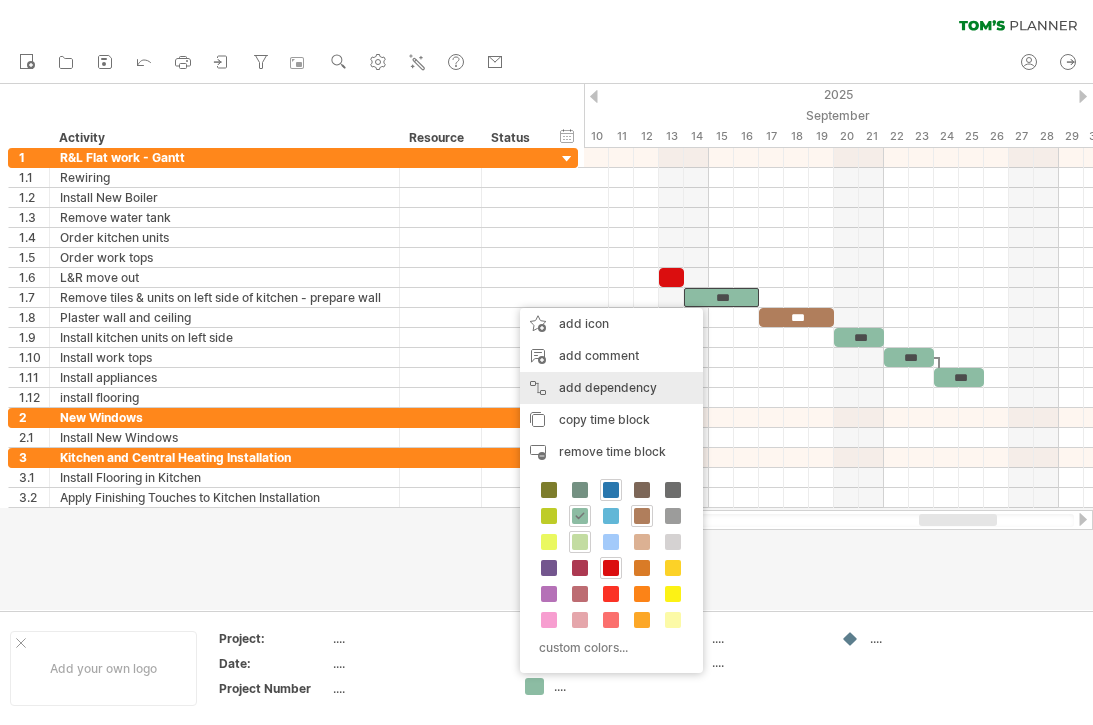 click on "add dependency You can use dependencies when you require tasks to be done in a specific order. For example if you are building a house, the task "Build Walls" needs to be completed before the task "Build roof" can start:" at bounding box center (611, 388) 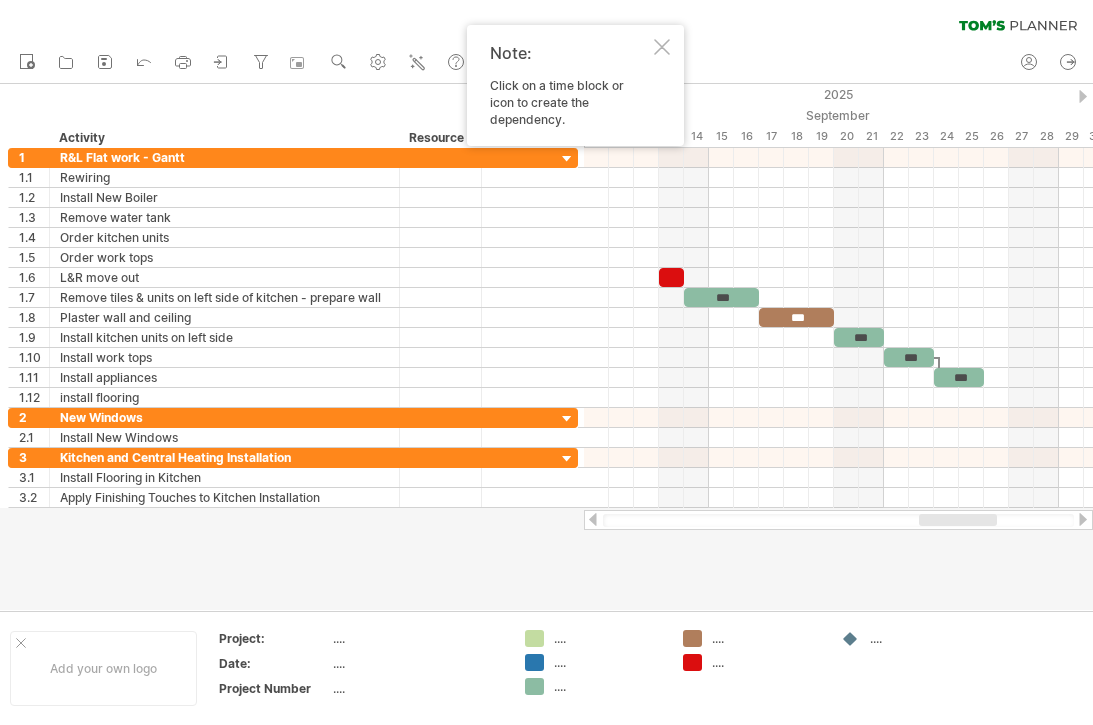 click at bounding box center [684, 277] 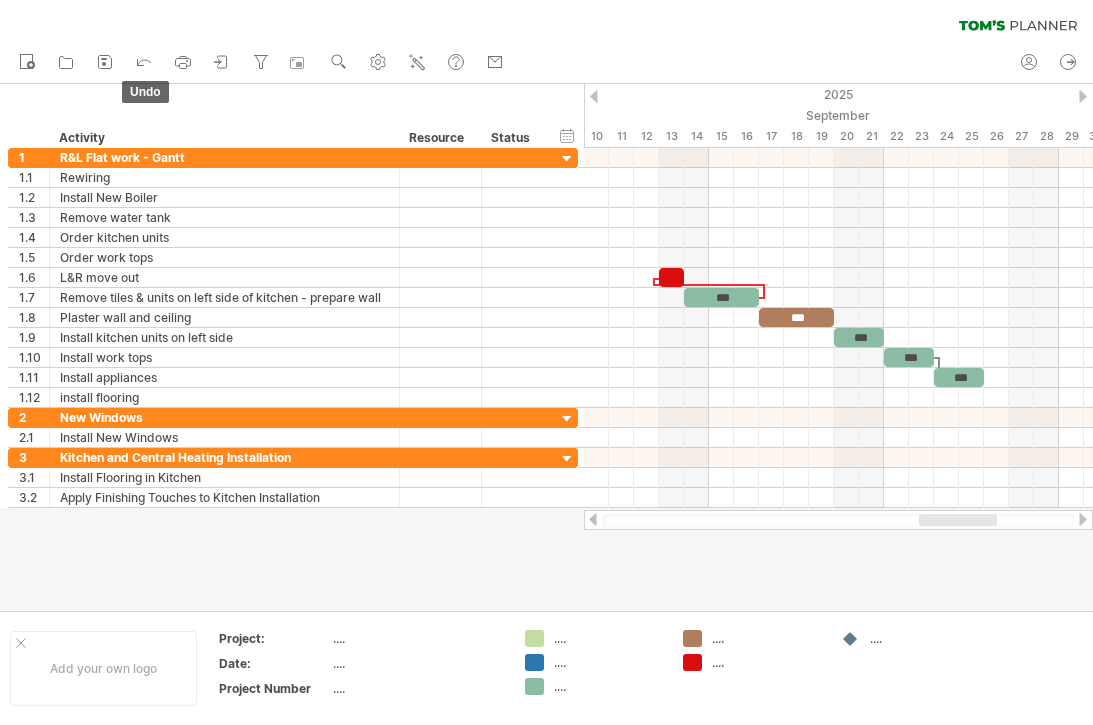 click at bounding box center [144, 61] 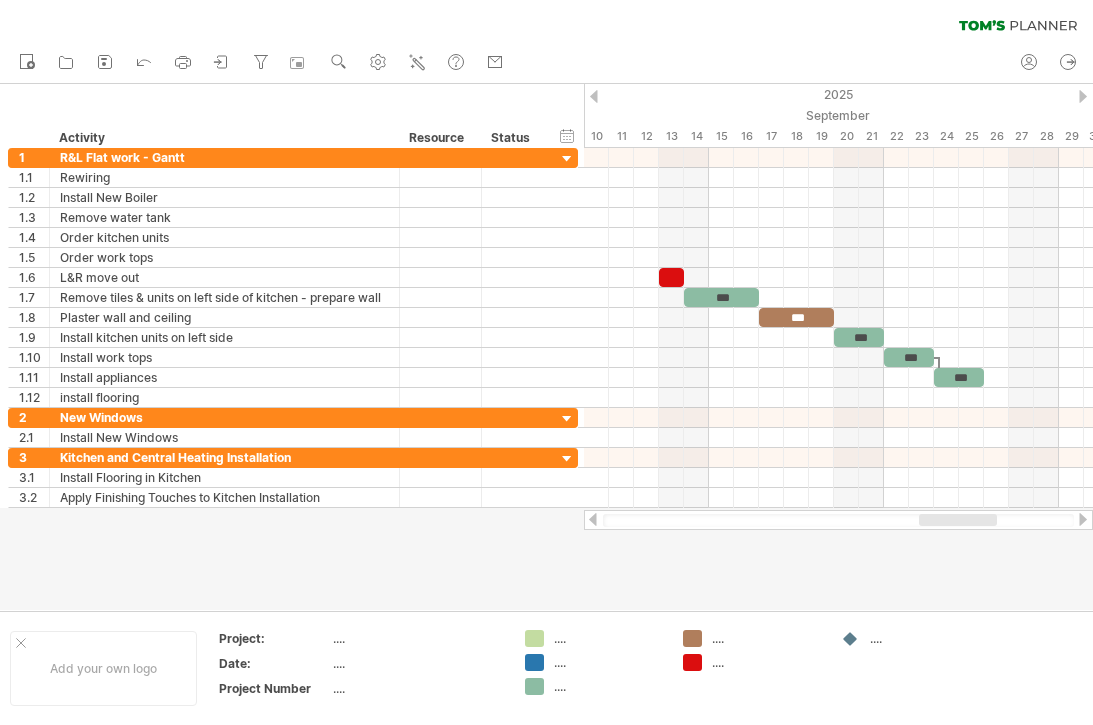 click at bounding box center [838, 358] 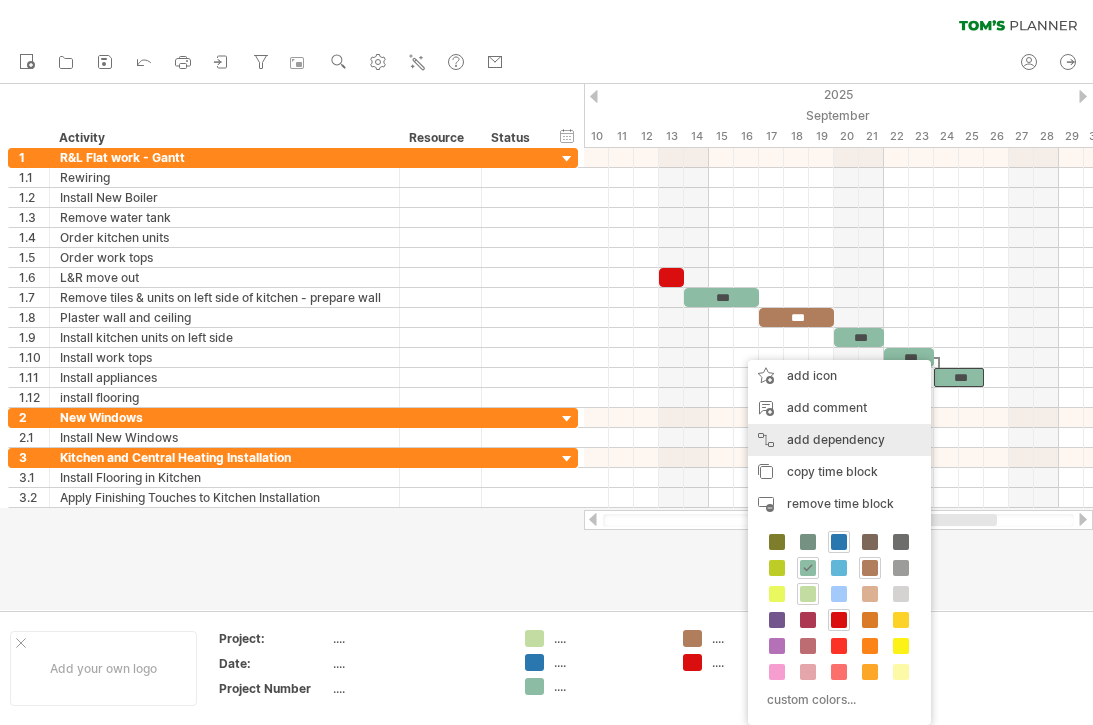 click on "add dependency You can use dependencies when you require tasks to be done in a specific order. For example if you are building a house, the task "Build Walls" needs to be completed before the task "Build roof" can start:" at bounding box center [839, 440] 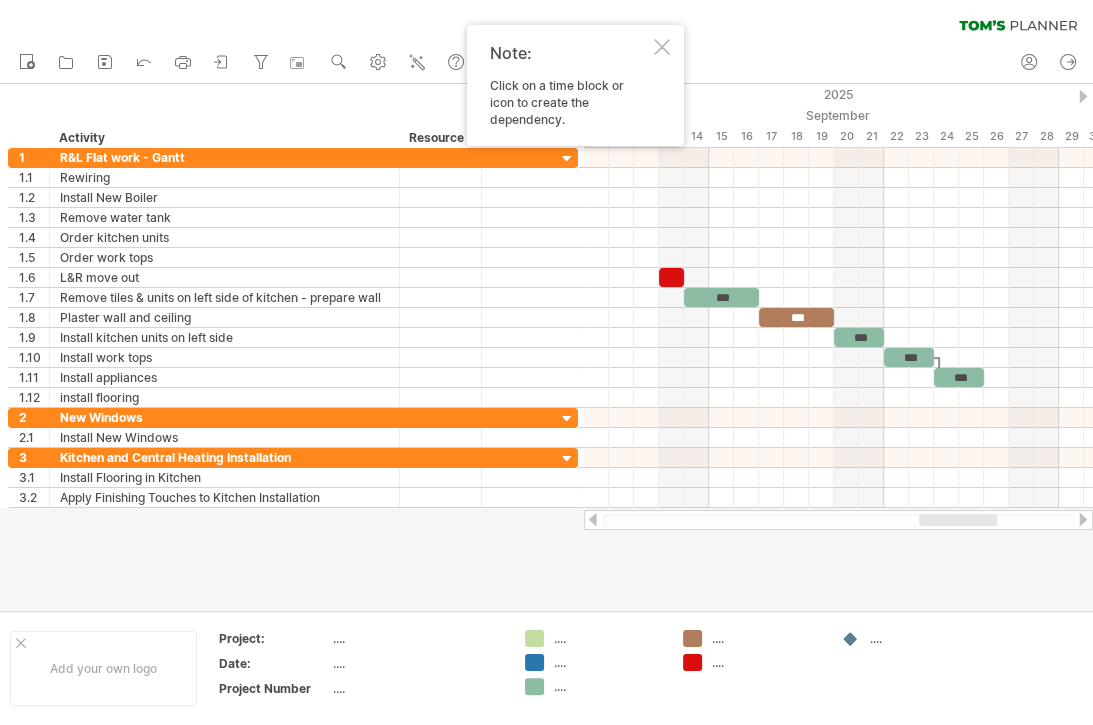 click at bounding box center [662, 47] 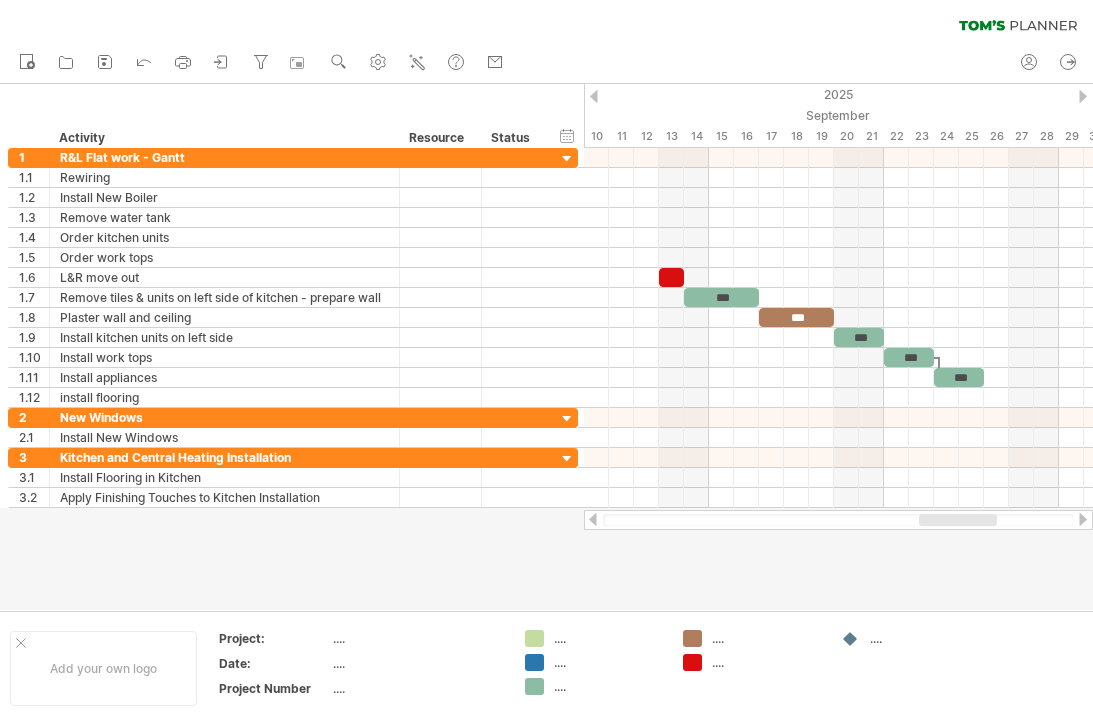 click at bounding box center [144, 61] 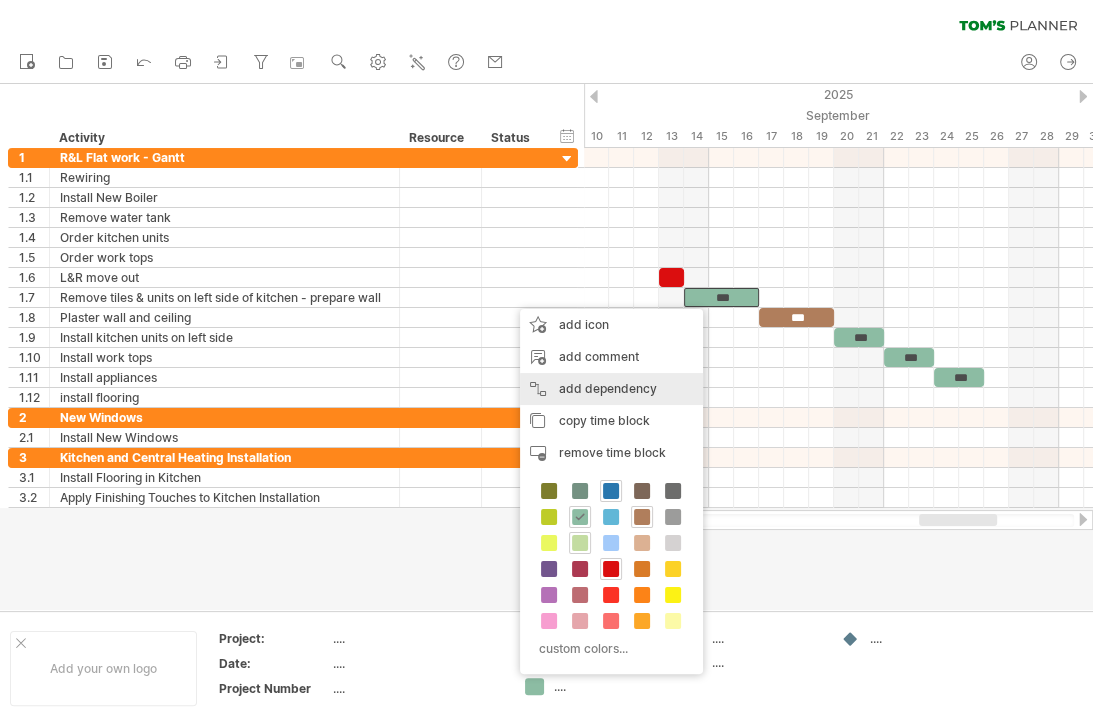 click on "add dependency You can use dependencies when you require tasks to be done in a specific order. For example if you are building a house, the task "Build Walls" needs to be completed before the task "Build roof" can start:" at bounding box center (611, 389) 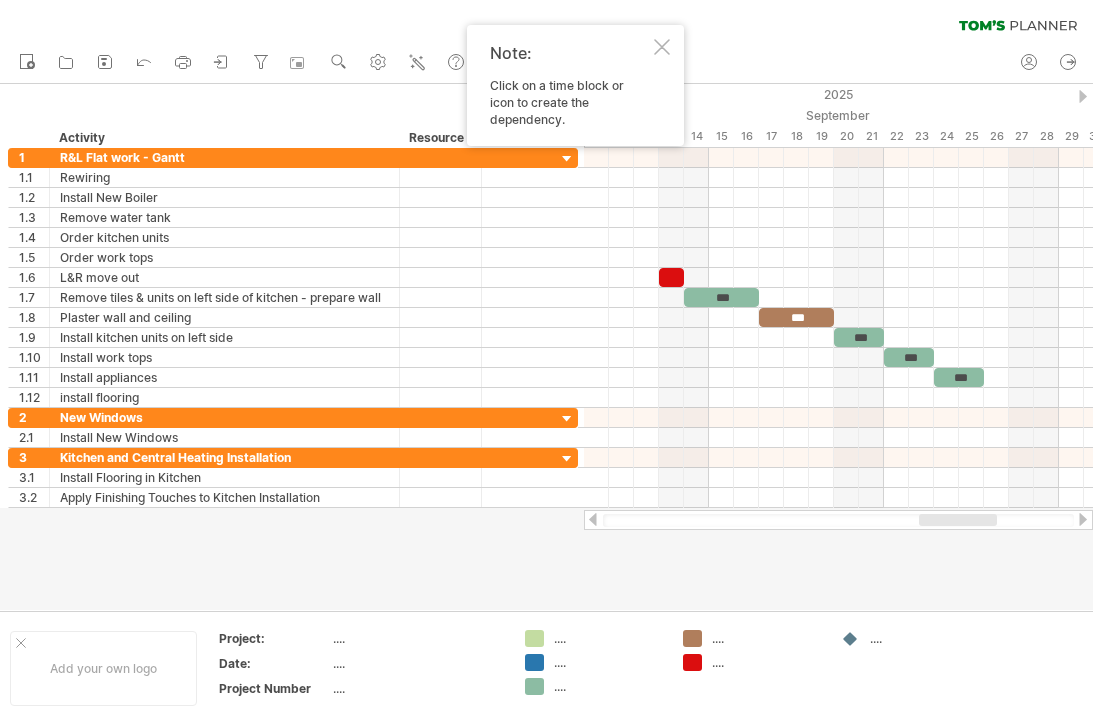 click at bounding box center [684, 277] 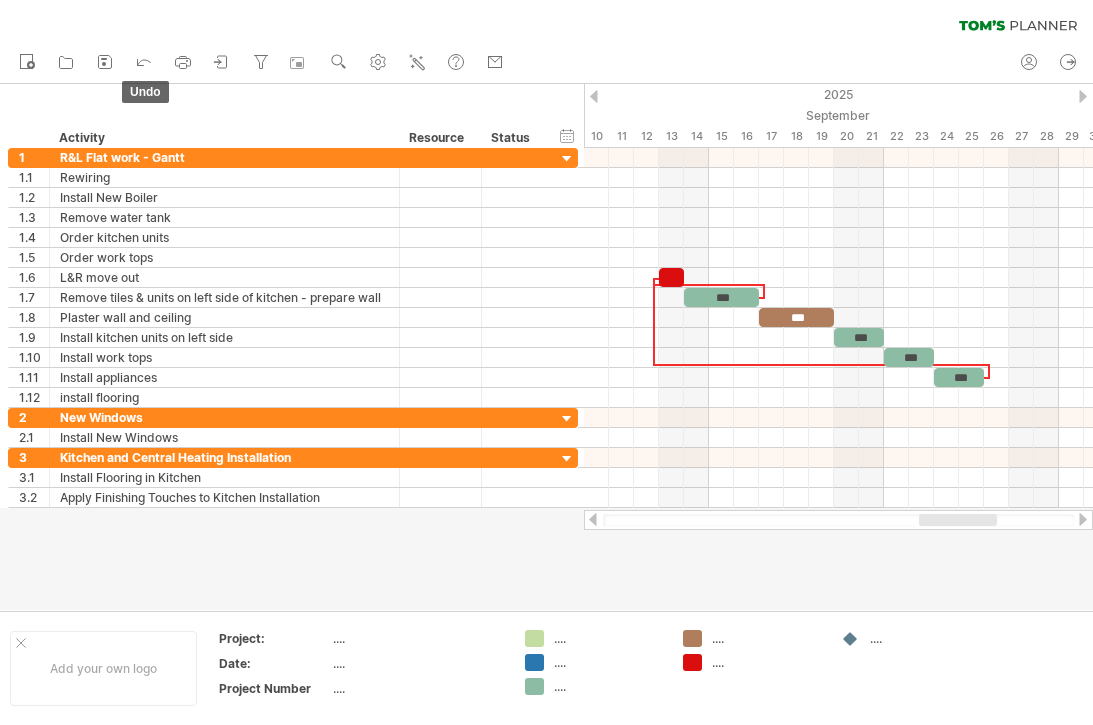 click at bounding box center [144, 61] 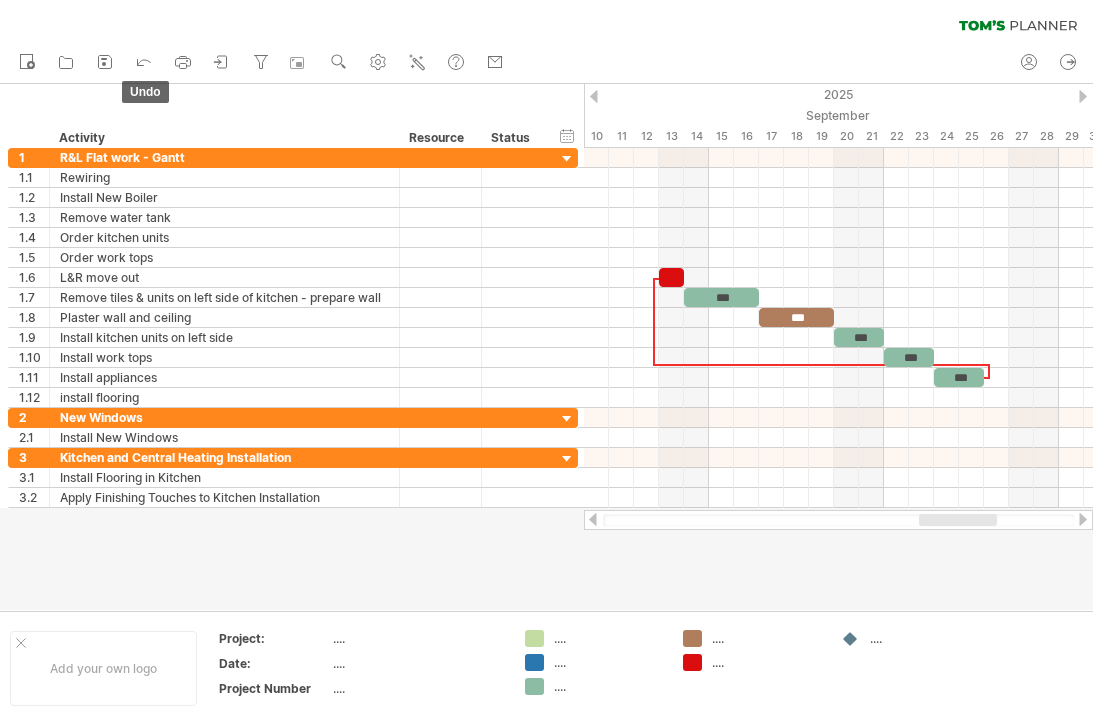 click at bounding box center (144, 61) 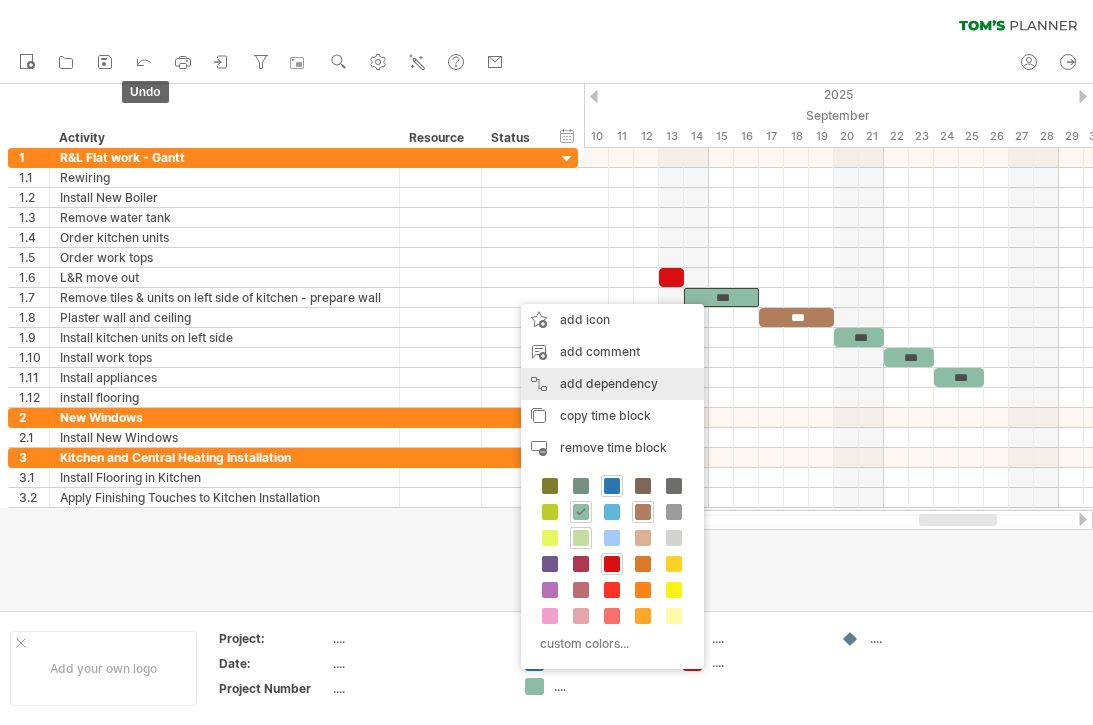 click on "add dependency You can use dependencies when you require tasks to be done in a specific order. For example if you are building a house, the task "Build Walls" needs to be completed before the task "Build roof" can start:" at bounding box center [612, 384] 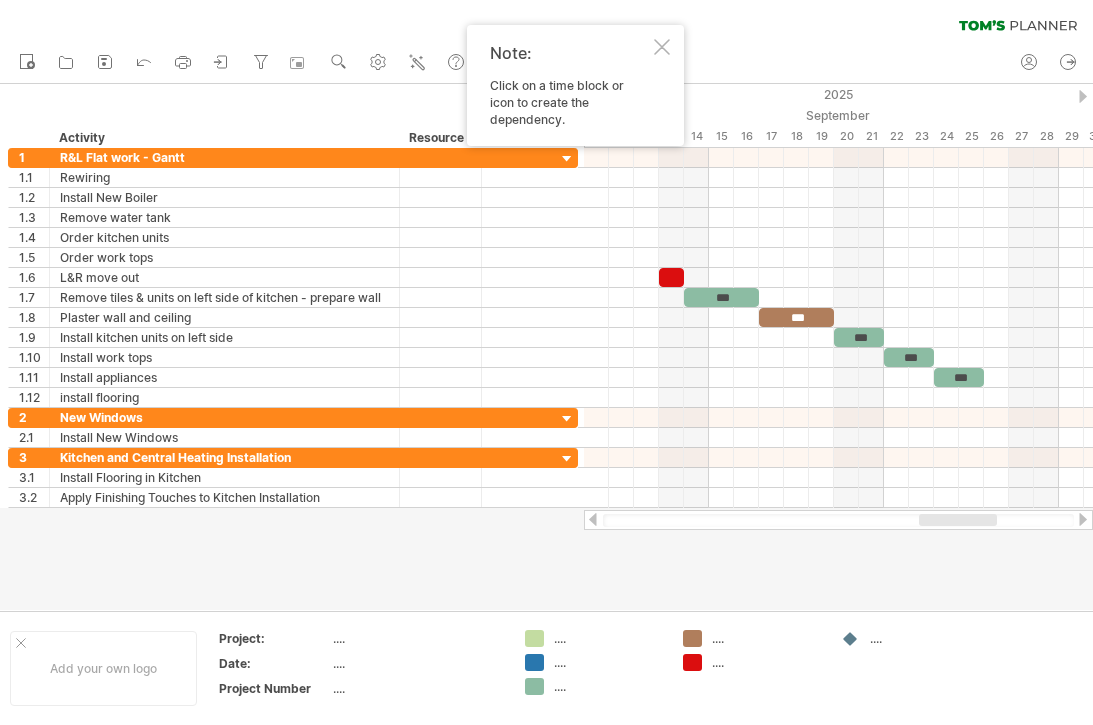 click at bounding box center (684, 277) 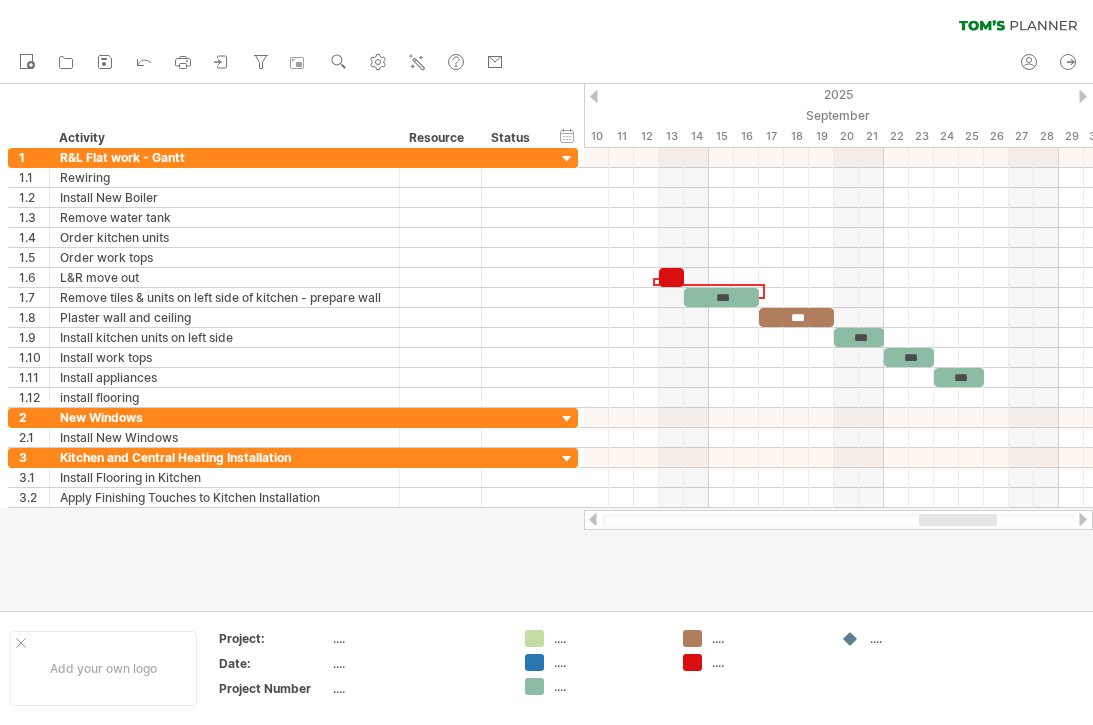 click at bounding box center (144, 61) 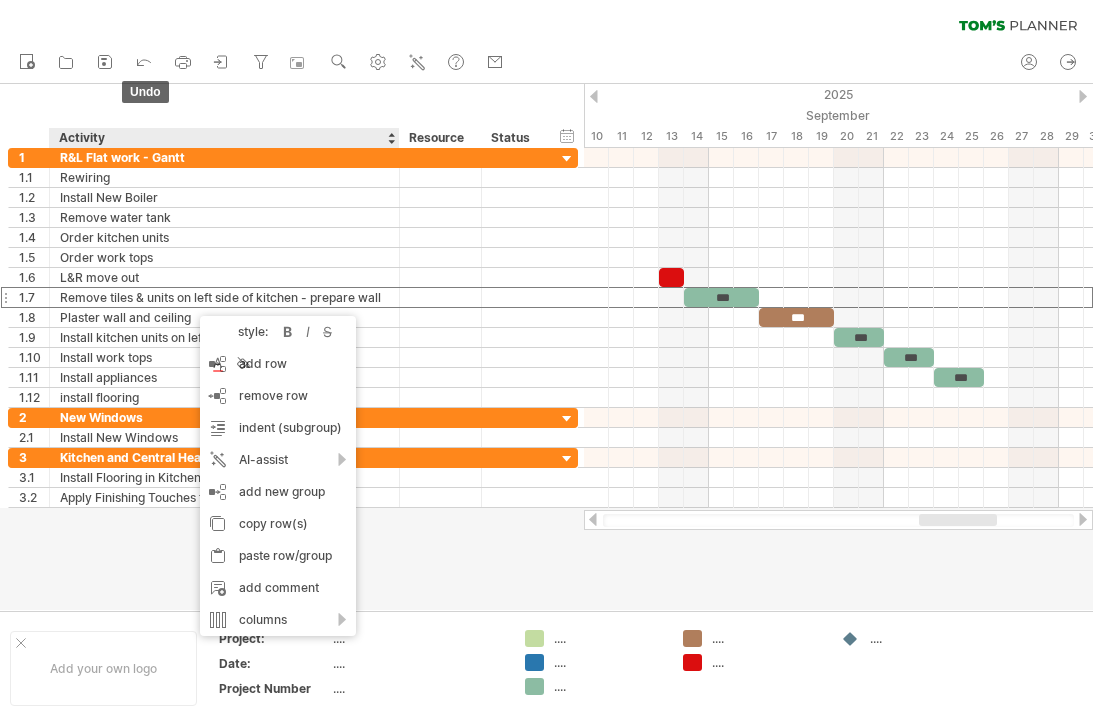 click on "AI-assist" at bounding box center (278, 460) 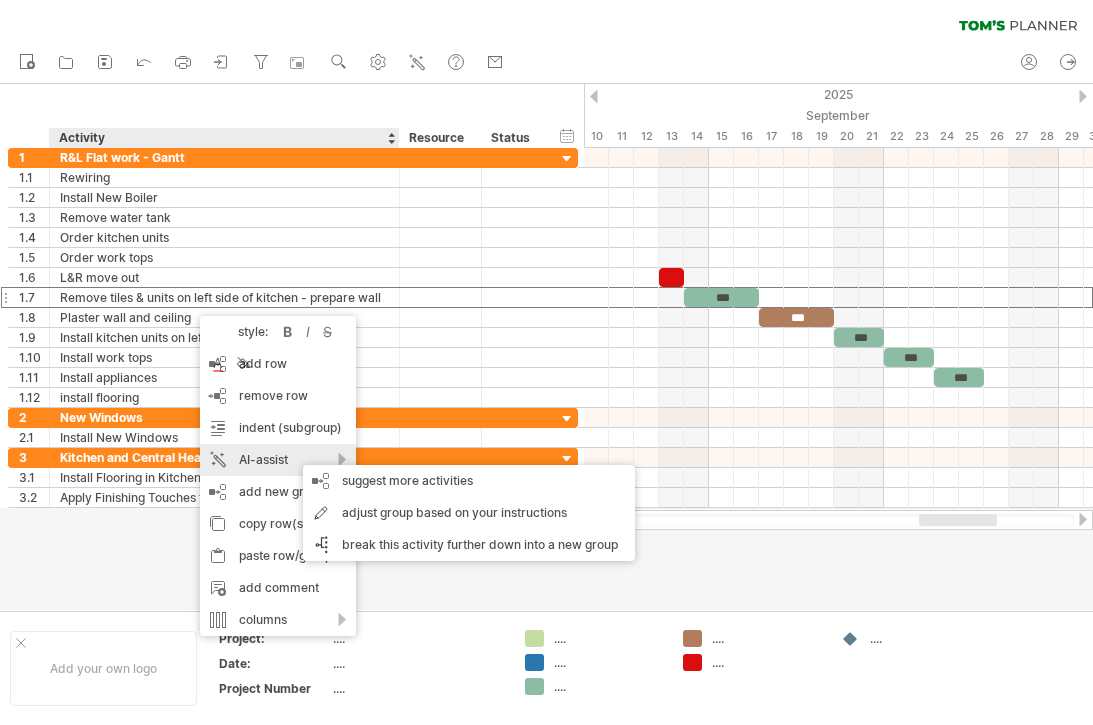 click on "adjust group based on your instructions" at bounding box center [469, 513] 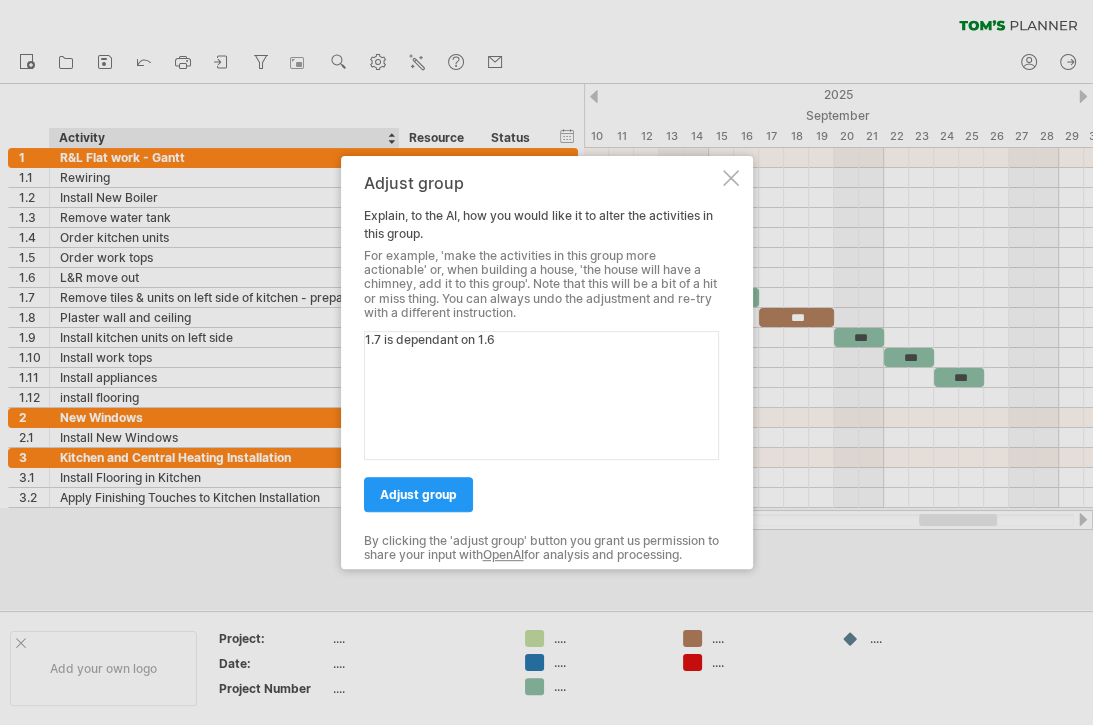 click on "adjust group" at bounding box center (418, 494) 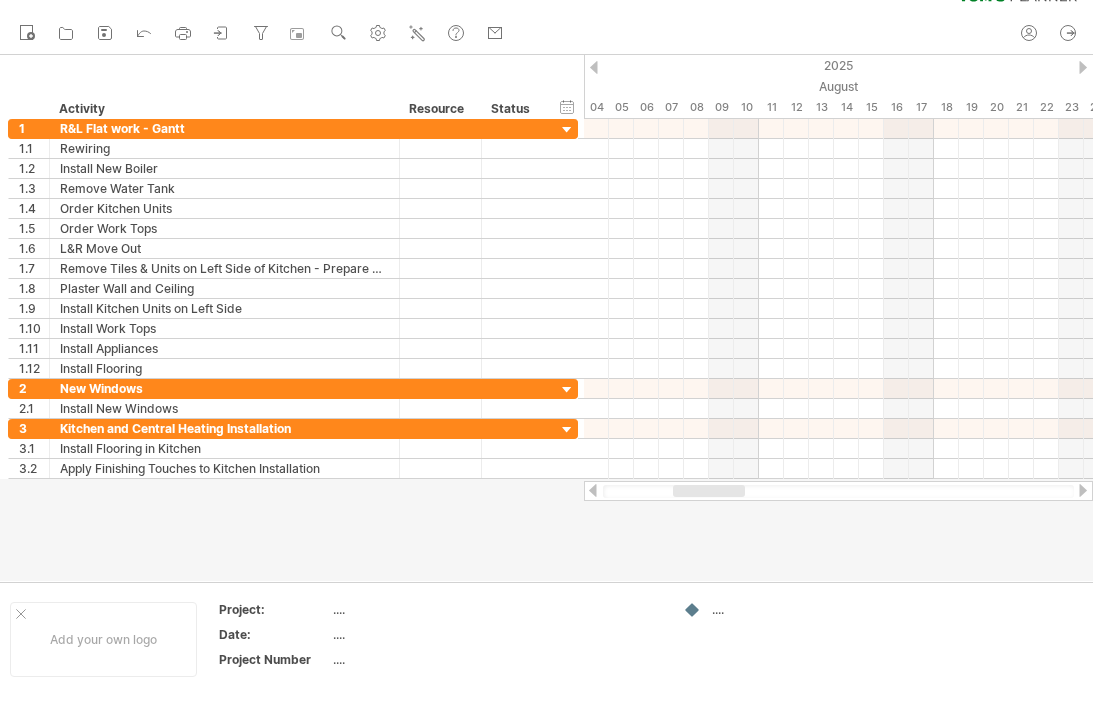 scroll, scrollTop: 0, scrollLeft: 0, axis: both 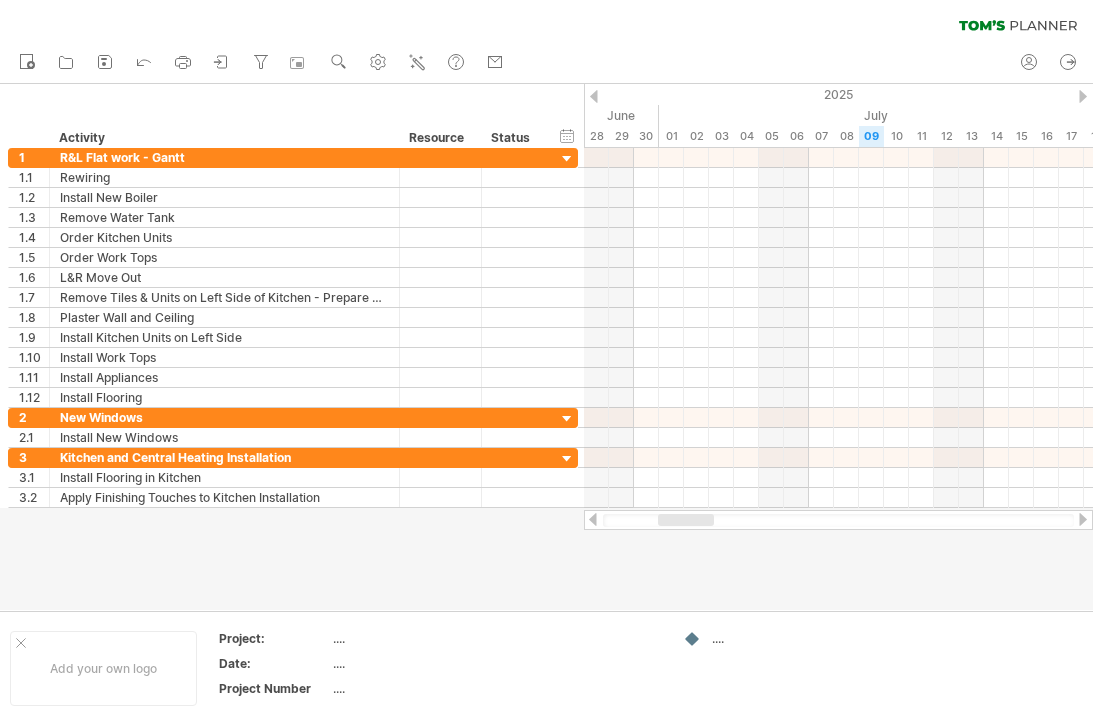 click at bounding box center (144, 61) 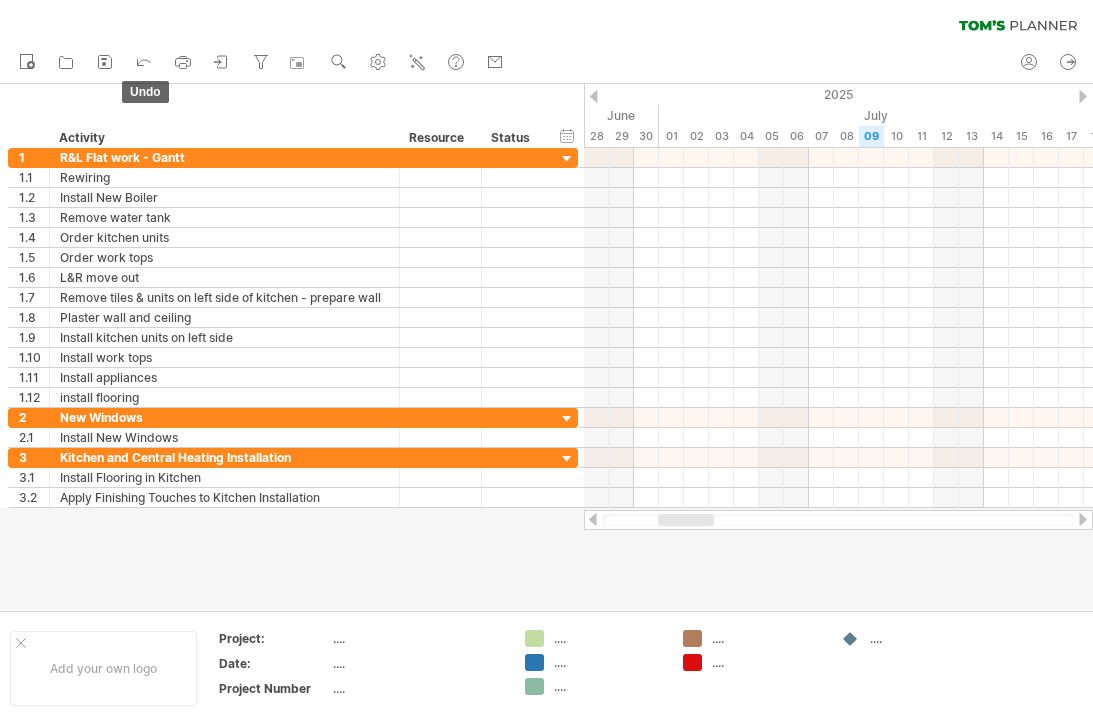 click at bounding box center (144, 61) 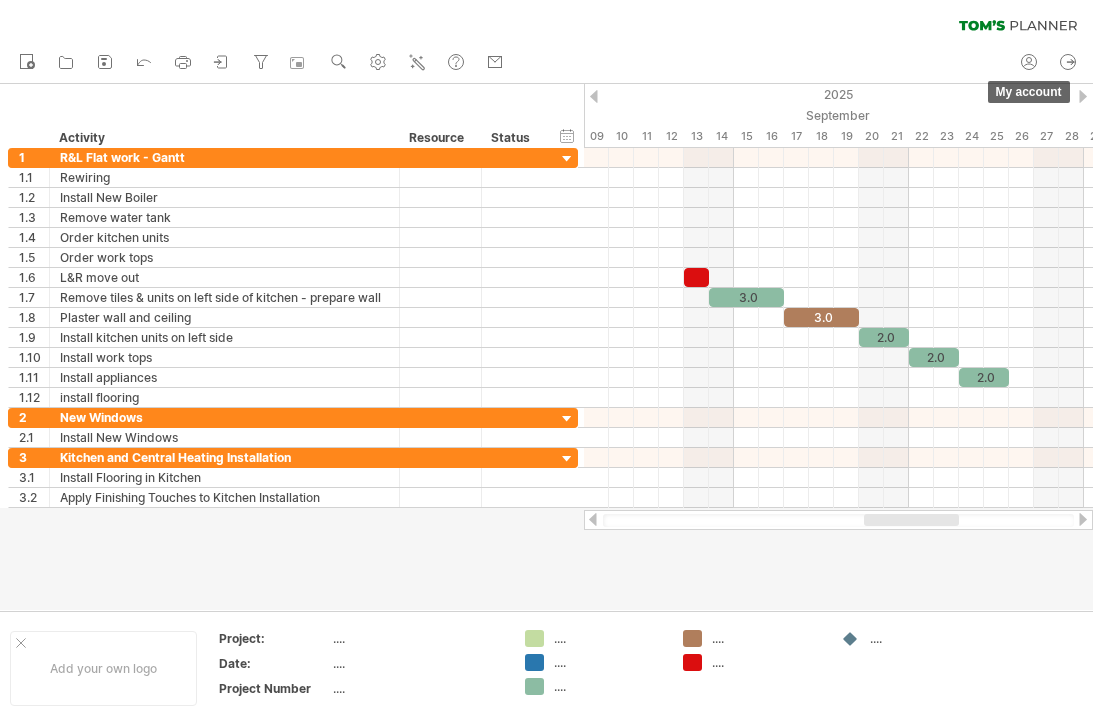 click at bounding box center (1029, 62) 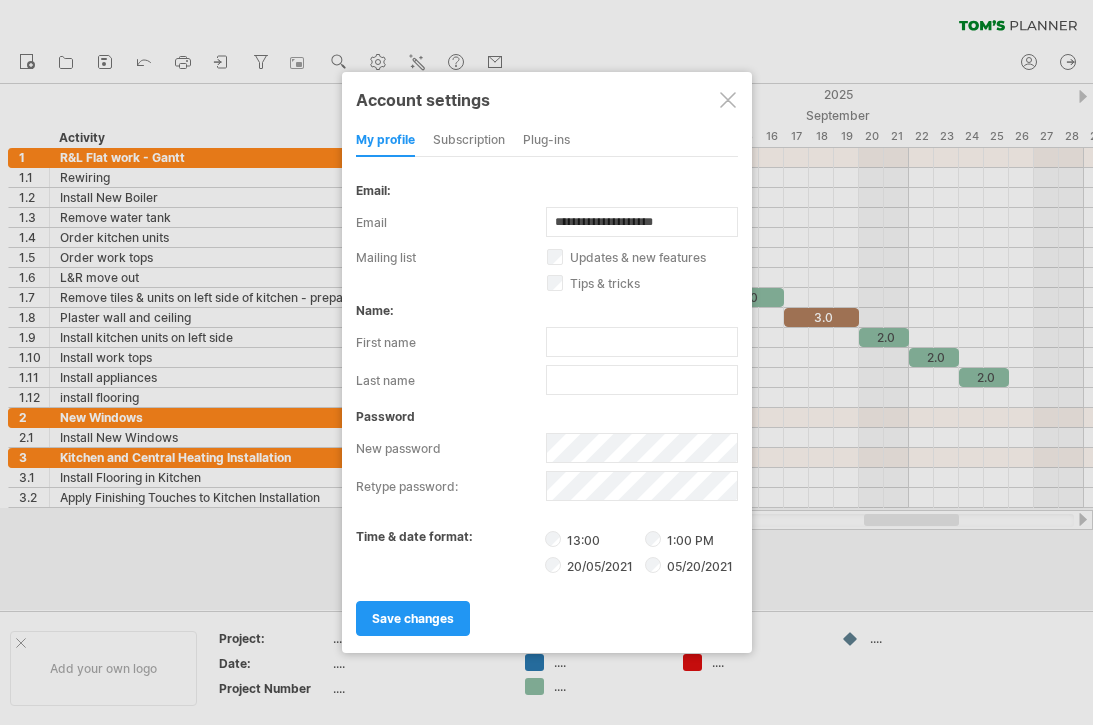 click on "save changes" at bounding box center [413, 618] 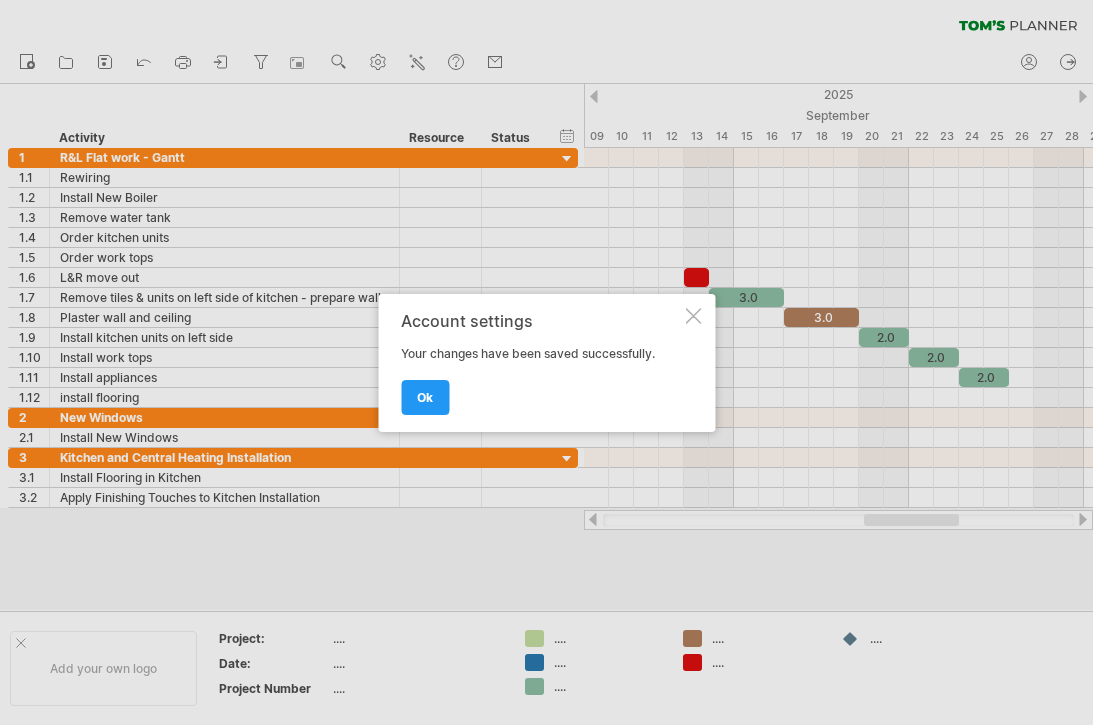 click on "Account settings Your changes have been saved successfully. ok" at bounding box center [546, 363] 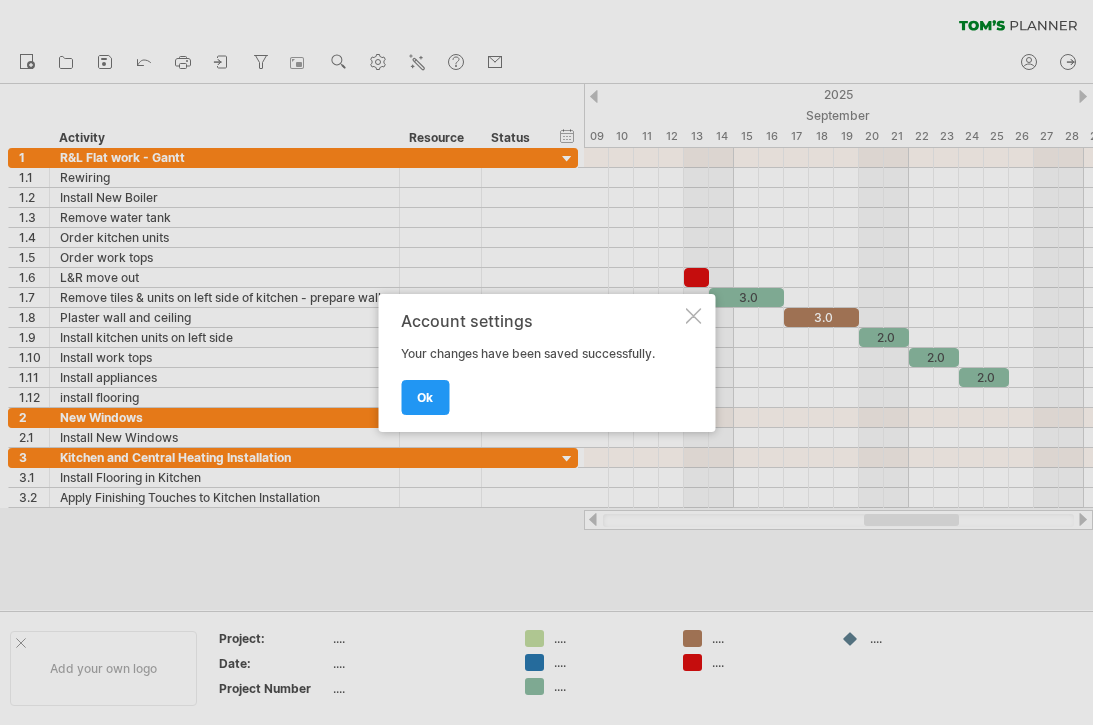 click at bounding box center (546, 362) 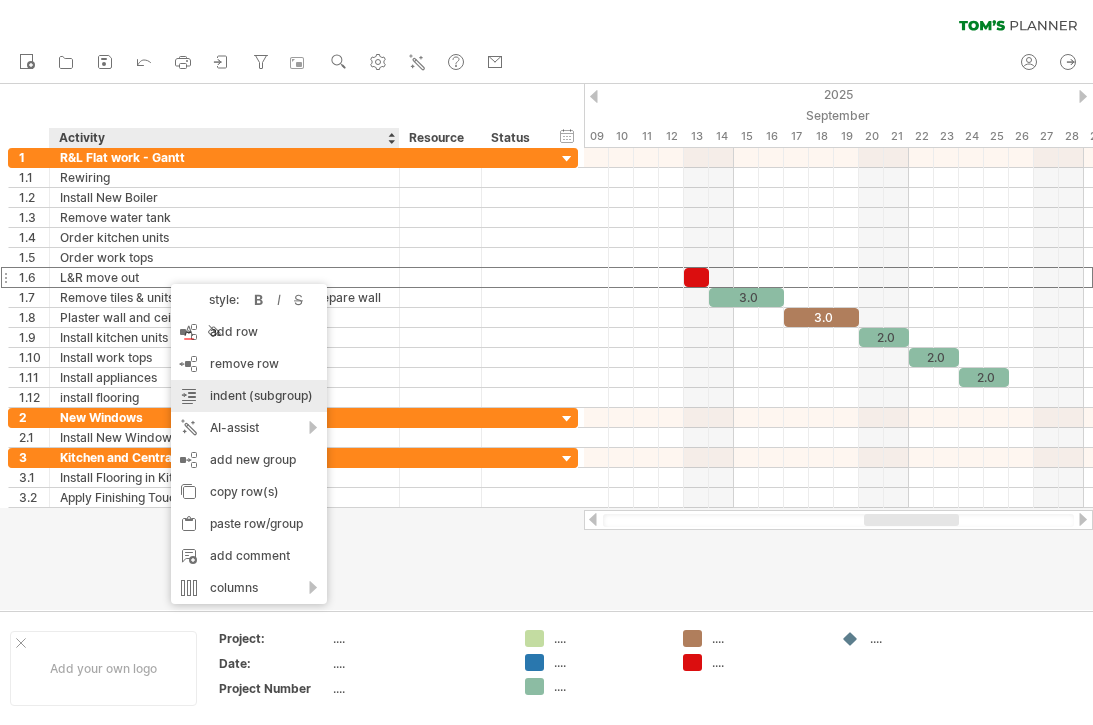 click on "AI-assist" at bounding box center [249, 428] 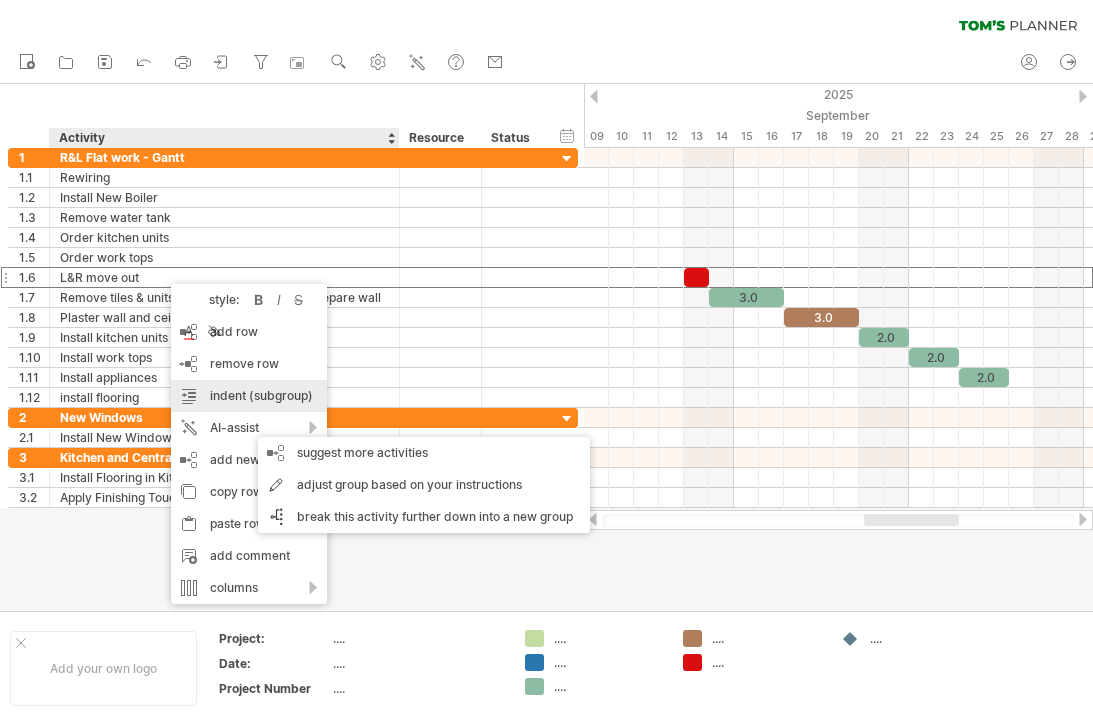 click on "adjust group based on your instructions" at bounding box center [424, 485] 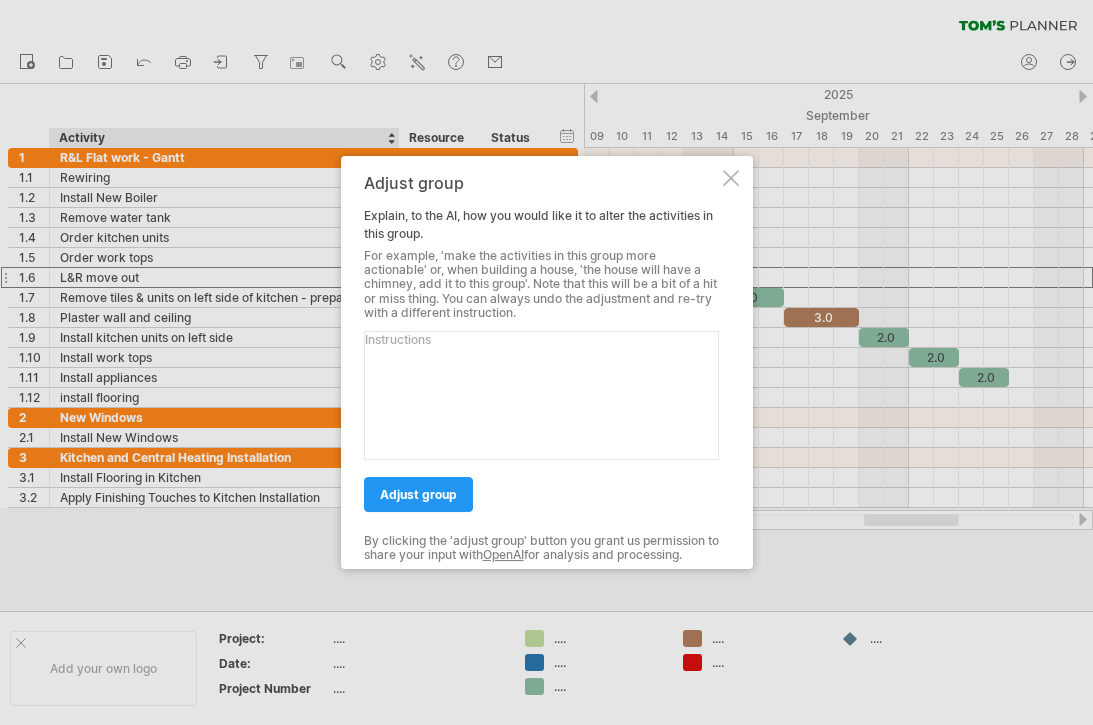 scroll, scrollTop: 29, scrollLeft: 0, axis: vertical 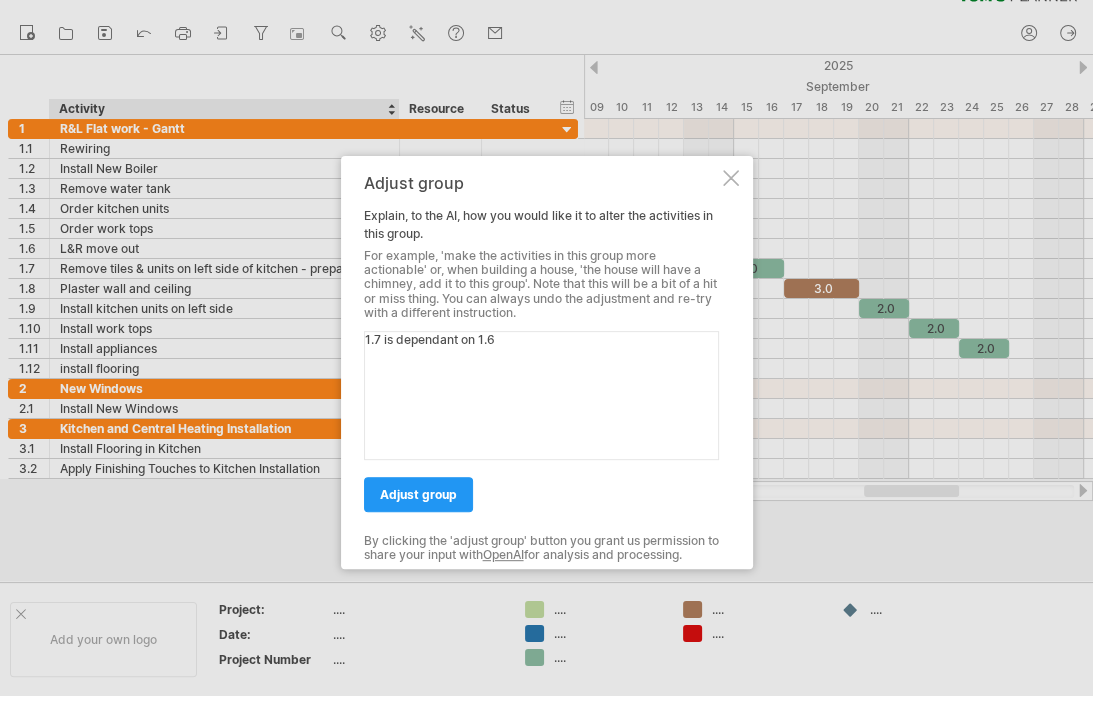 click on "adjust group" at bounding box center [418, 494] 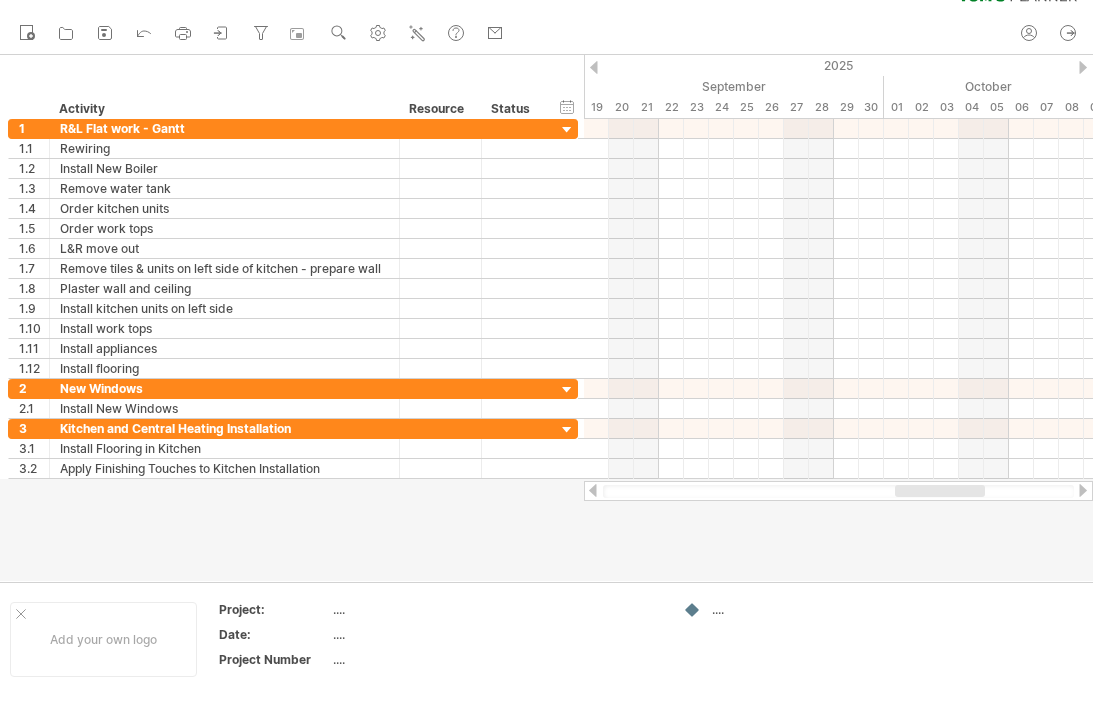 scroll, scrollTop: 0, scrollLeft: 0, axis: both 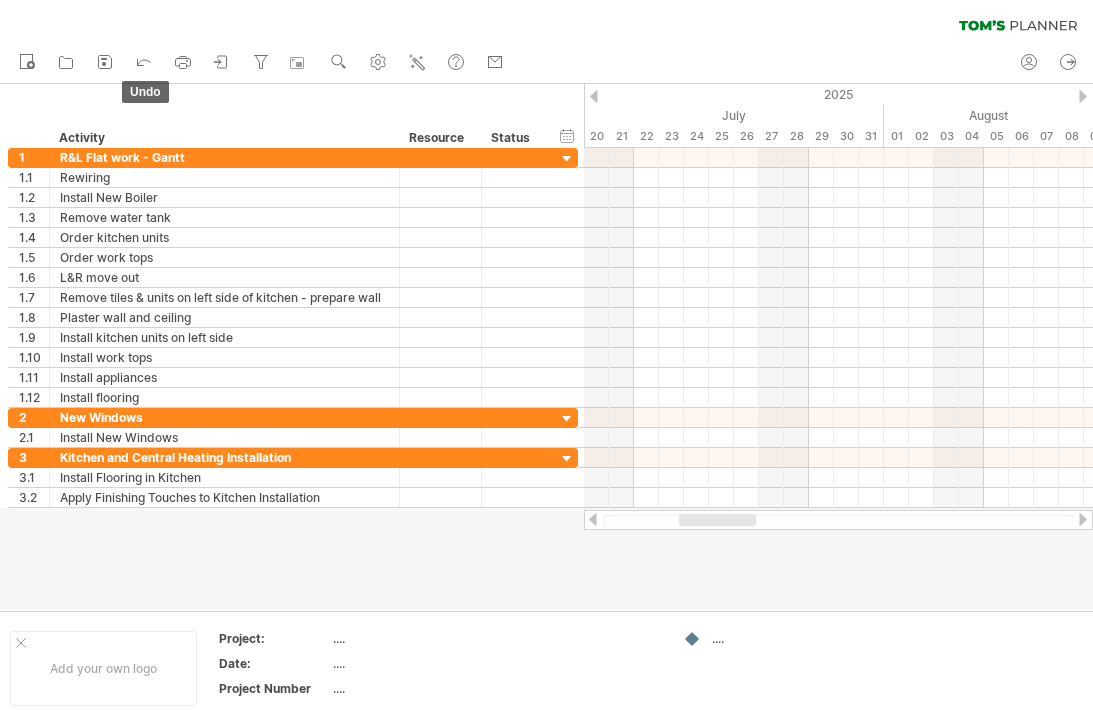 click at bounding box center (144, 63) 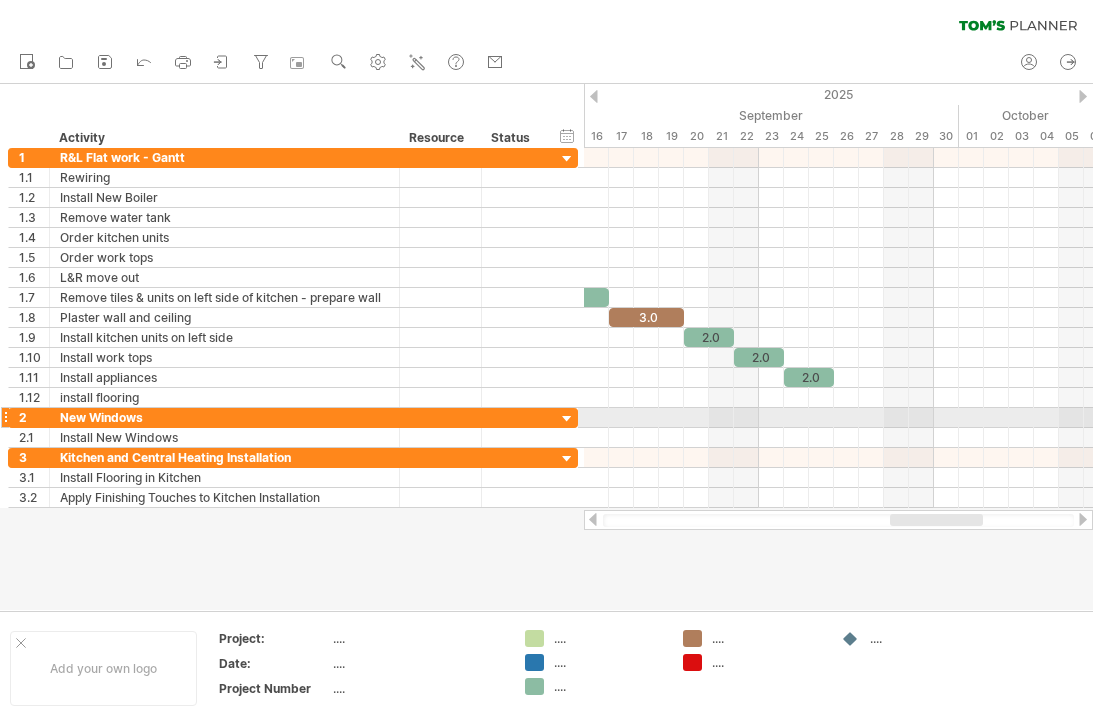 click at bounding box center (838, 458) 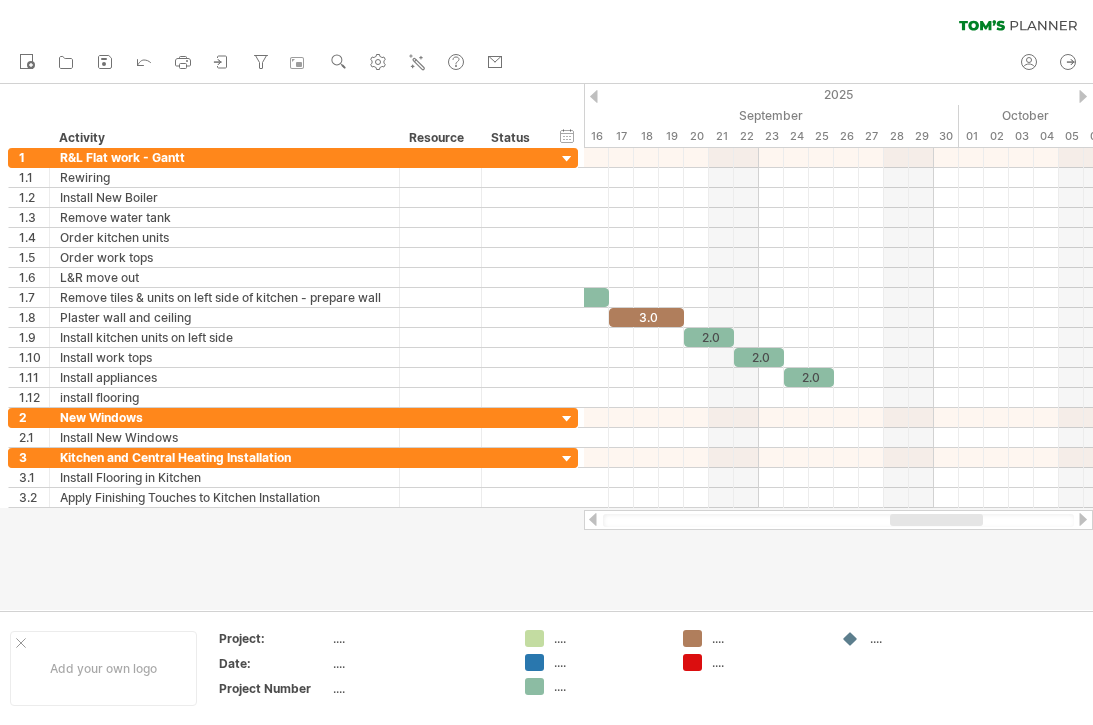 click at bounding box center (838, 398) 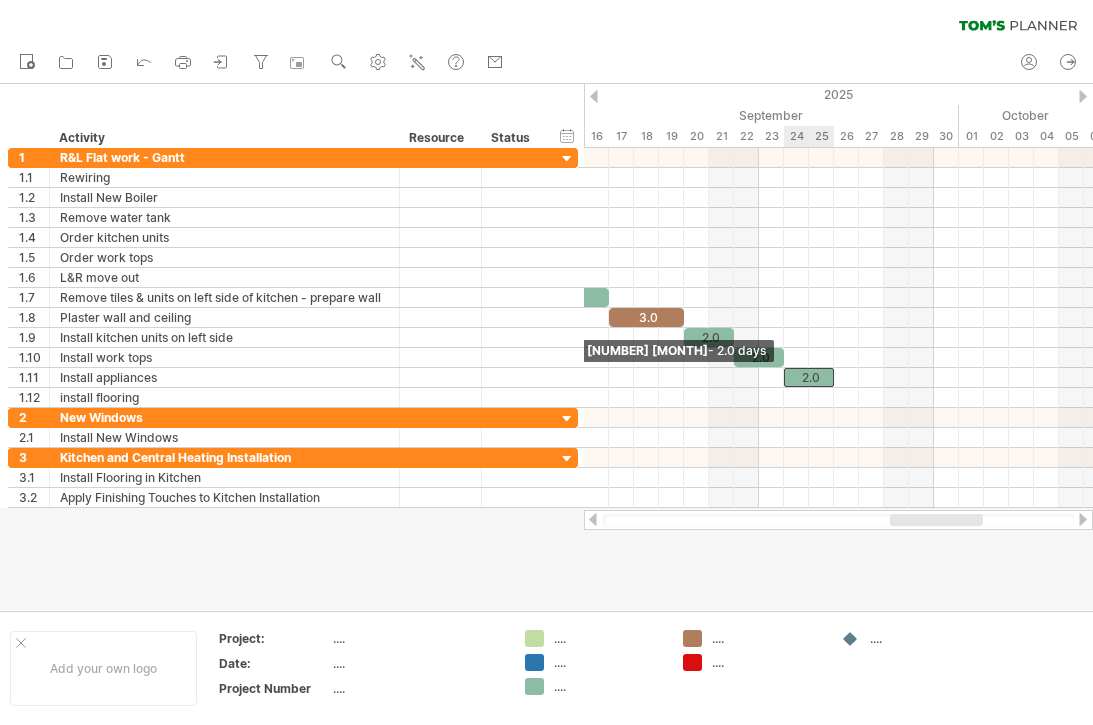 click at bounding box center (838, 398) 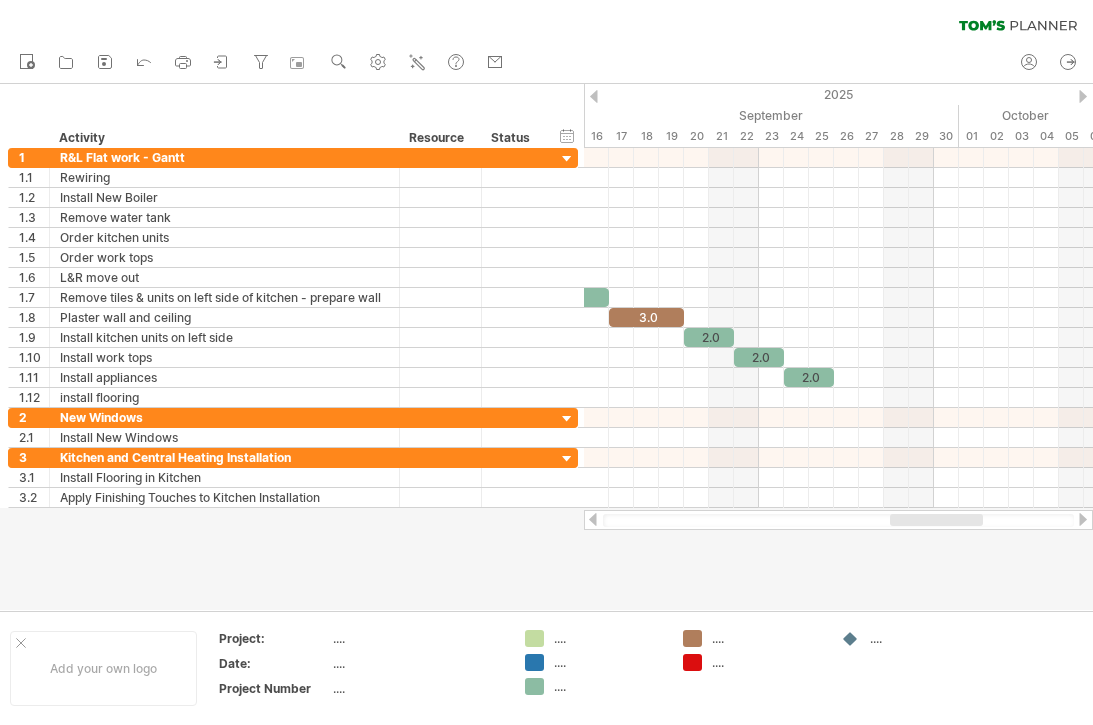 click at bounding box center (838, 398) 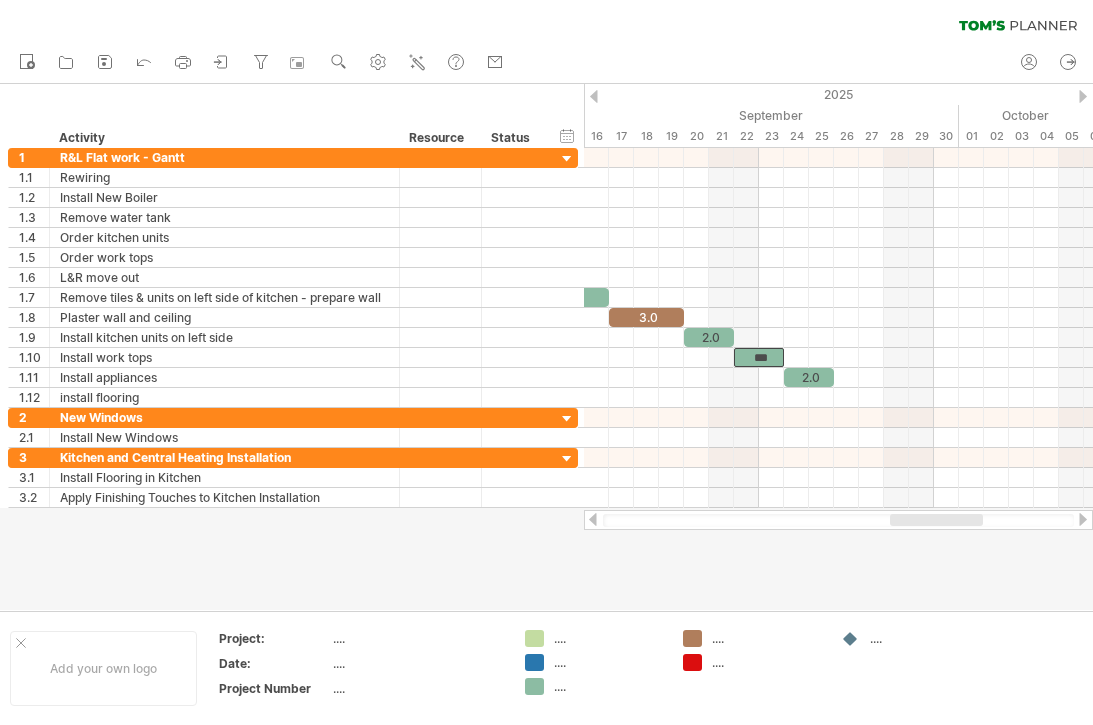 scroll, scrollTop: 29, scrollLeft: 0, axis: vertical 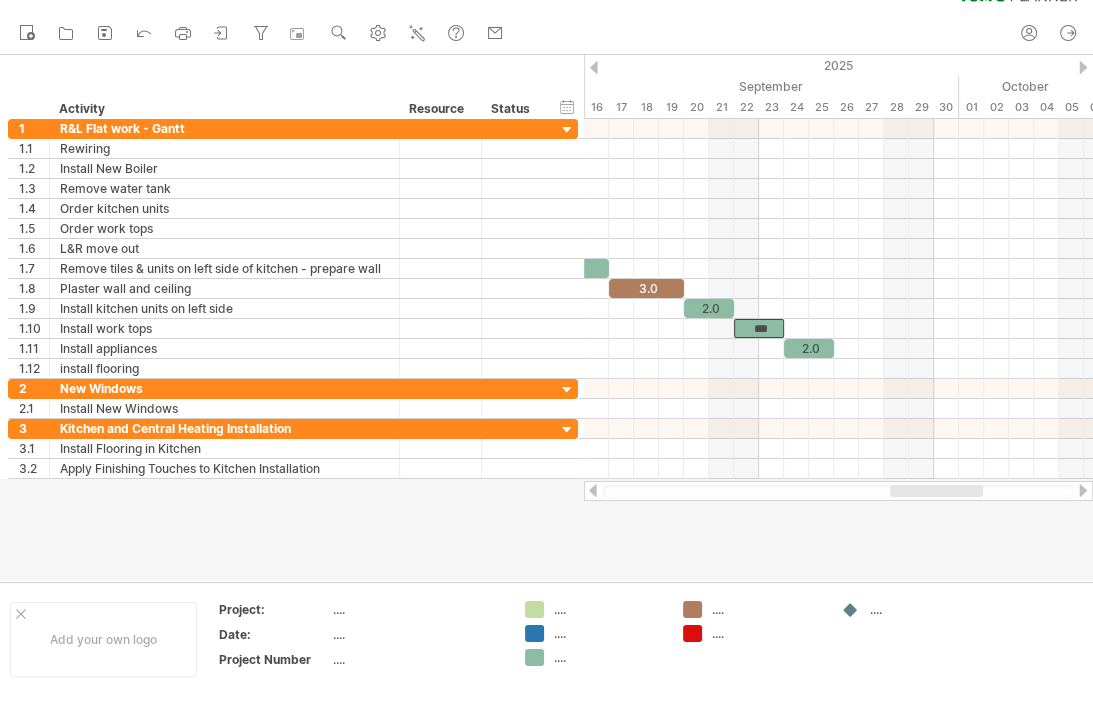 click at bounding box center [838, 369] 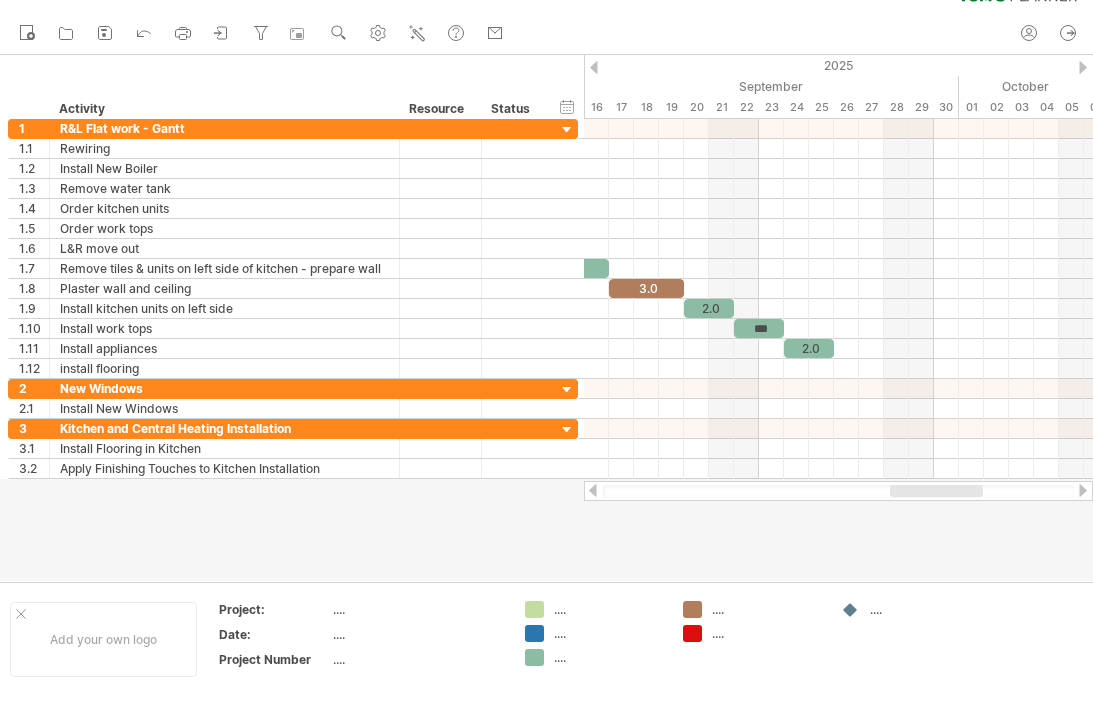 scroll, scrollTop: 0, scrollLeft: 0, axis: both 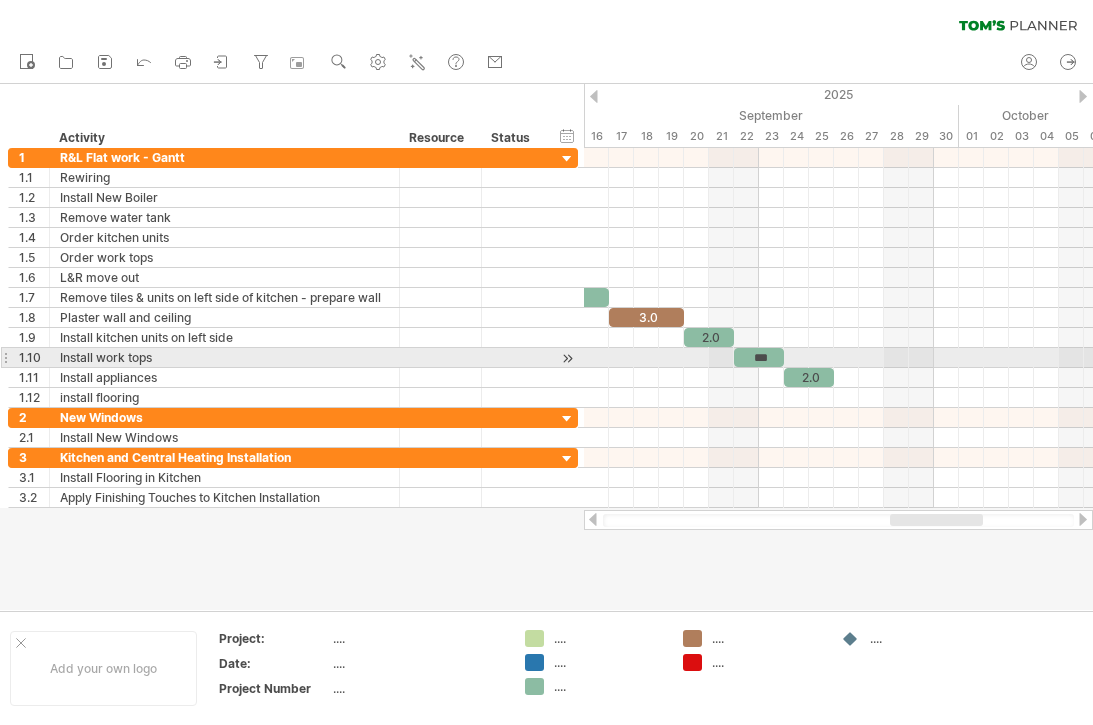 click at bounding box center (838, 398) 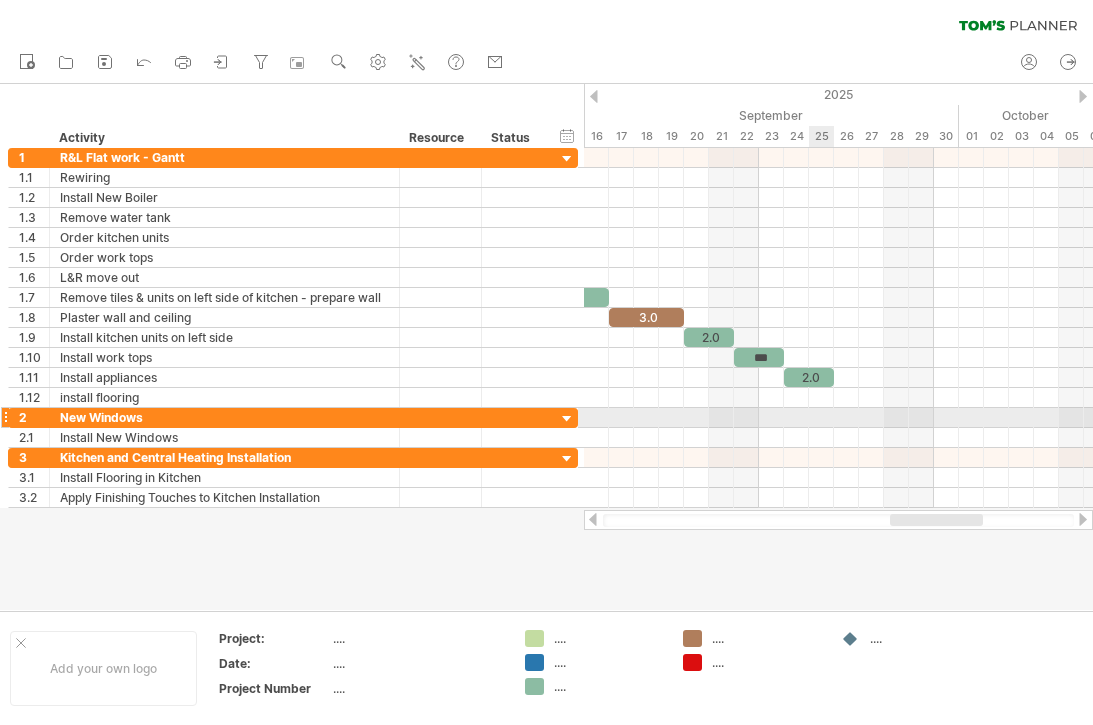 click at bounding box center [838, 178] 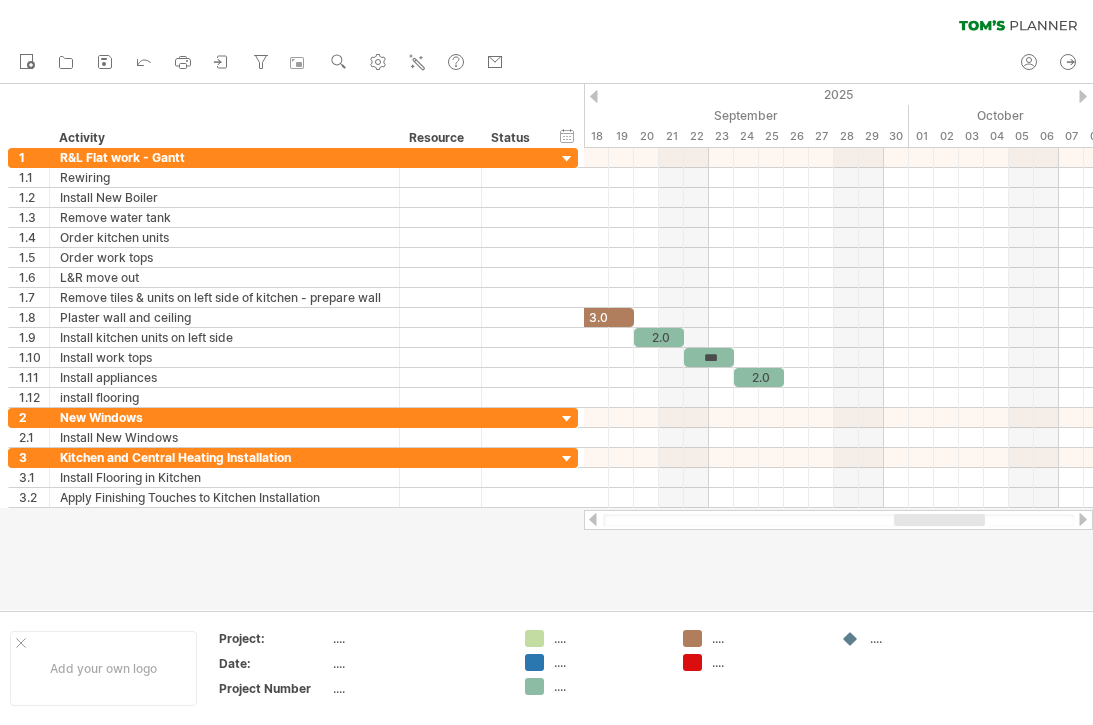 click at bounding box center [838, 398] 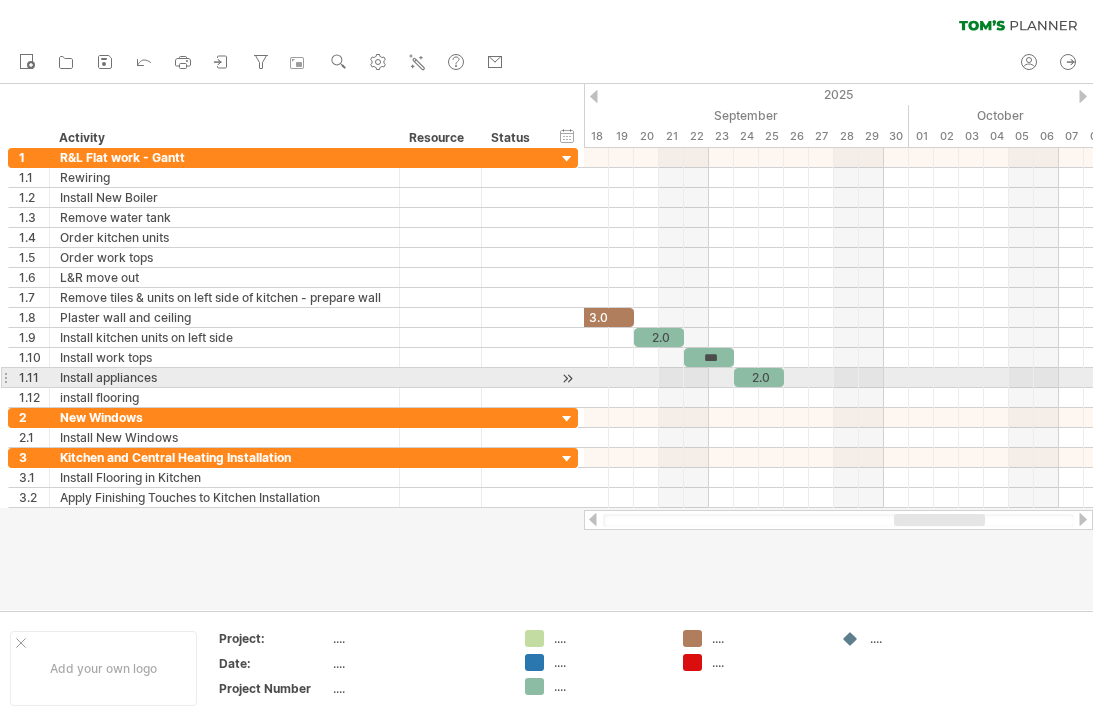 click at bounding box center (838, 398) 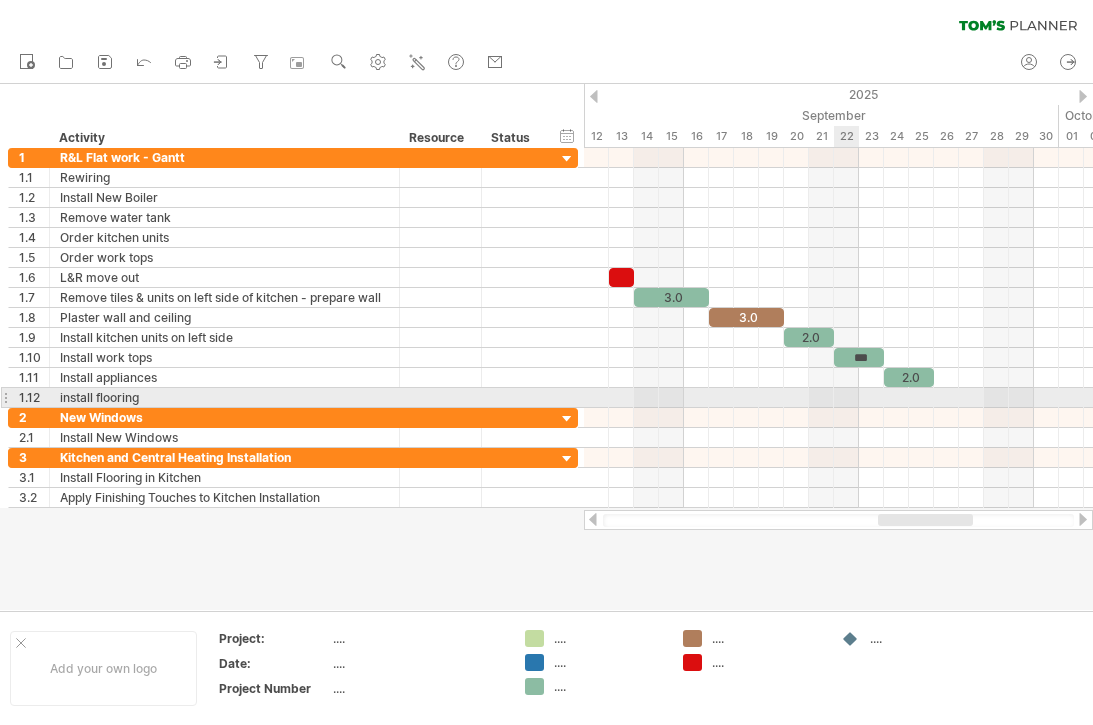 click at bounding box center [838, 178] 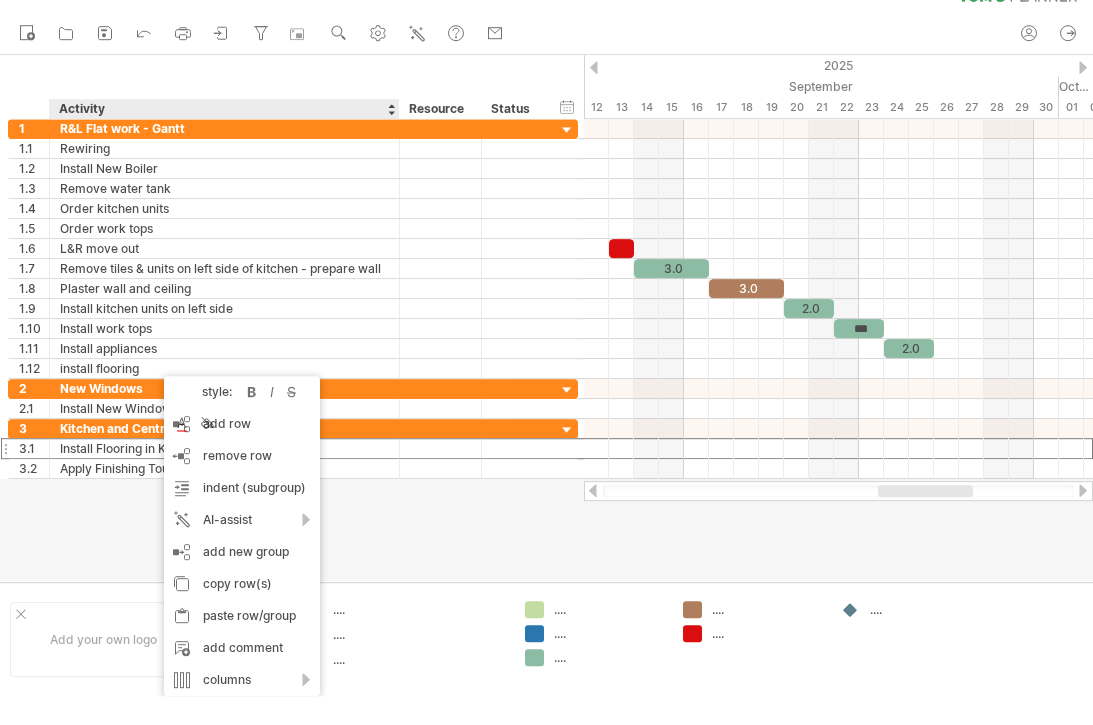 scroll, scrollTop: 0, scrollLeft: 0, axis: both 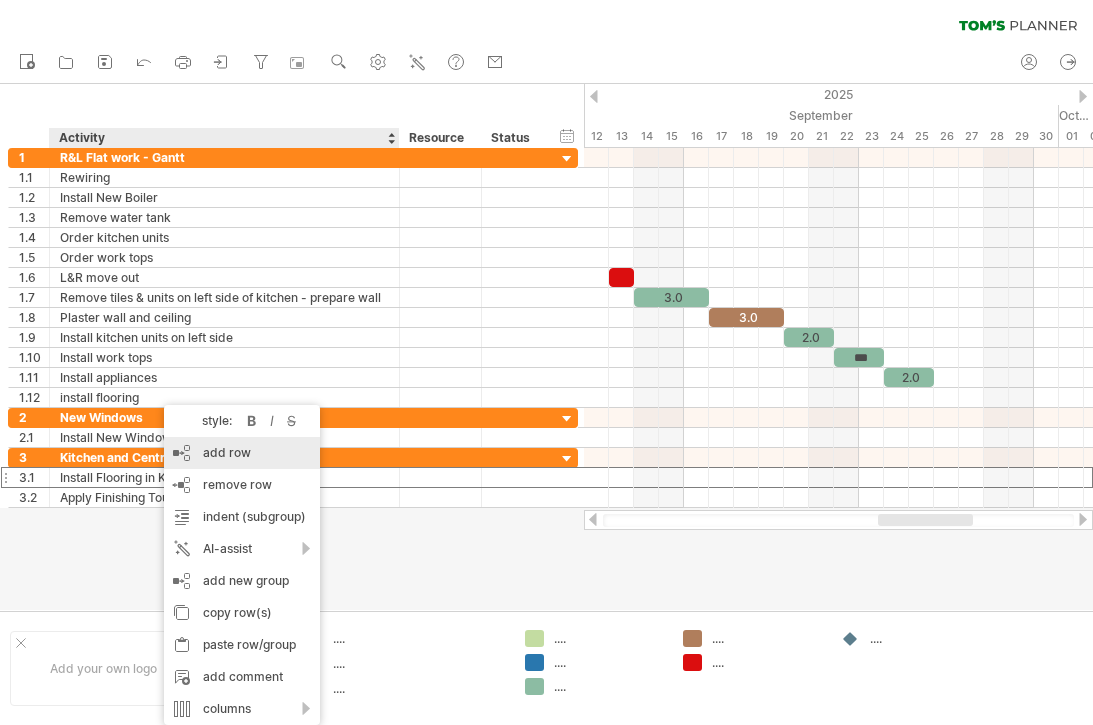click on "remove row" at bounding box center (237, 484) 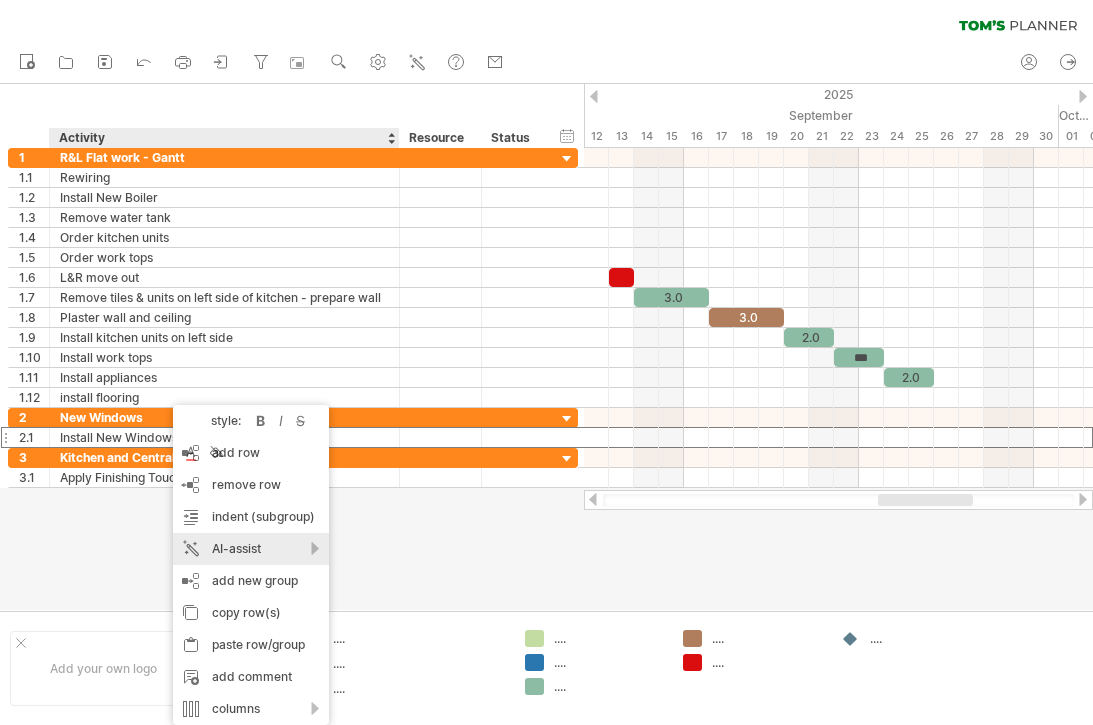 click on "add new group" at bounding box center [251, 581] 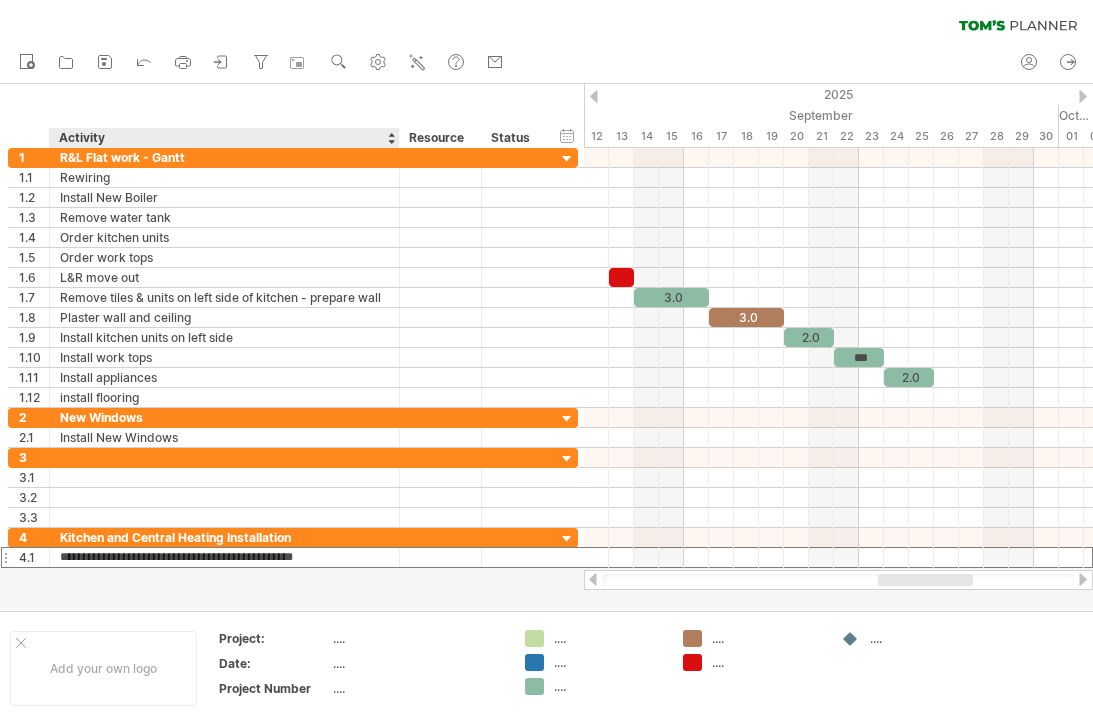 scroll, scrollTop: 29, scrollLeft: 0, axis: vertical 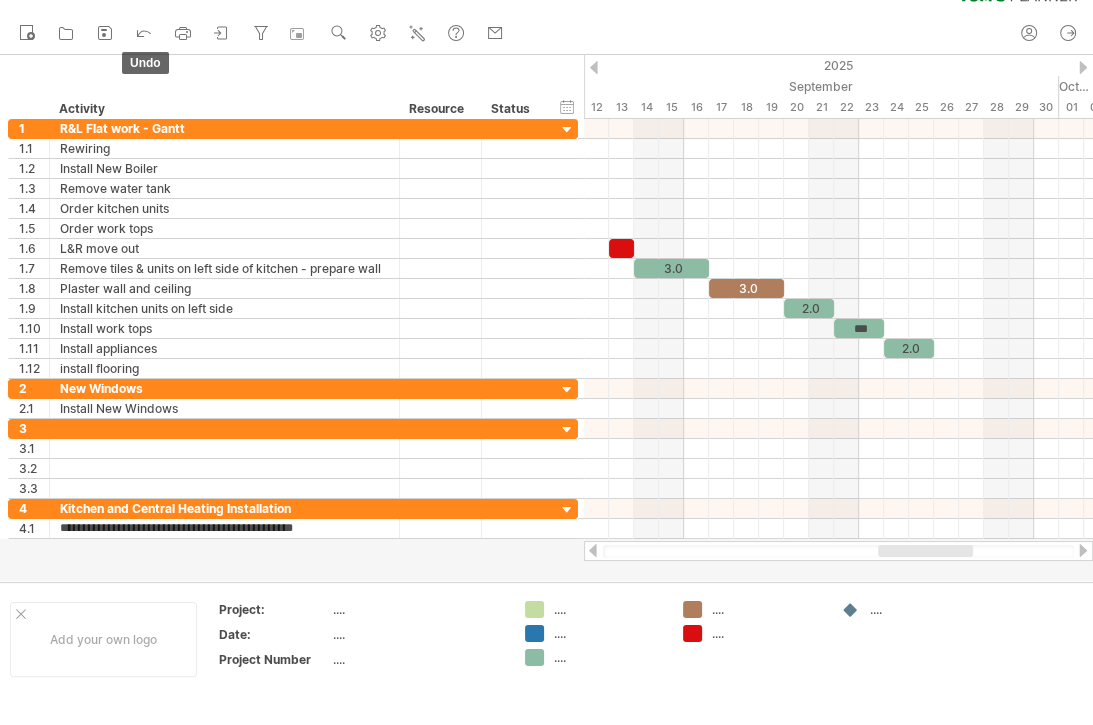 click at bounding box center [144, 32] 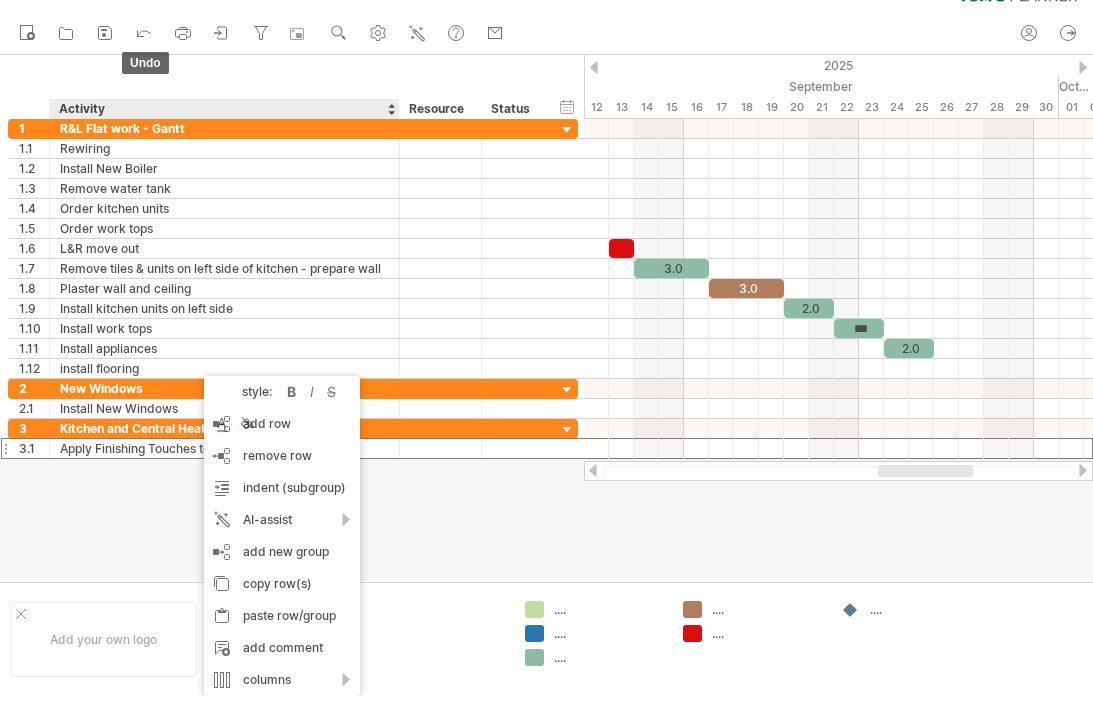 scroll, scrollTop: 0, scrollLeft: 0, axis: both 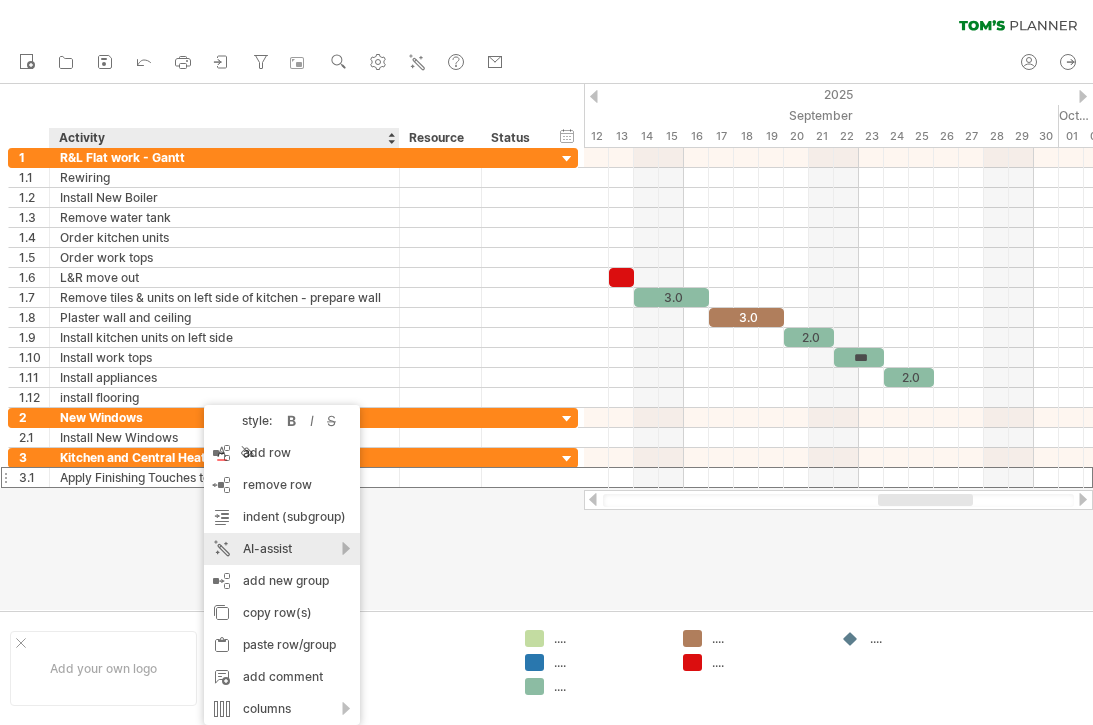 click on "add new group" at bounding box center (282, 581) 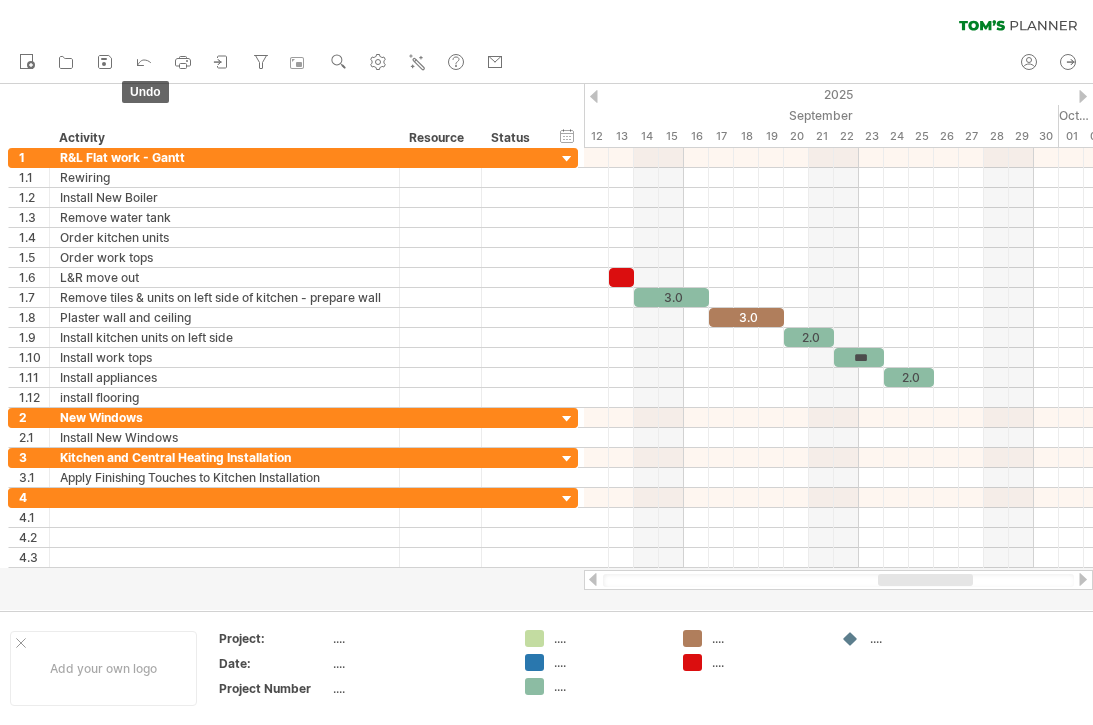 click at bounding box center [144, 61] 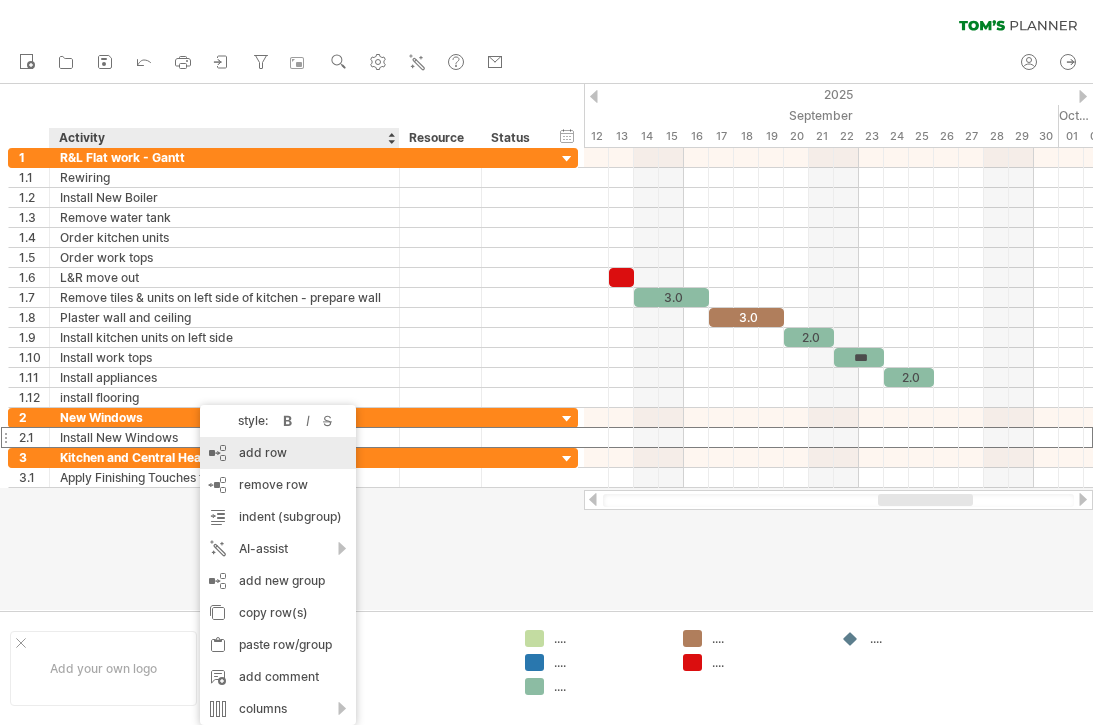 click on "remove row" at bounding box center (273, 484) 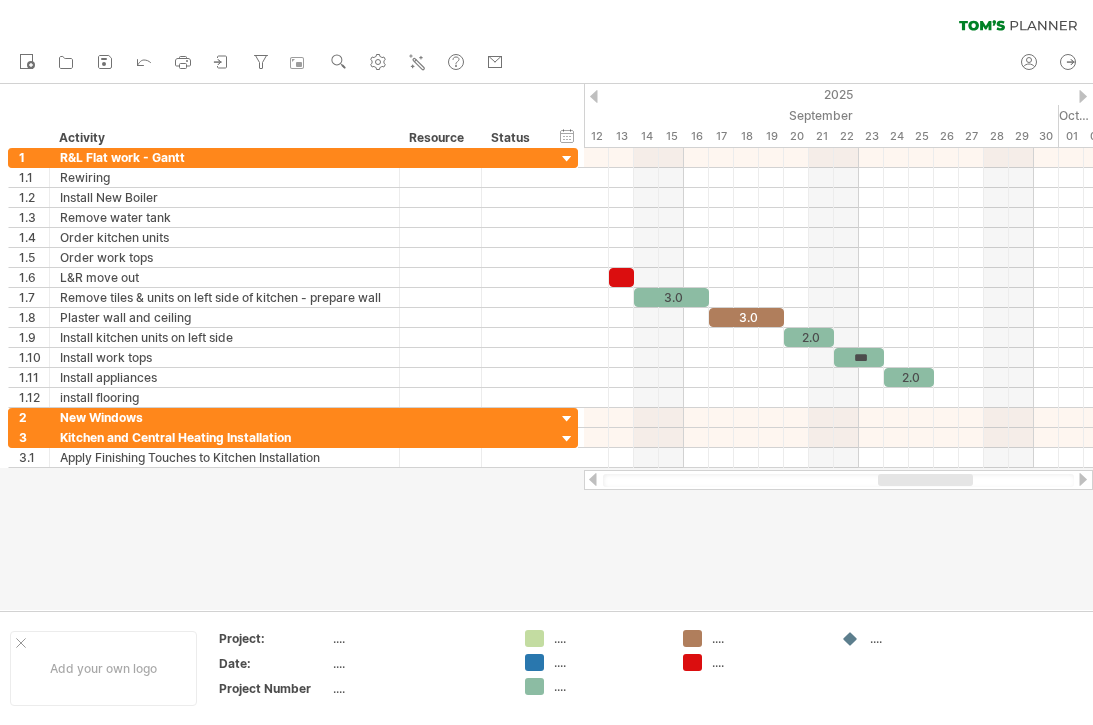 click at bounding box center (838, 438) 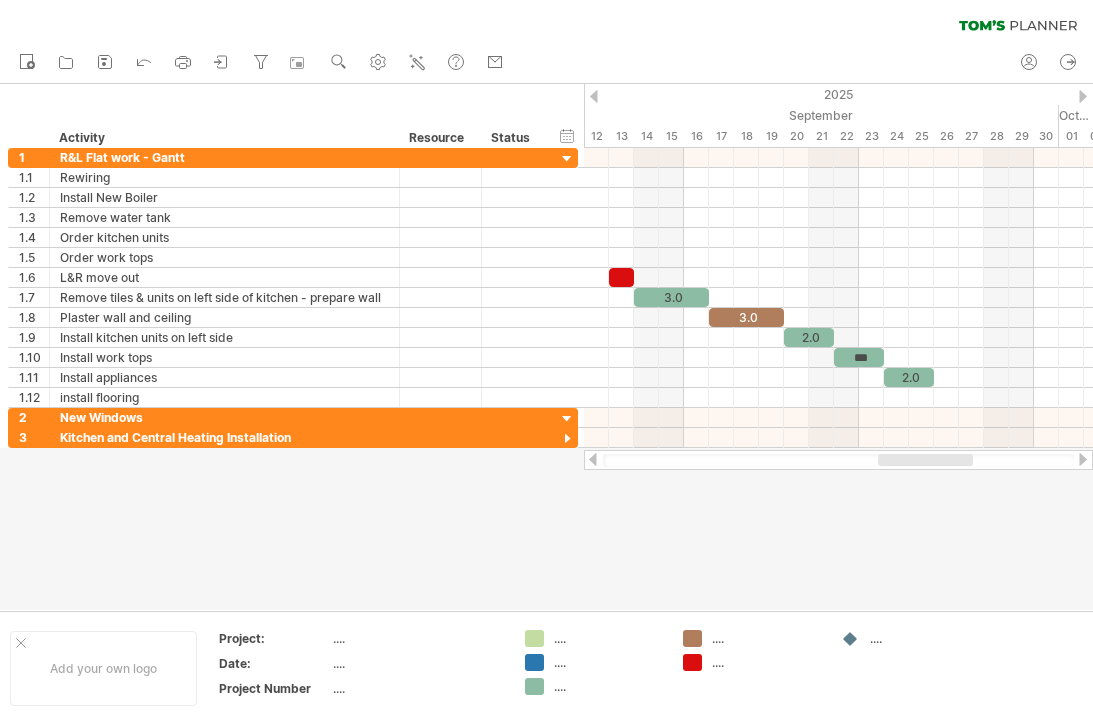 click at bounding box center [144, 61] 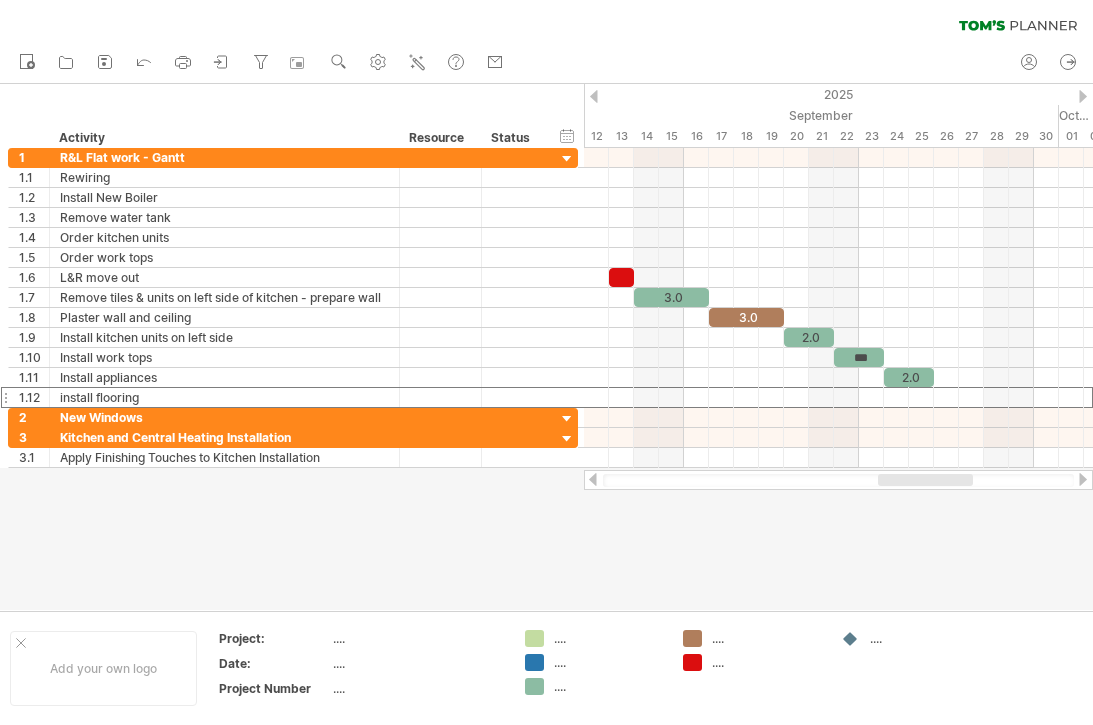 click at bounding box center (567, 419) 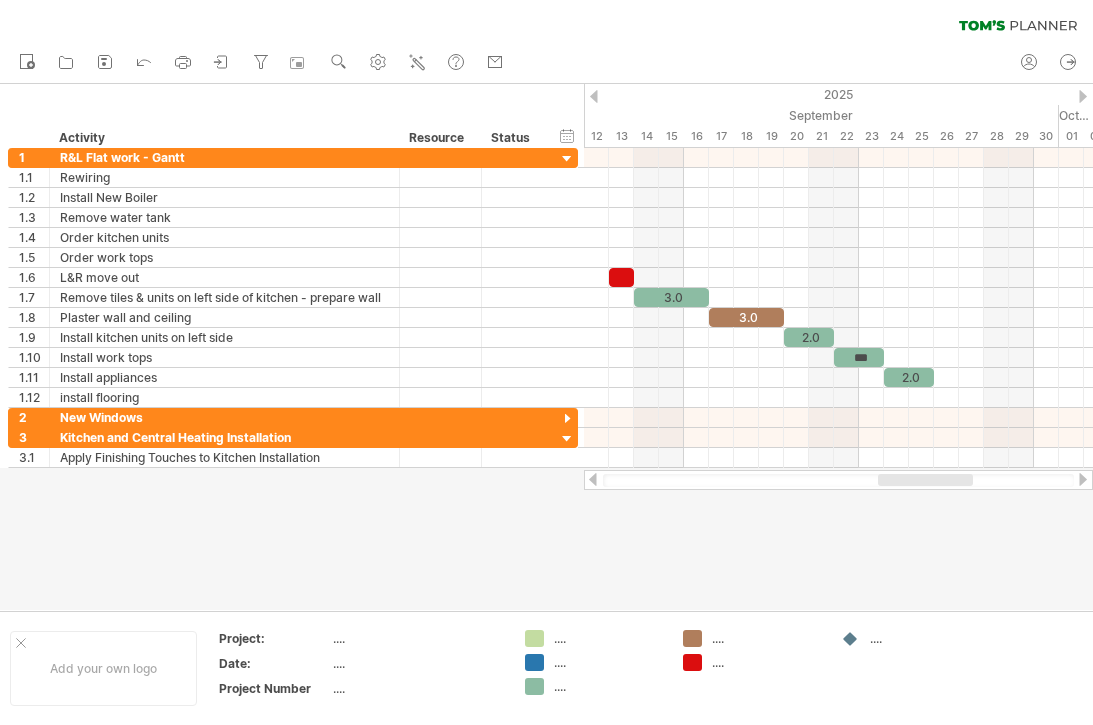 click at bounding box center [838, 398] 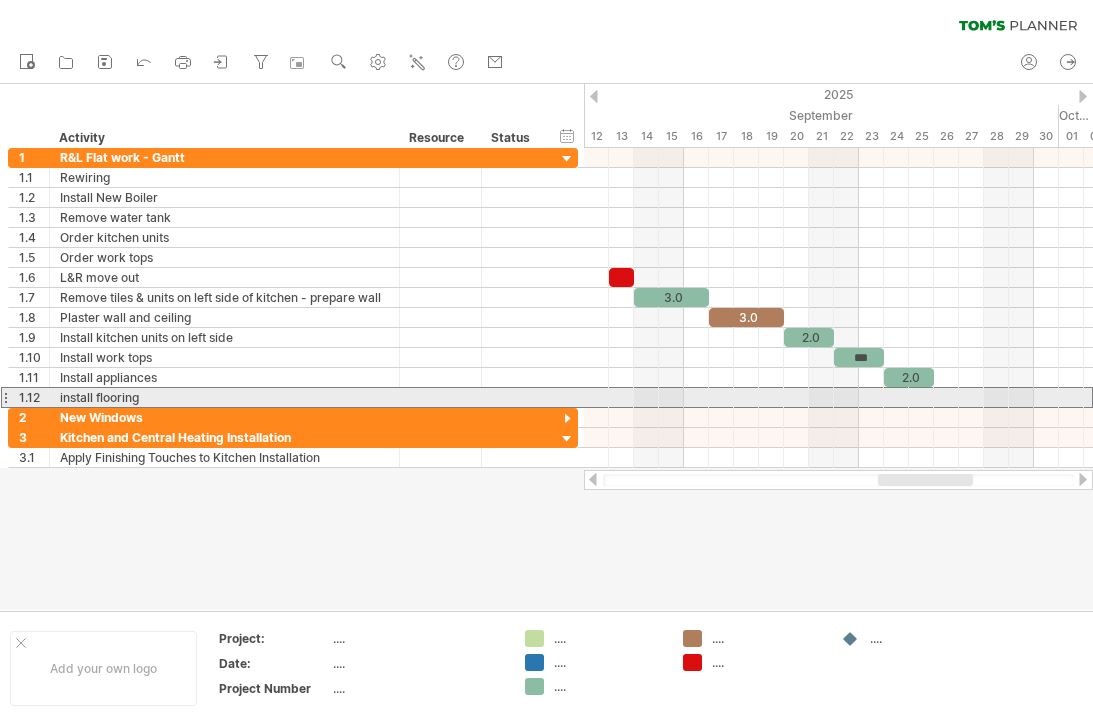 click at bounding box center (567, 419) 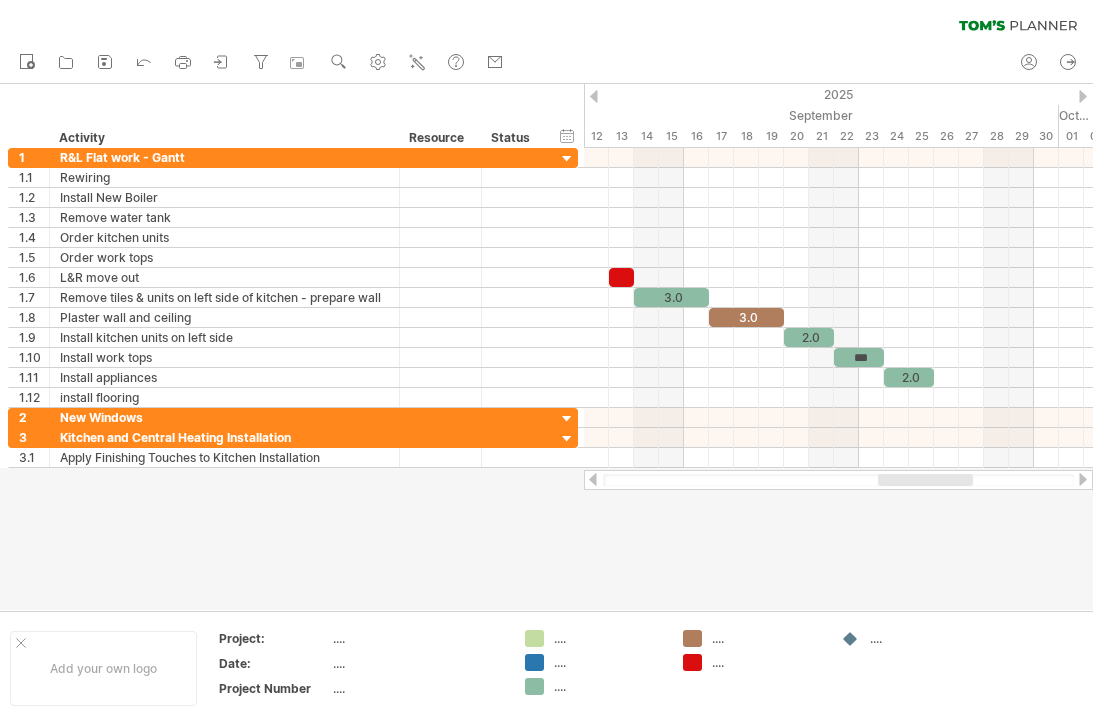 click on "undo" at bounding box center (145, 63) 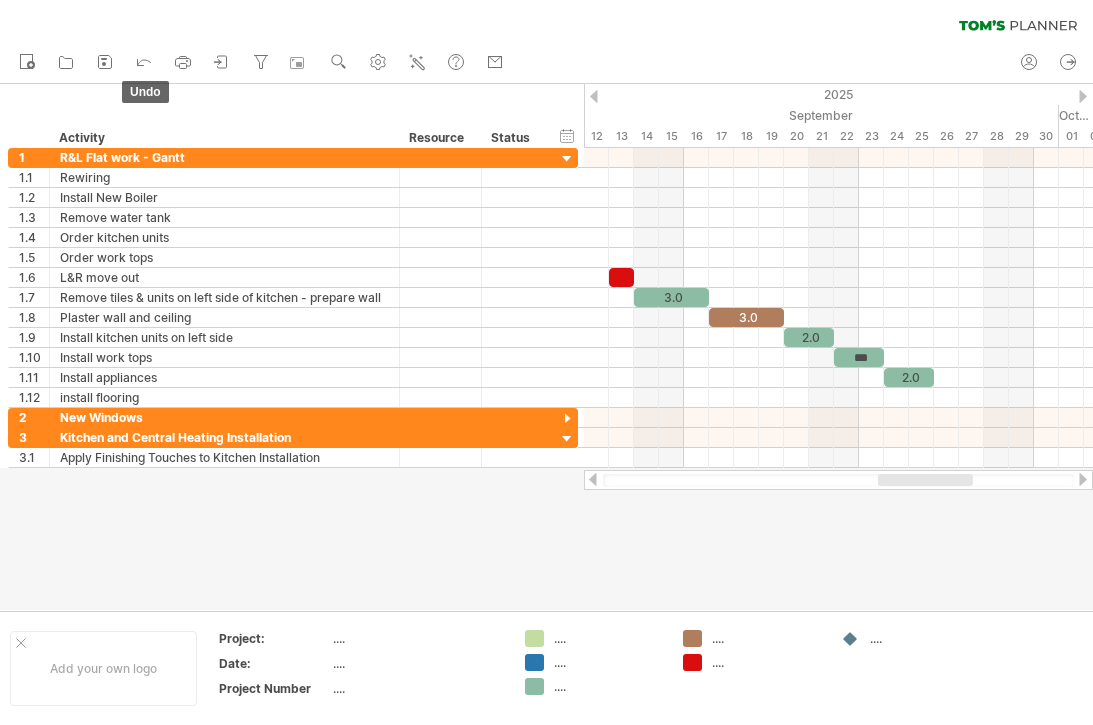 click at bounding box center (144, 61) 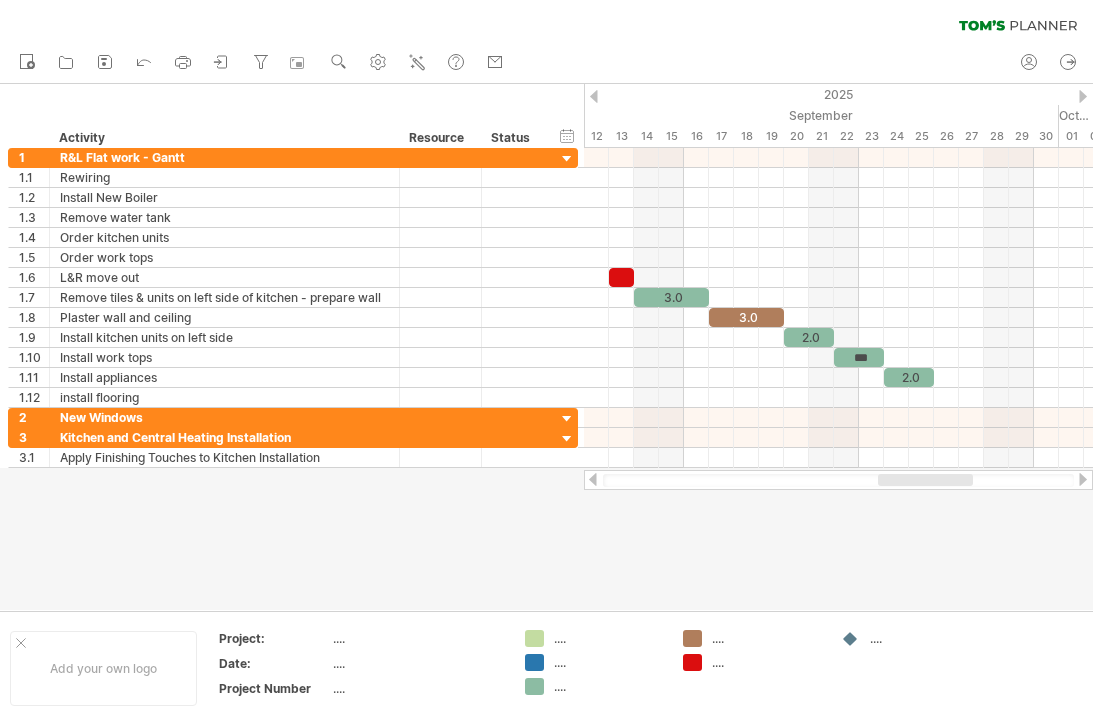 click at bounding box center (144, 61) 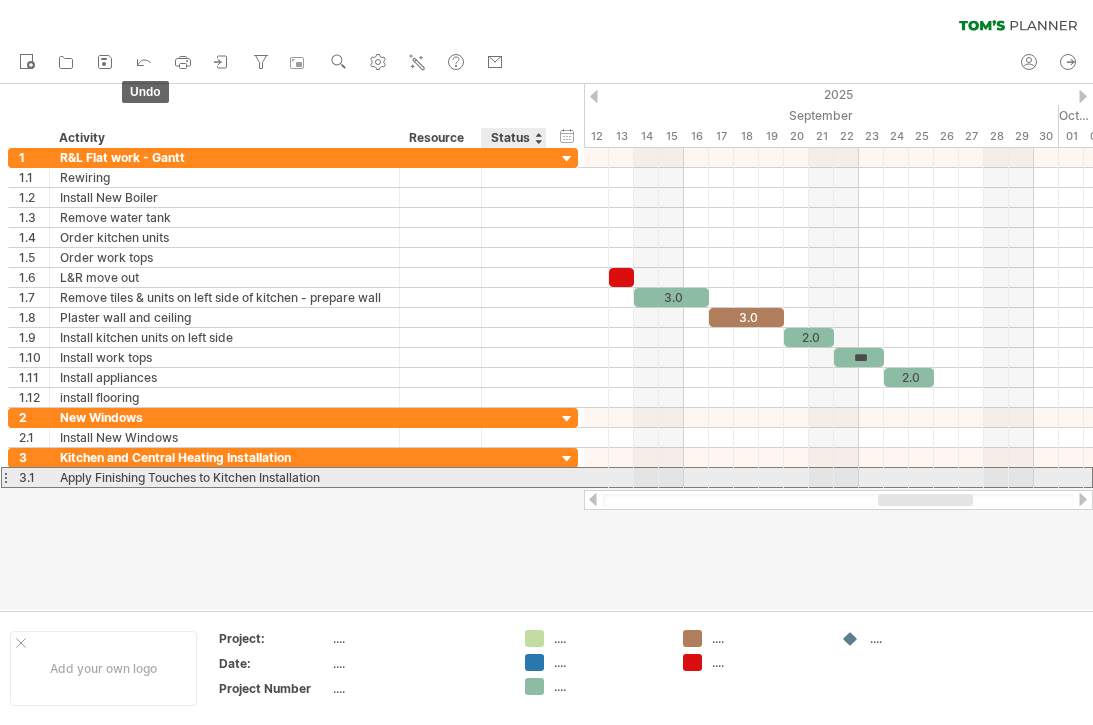 scroll, scrollTop: 29, scrollLeft: 0, axis: vertical 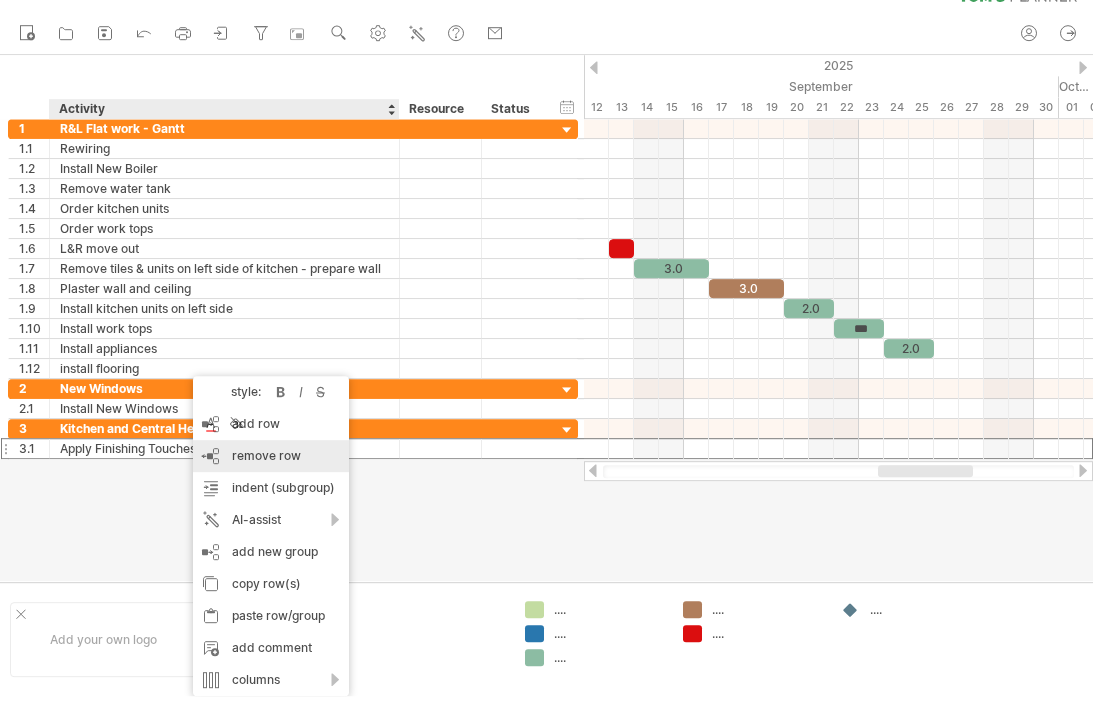 click on "remove row" at bounding box center (266, 455) 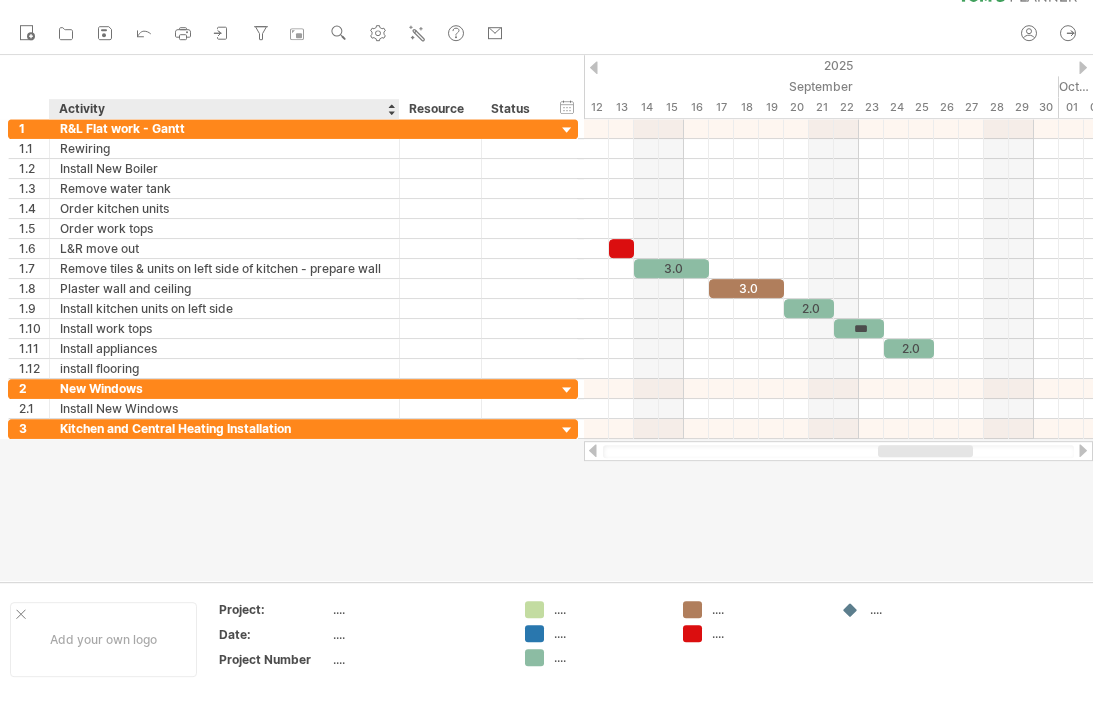 scroll, scrollTop: 0, scrollLeft: 0, axis: both 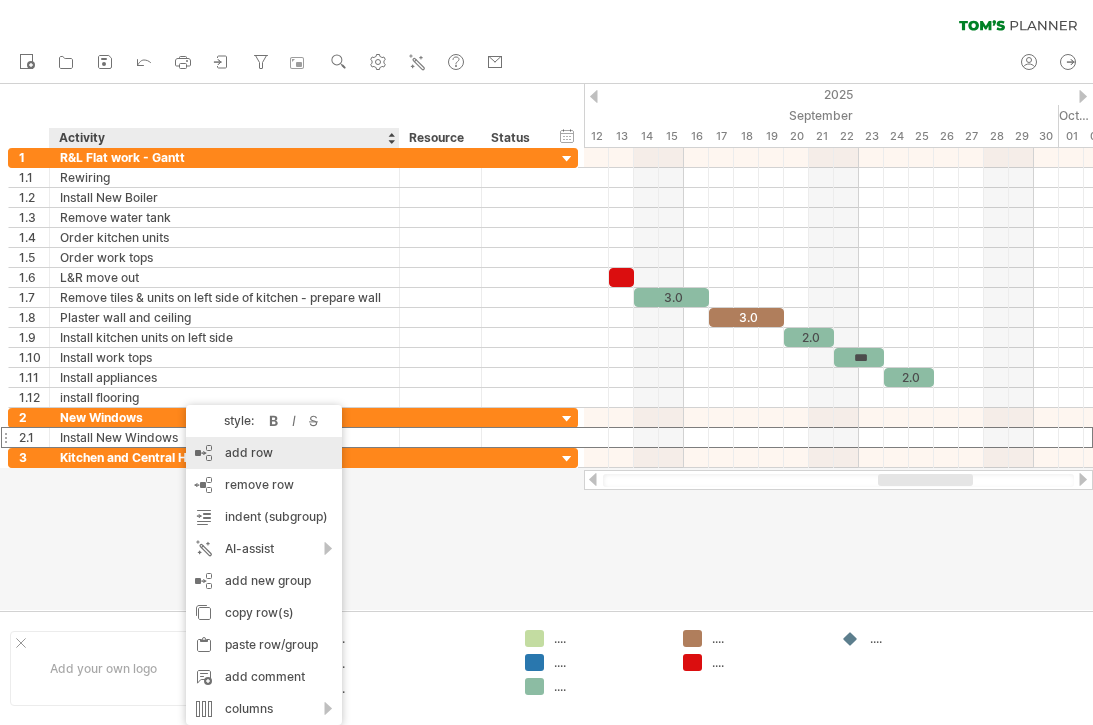 click on "remove row" at bounding box center [259, 484] 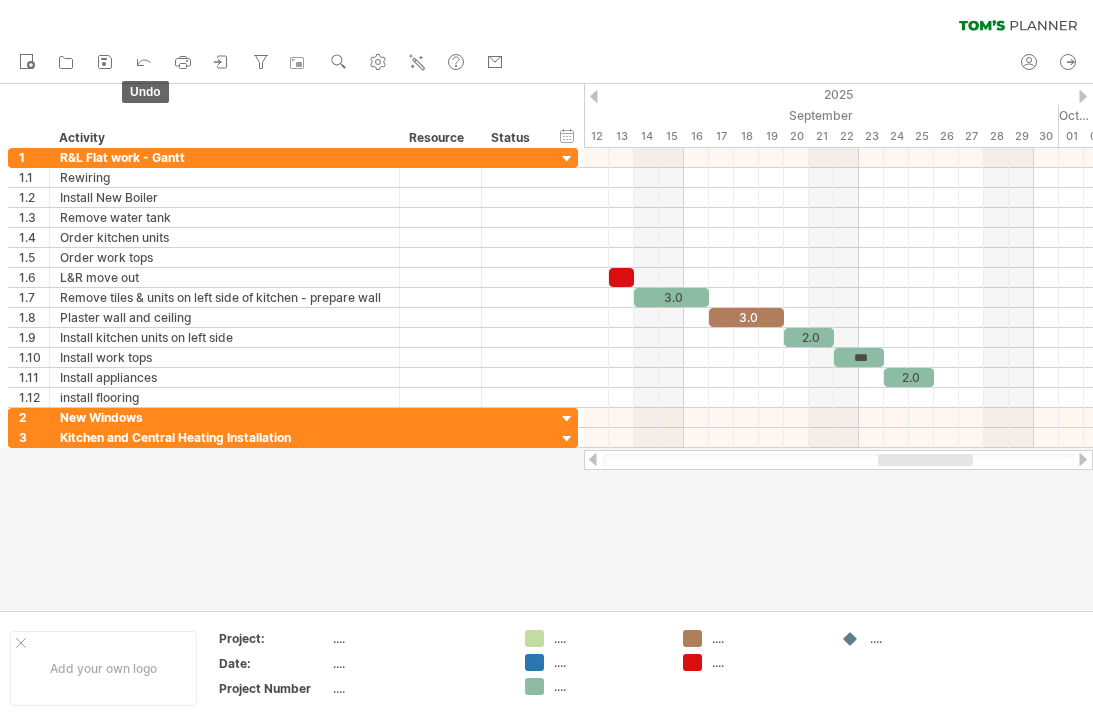 click on "undo" at bounding box center [145, 63] 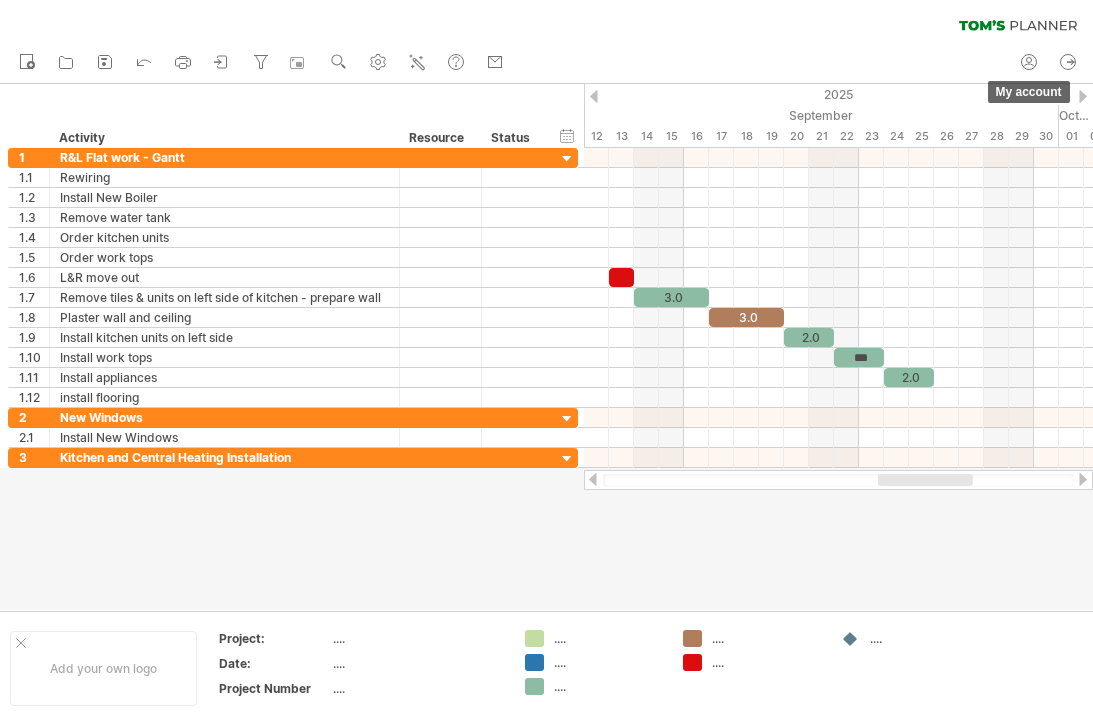 click at bounding box center (1029, 62) 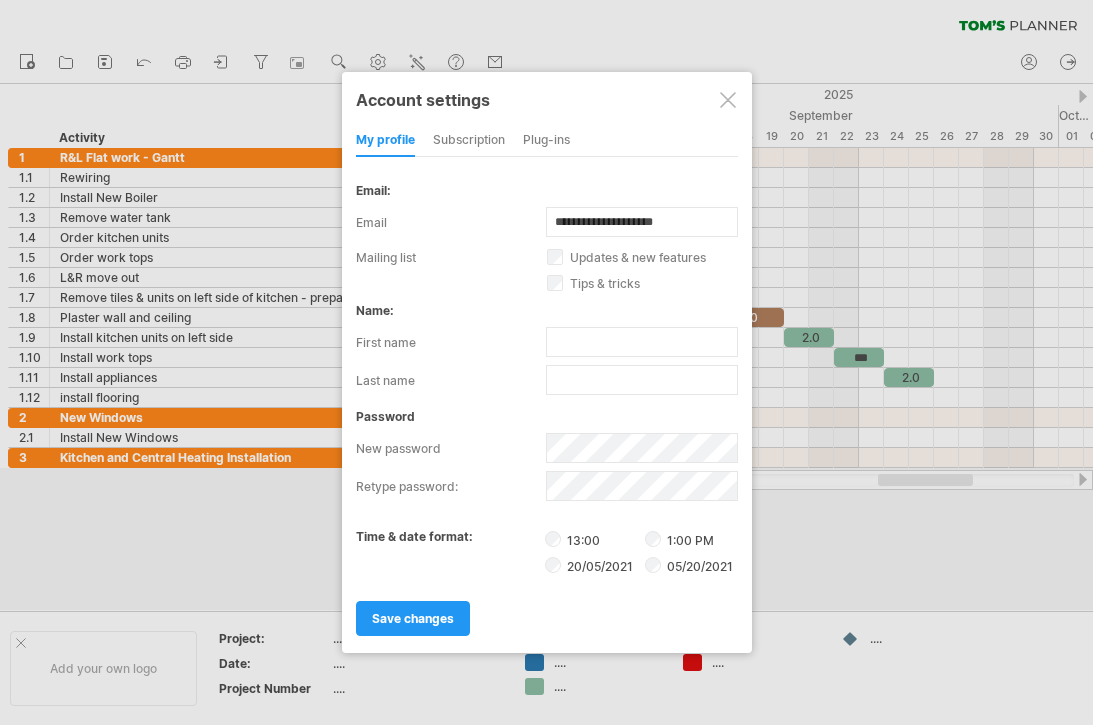 click on "save changes" at bounding box center [413, 618] 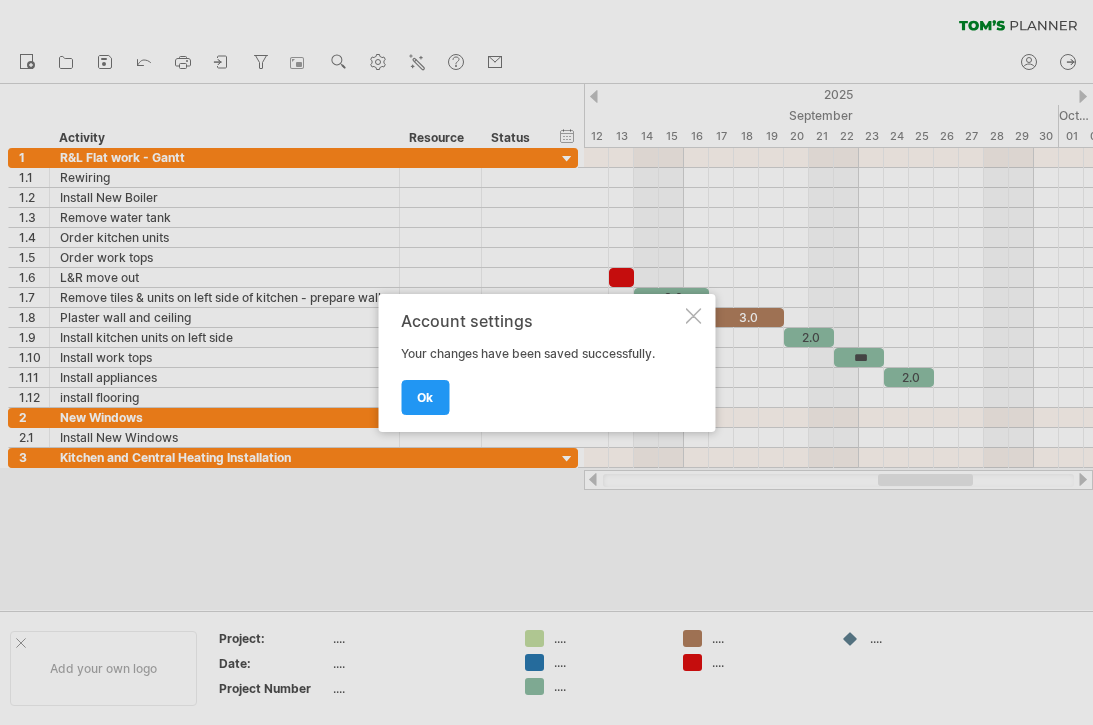 click on "Account settings Your changes have been saved successfully. ok" at bounding box center (546, 363) 